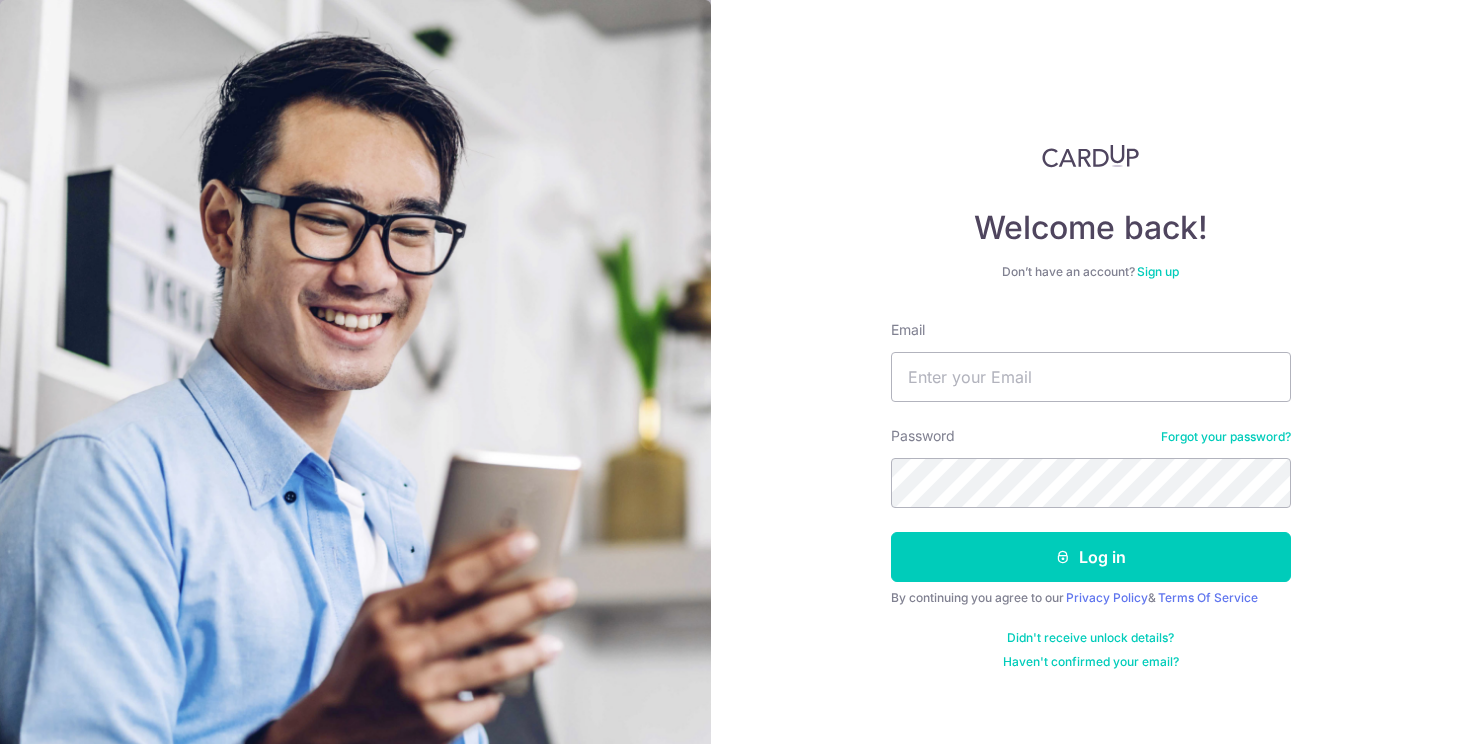 scroll, scrollTop: 0, scrollLeft: 0, axis: both 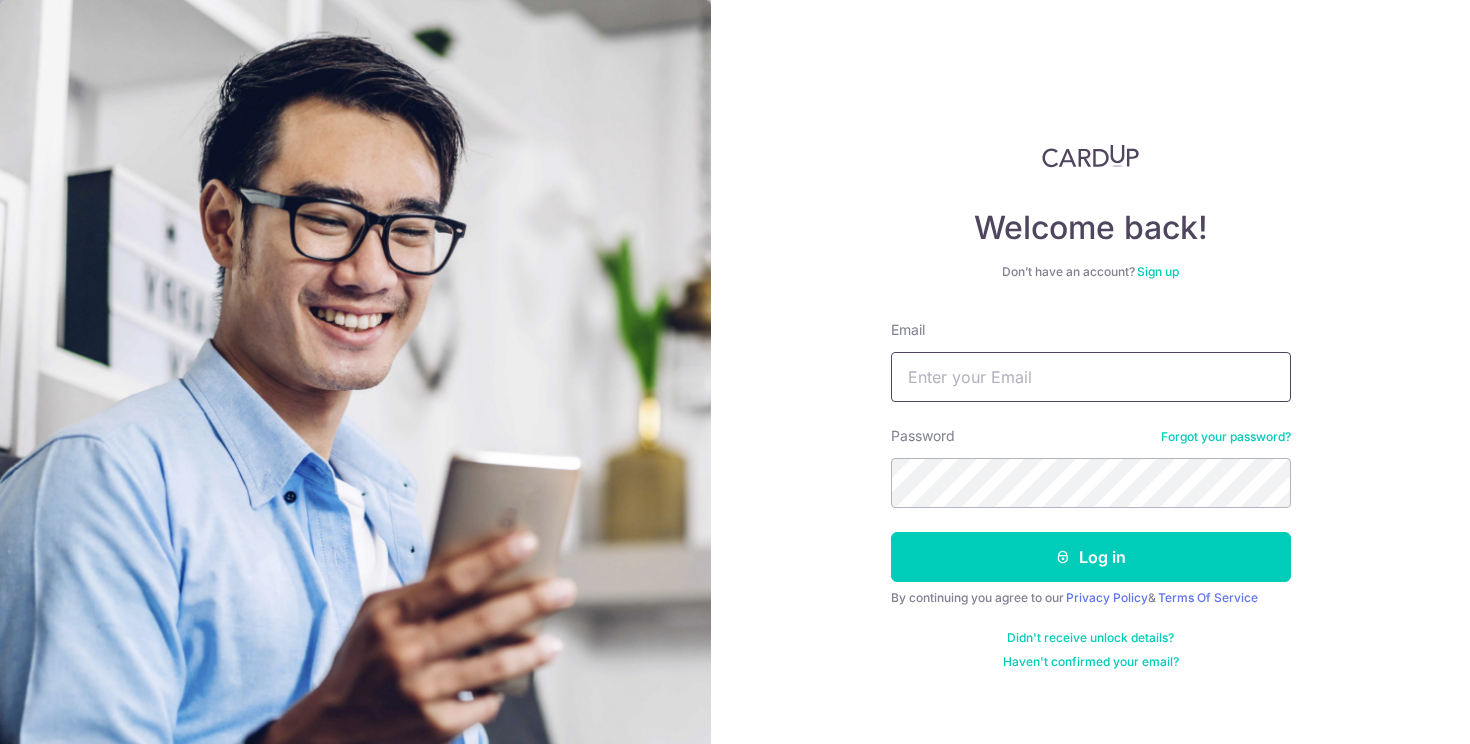 type on "xinyiqu32@gmail.com" 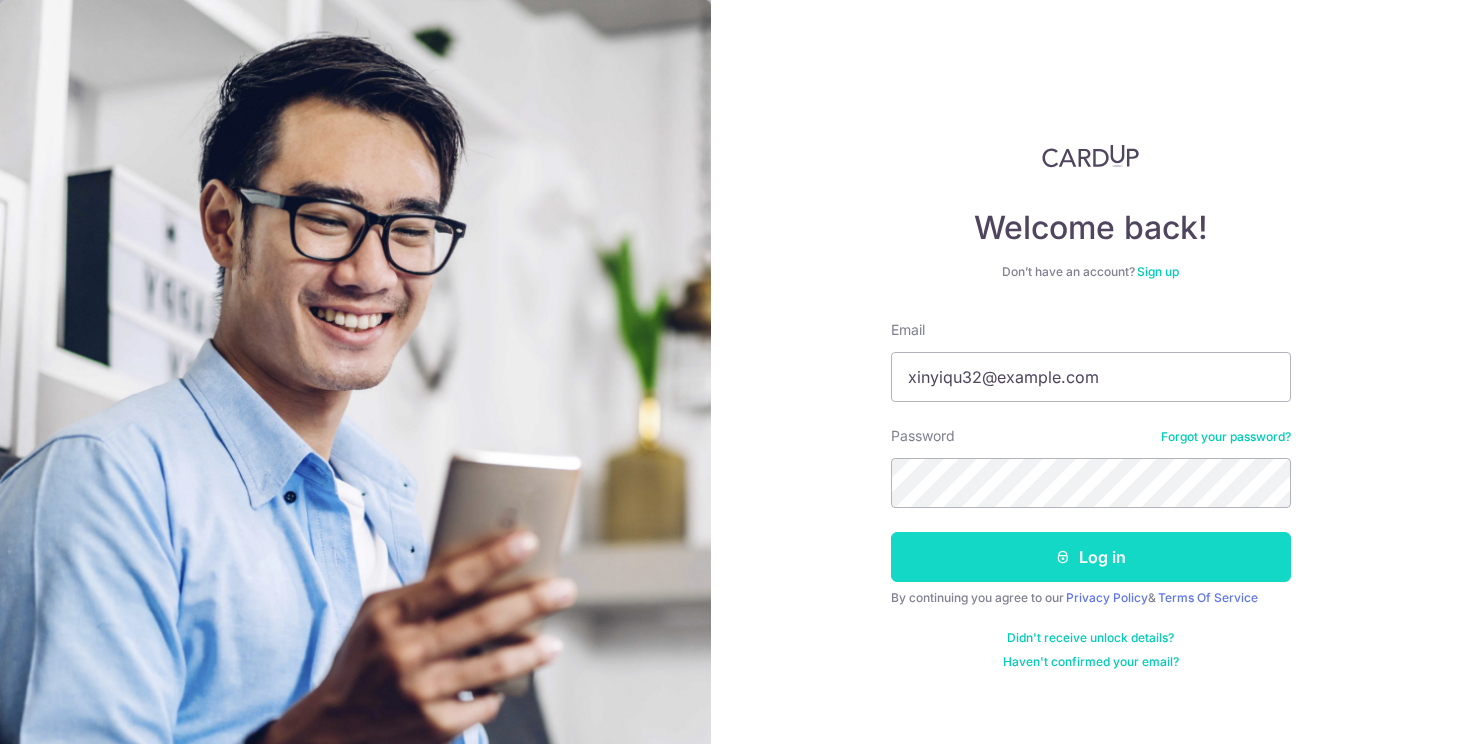 click on "Log in" at bounding box center (1091, 557) 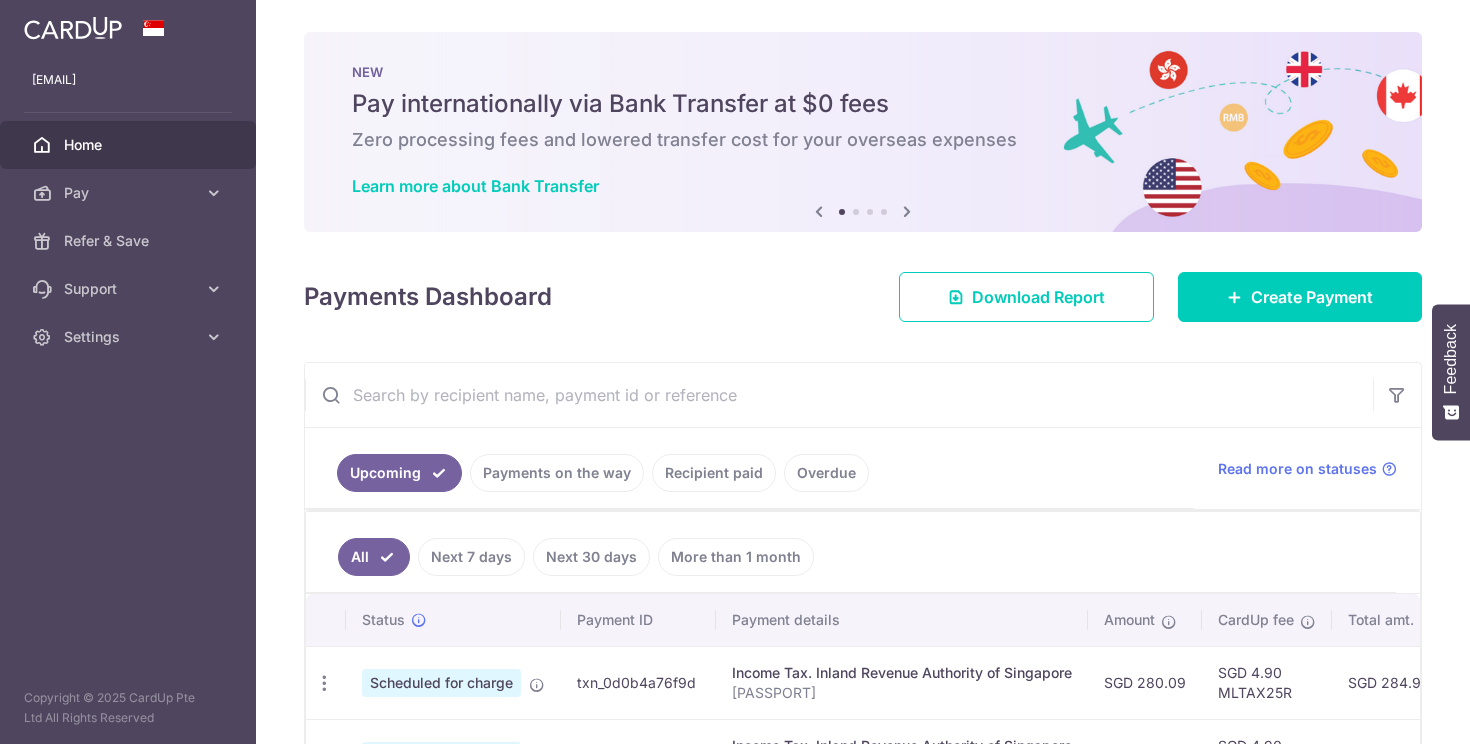 scroll, scrollTop: 0, scrollLeft: 0, axis: both 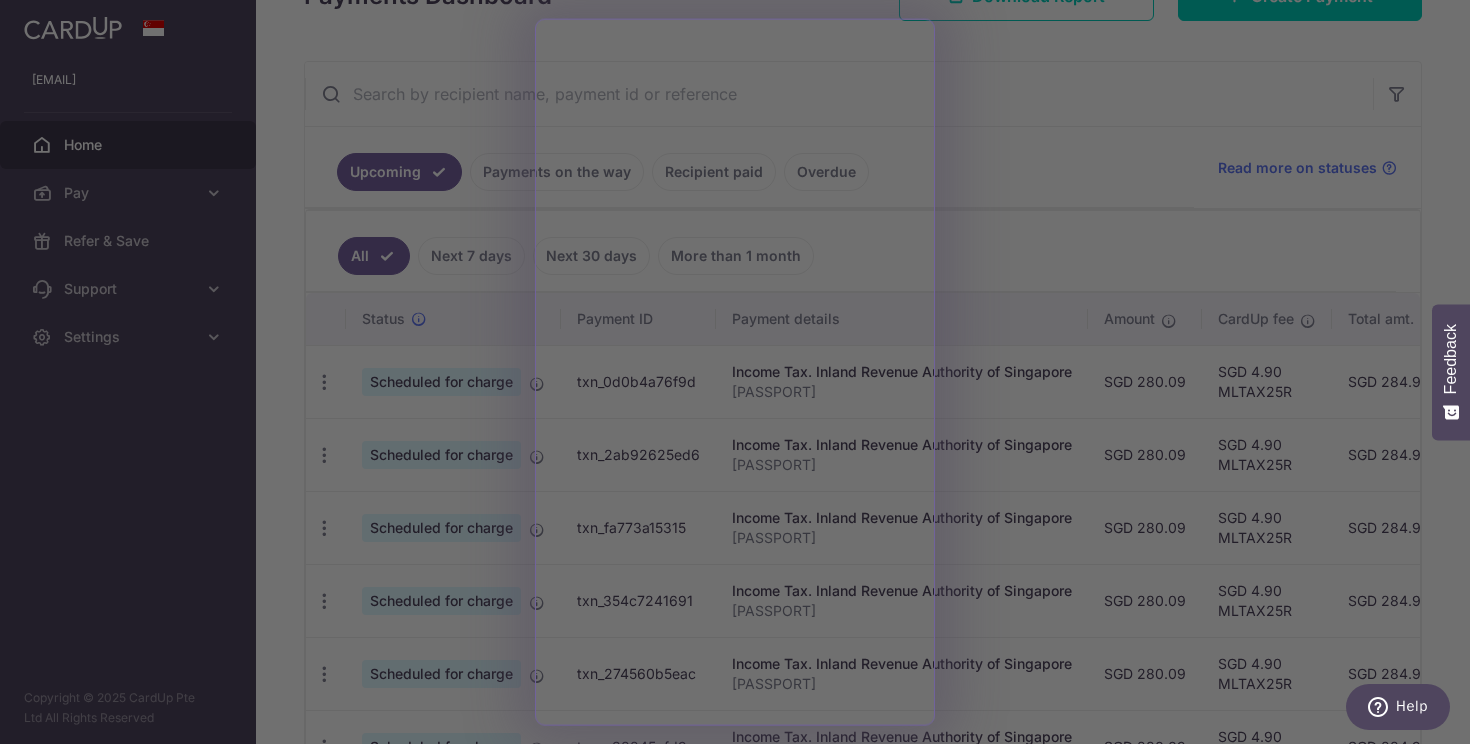 click at bounding box center [742, 375] 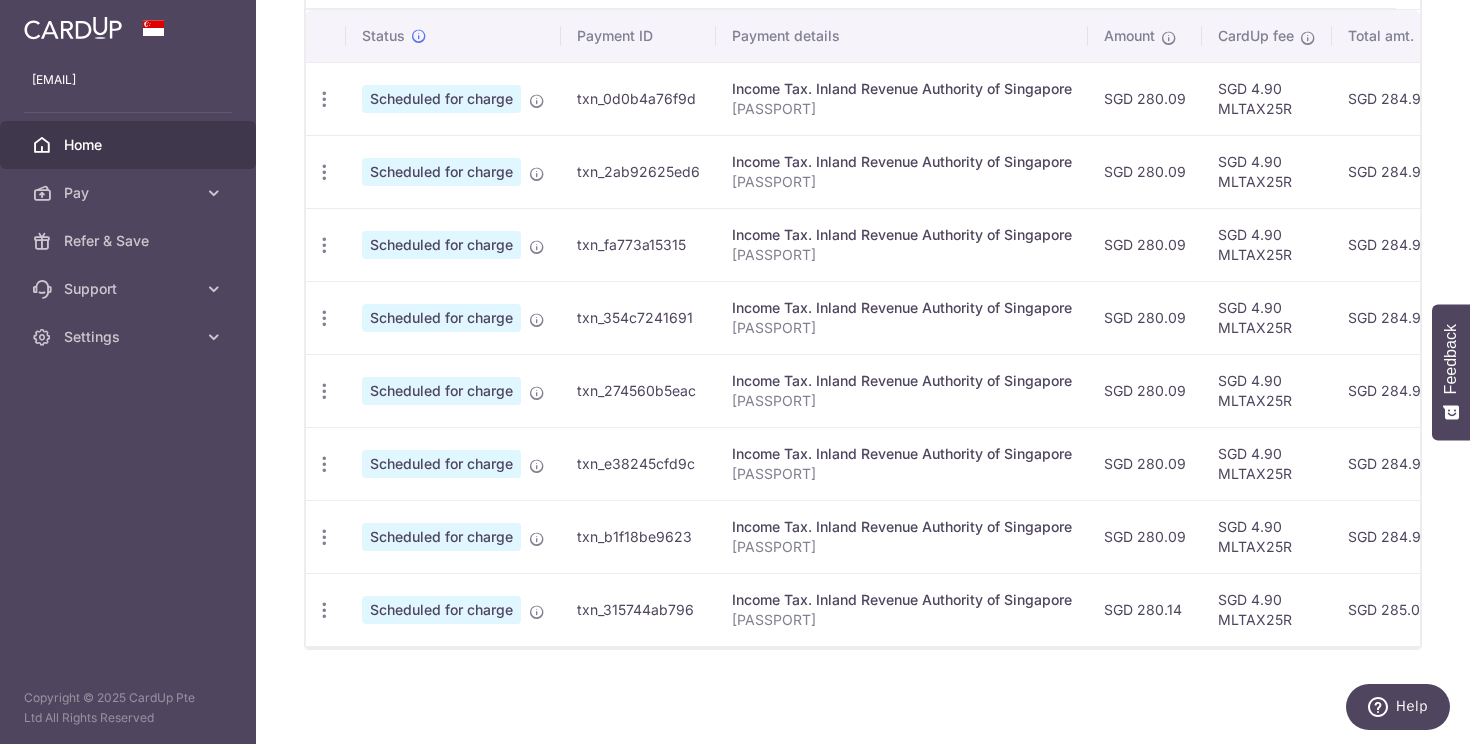 scroll, scrollTop: 184, scrollLeft: 0, axis: vertical 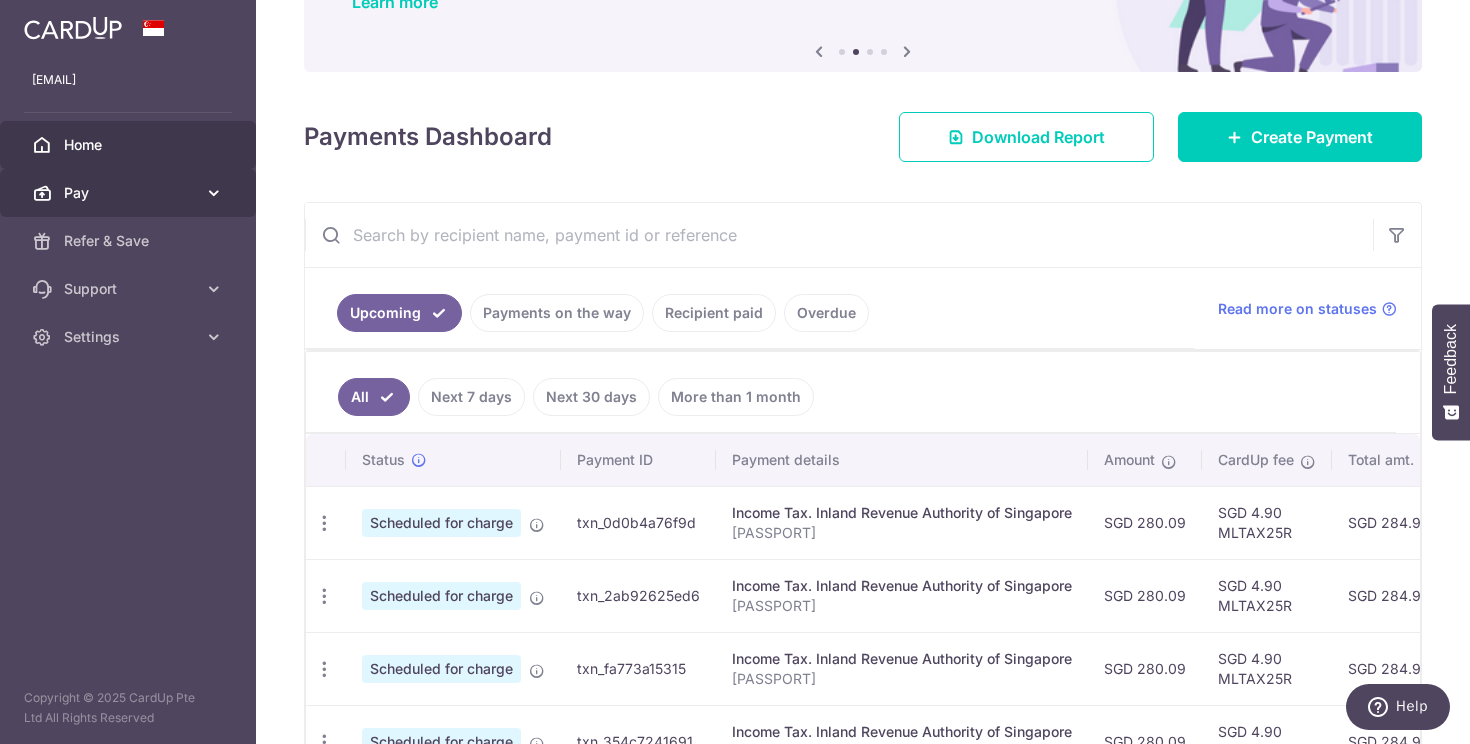 click on "Pay" at bounding box center (128, 193) 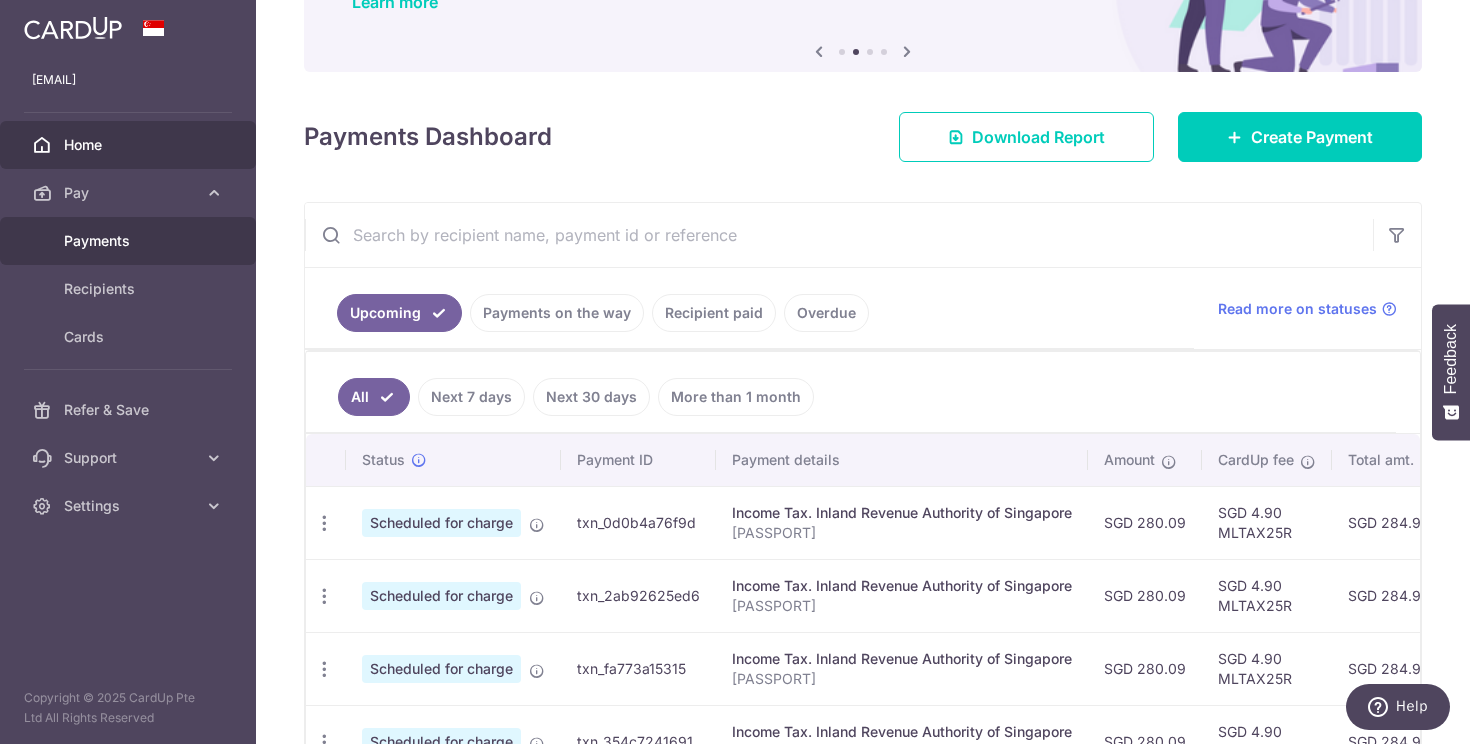 click on "Payments" at bounding box center [128, 241] 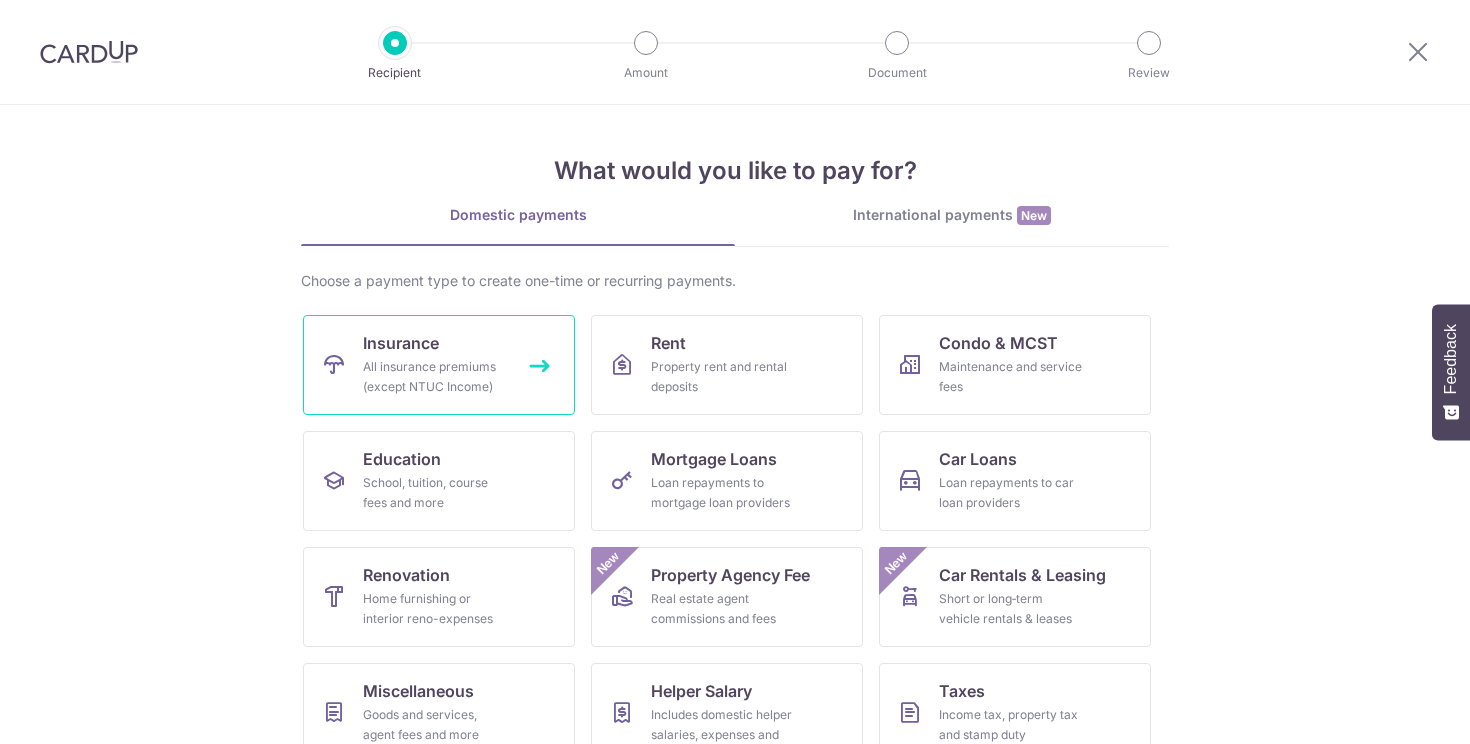 scroll, scrollTop: 0, scrollLeft: 0, axis: both 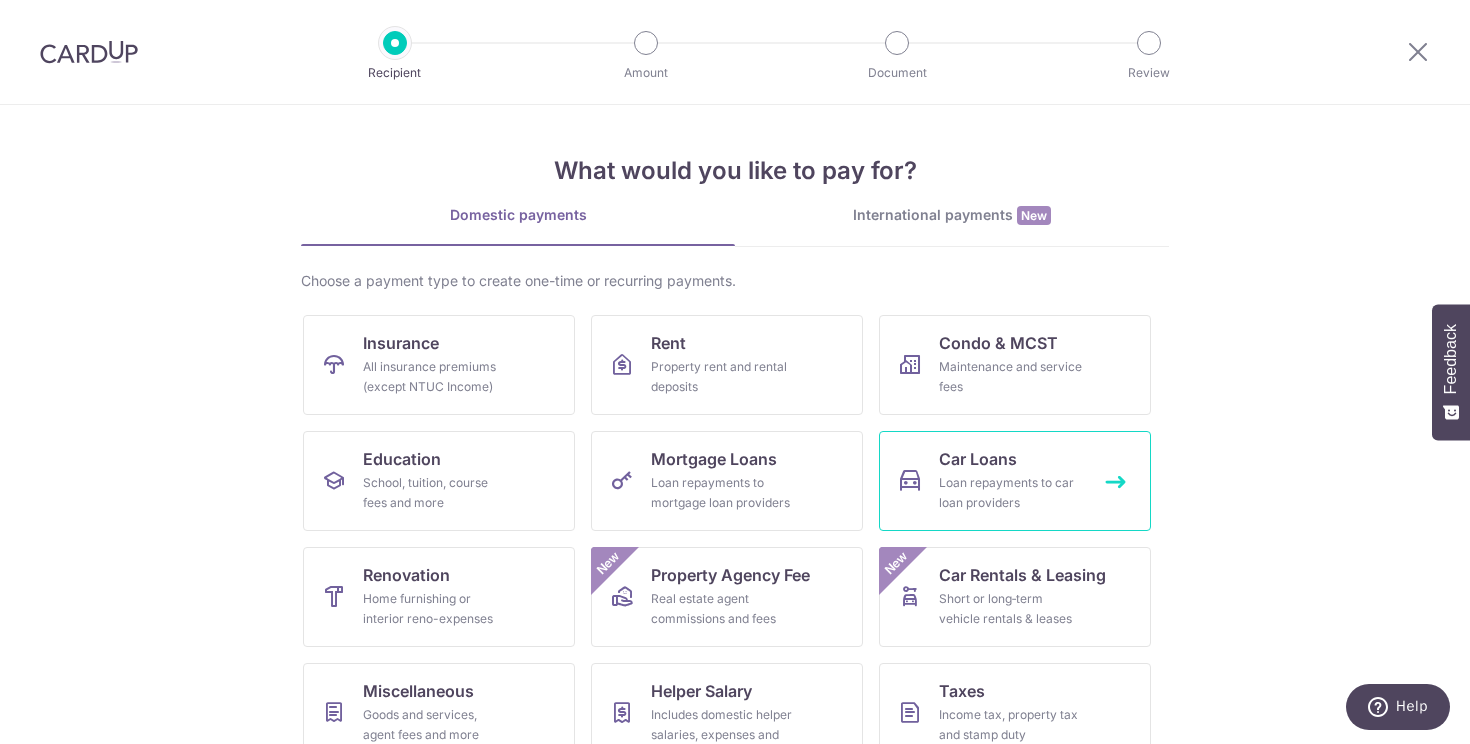click on "Car Loans Loan repayments to car loan providers" at bounding box center (1015, 481) 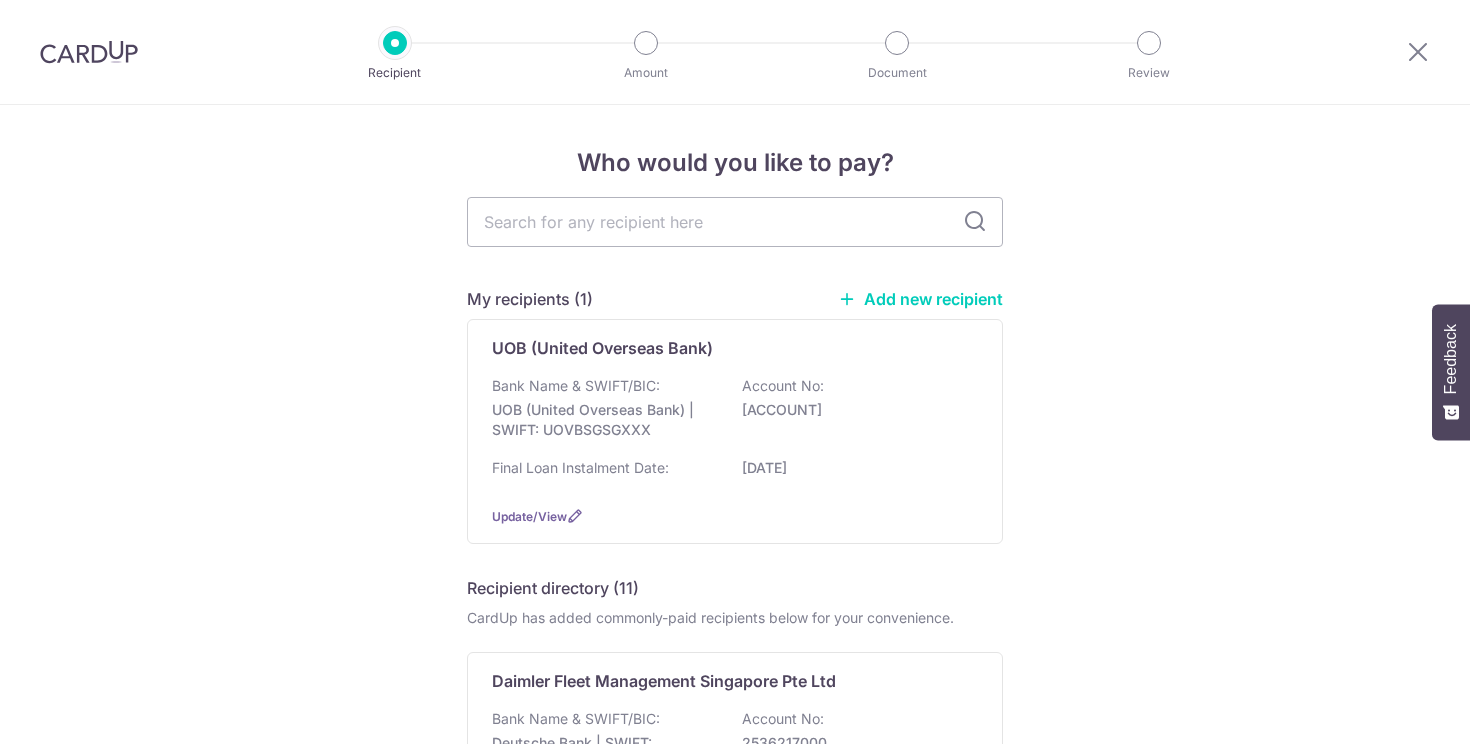 scroll, scrollTop: 0, scrollLeft: 0, axis: both 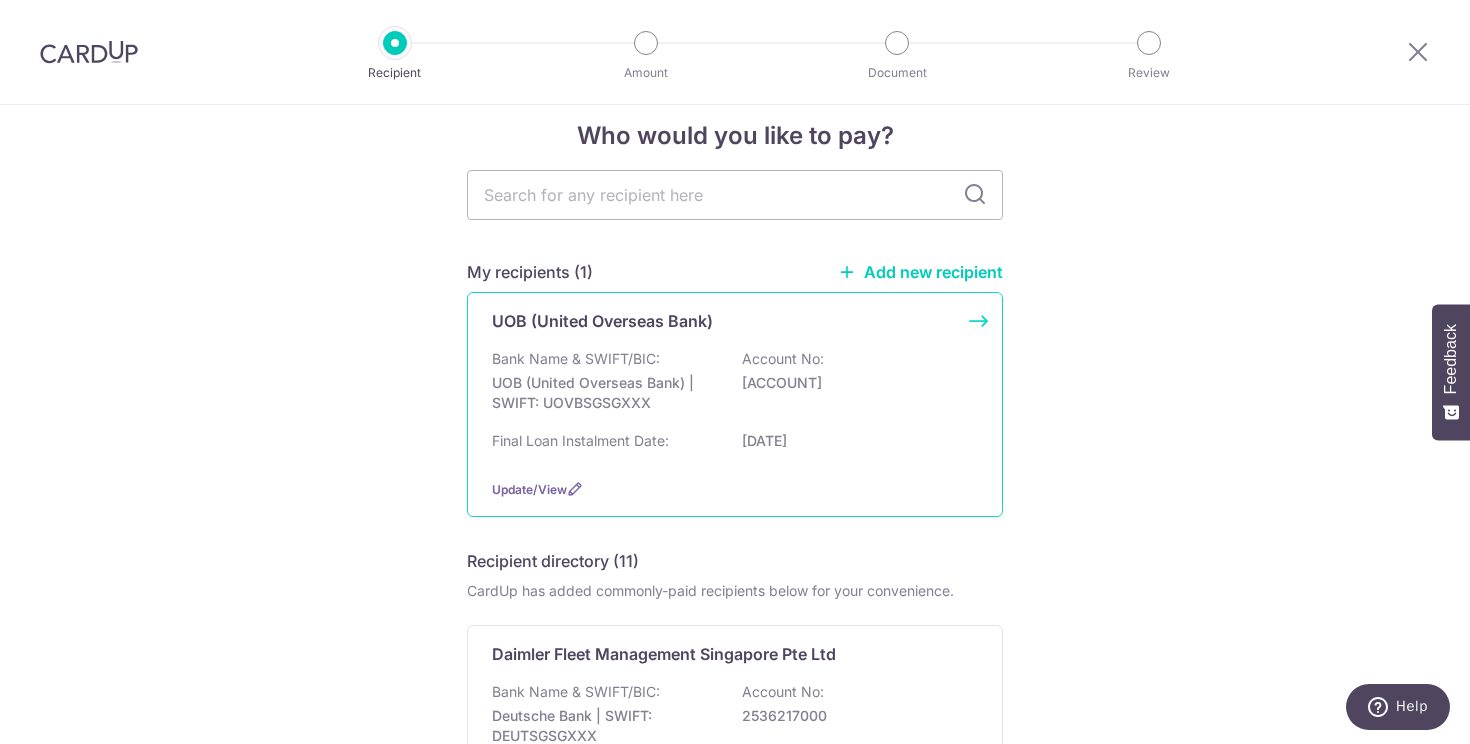 click on "Bank Name & SWIFT/BIC:
UOB (United Overseas Bank) | SWIFT: UOVBSGSGXXX
Account No:
3883161570" at bounding box center (735, 386) 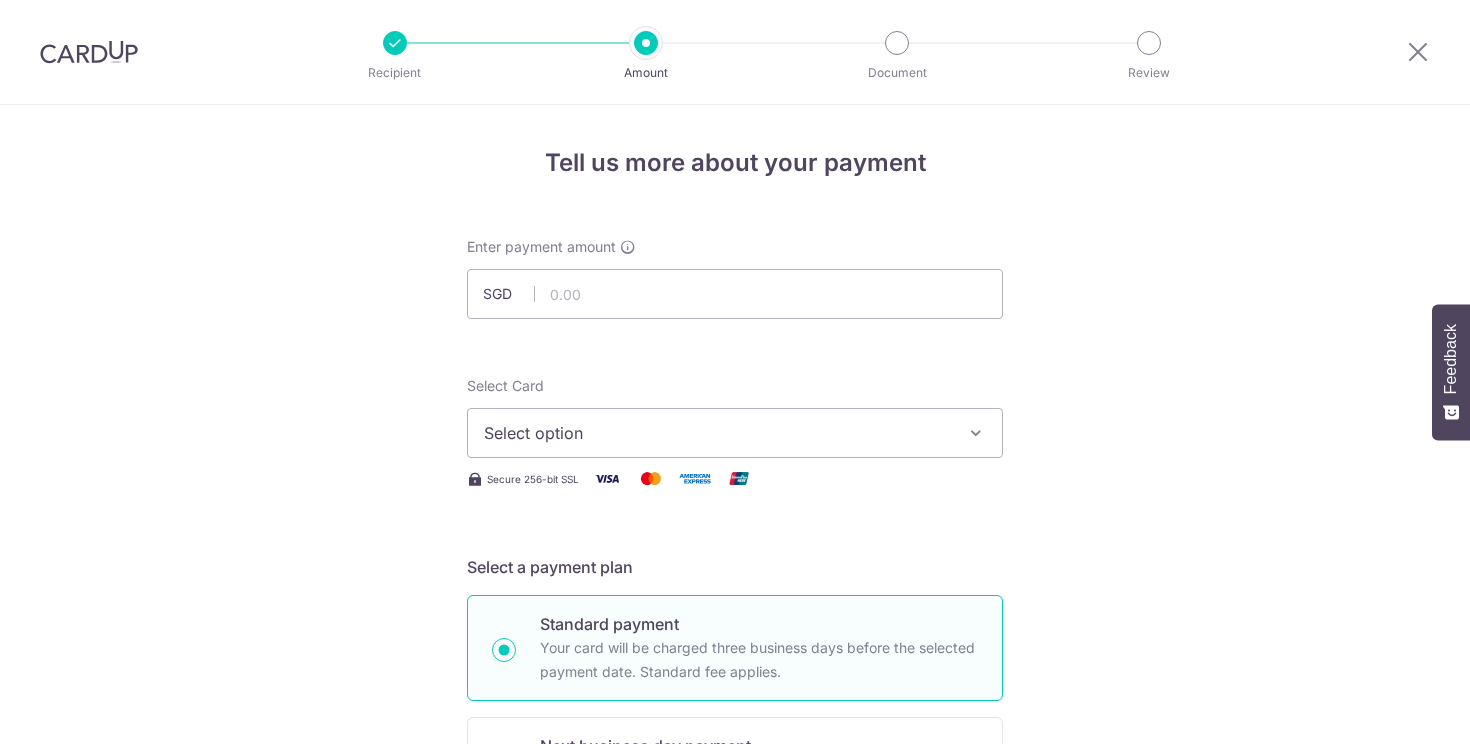 scroll, scrollTop: 0, scrollLeft: 0, axis: both 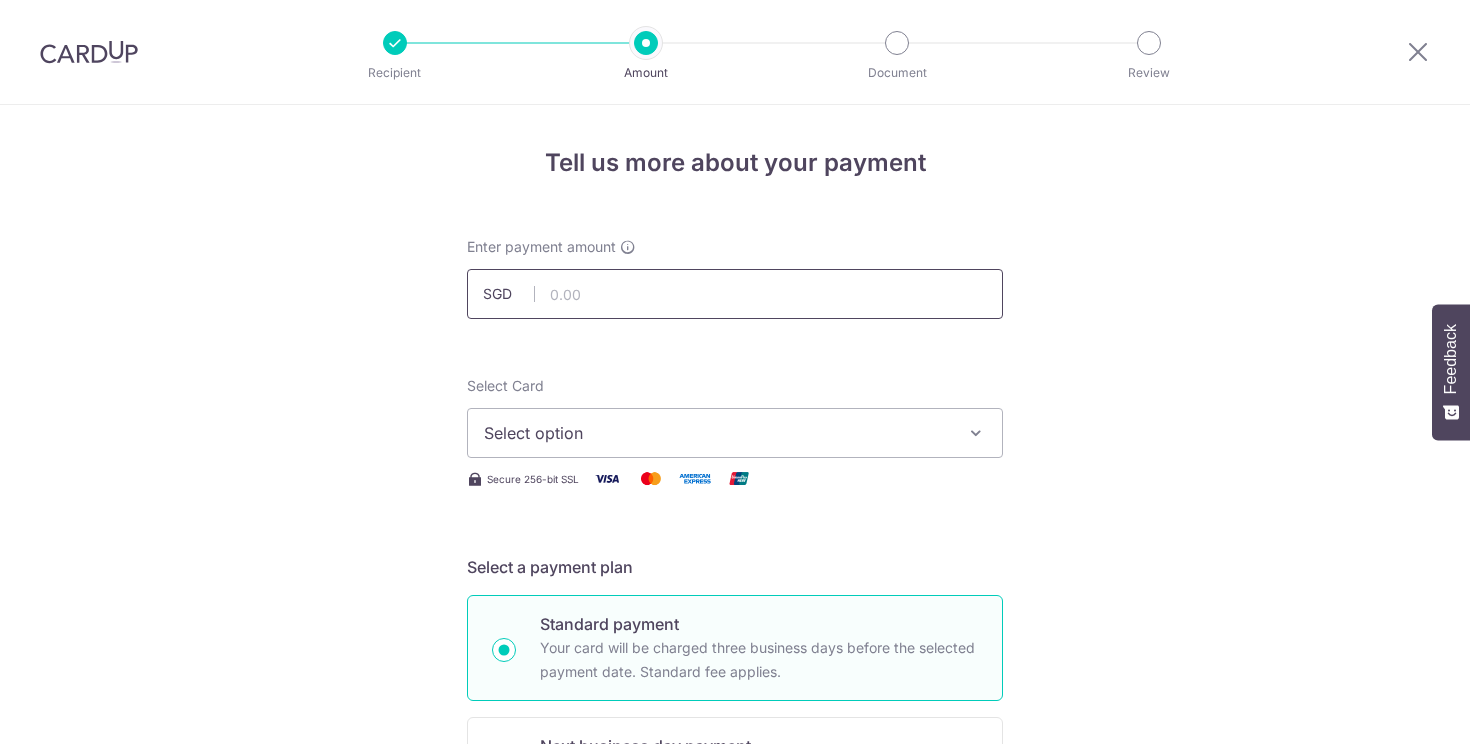 click at bounding box center [735, 294] 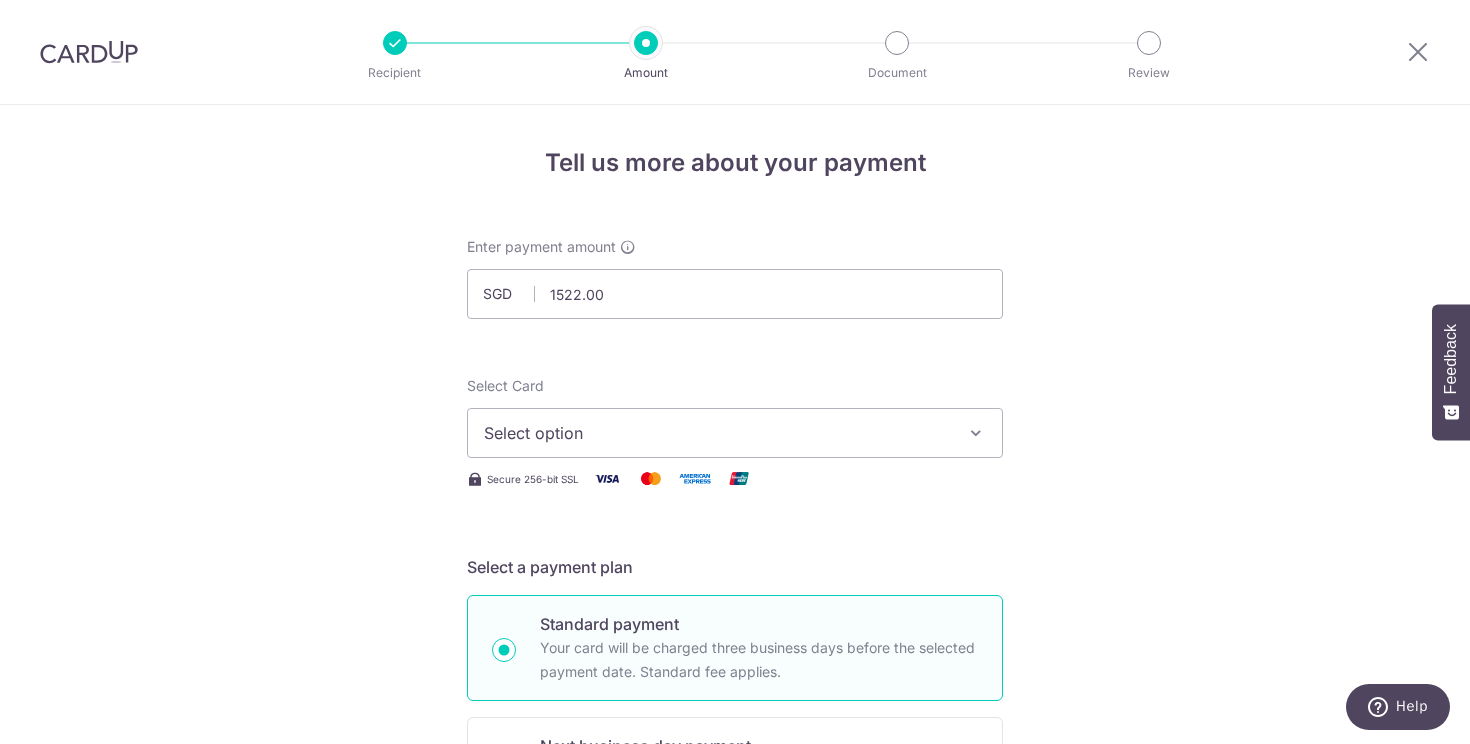 type on "1,522.00" 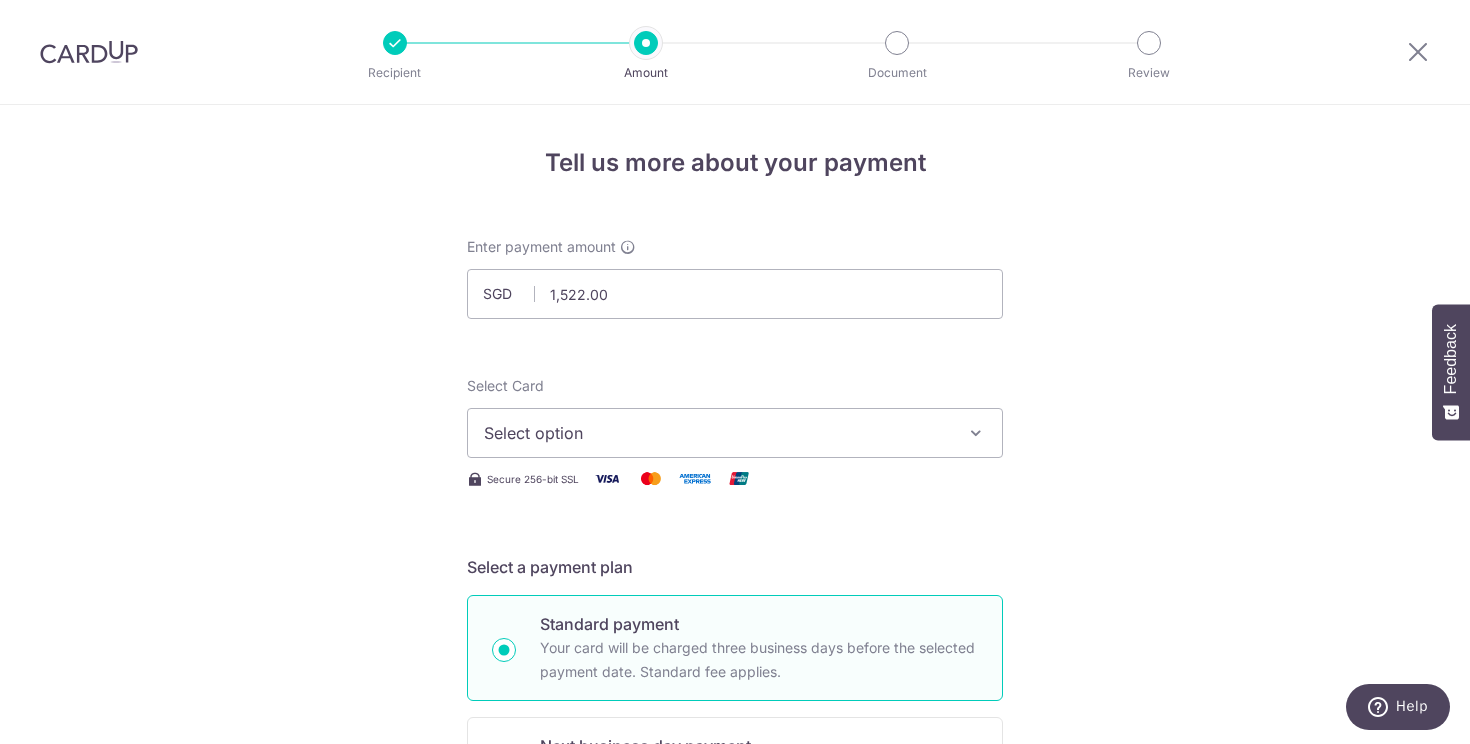 click on "Select option" at bounding box center [717, 433] 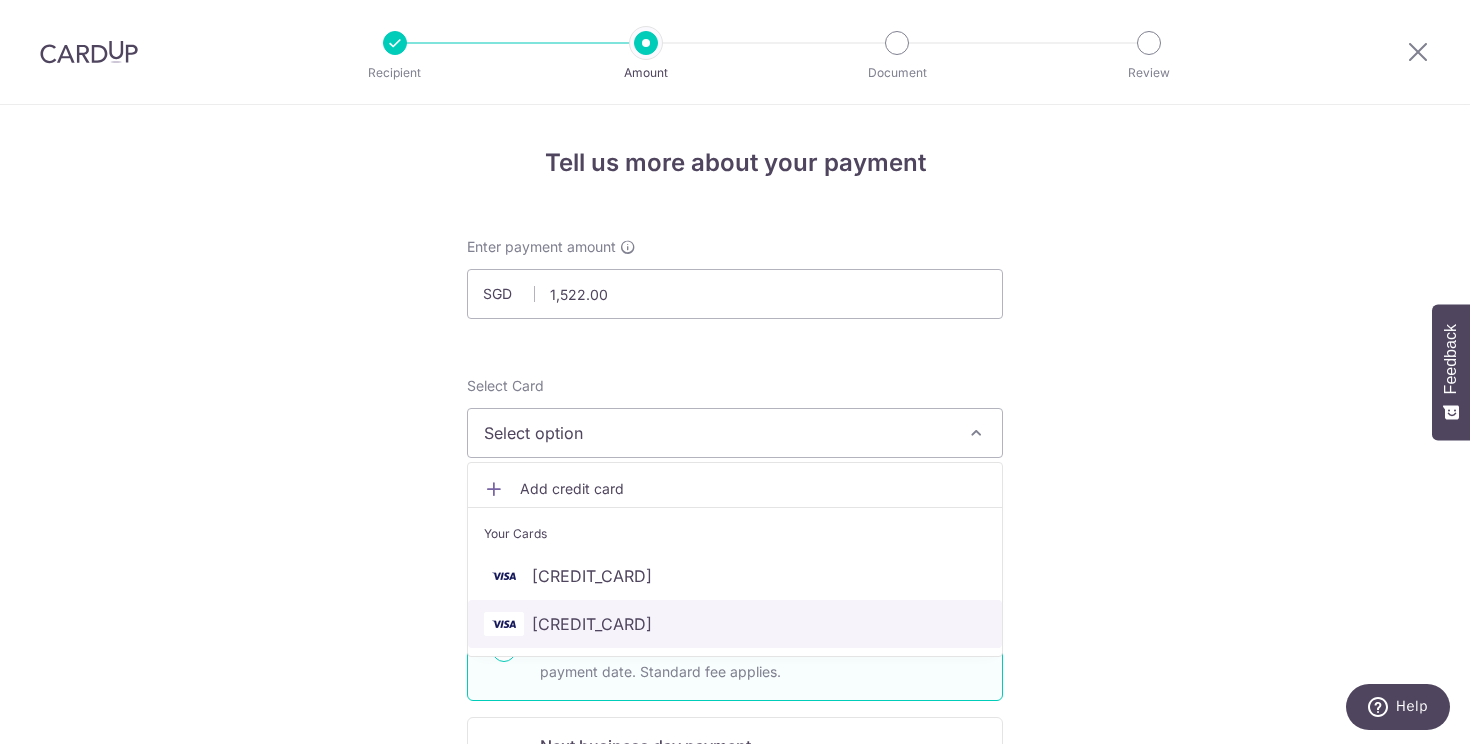 click on "**** 9889" at bounding box center [592, 624] 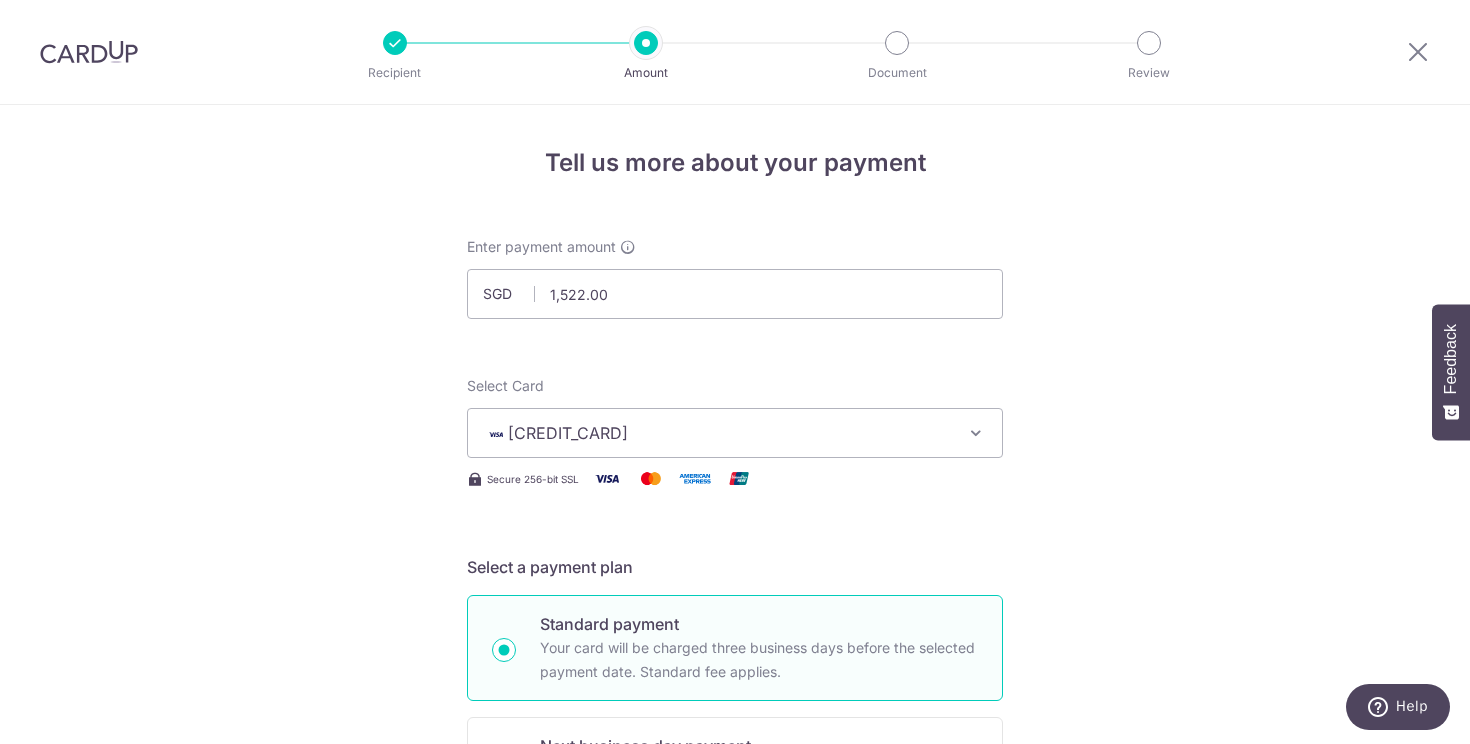 click on "Tell us more about your payment
Enter payment amount
SGD
1,522.00
1522.00
Select Card
**** 9889
Add credit card
Your Cards
**** 0543
**** 9889
Secure 256-bit SSL
Text
New card details
Card
Secure 256-bit SSL" at bounding box center (735, 1009) 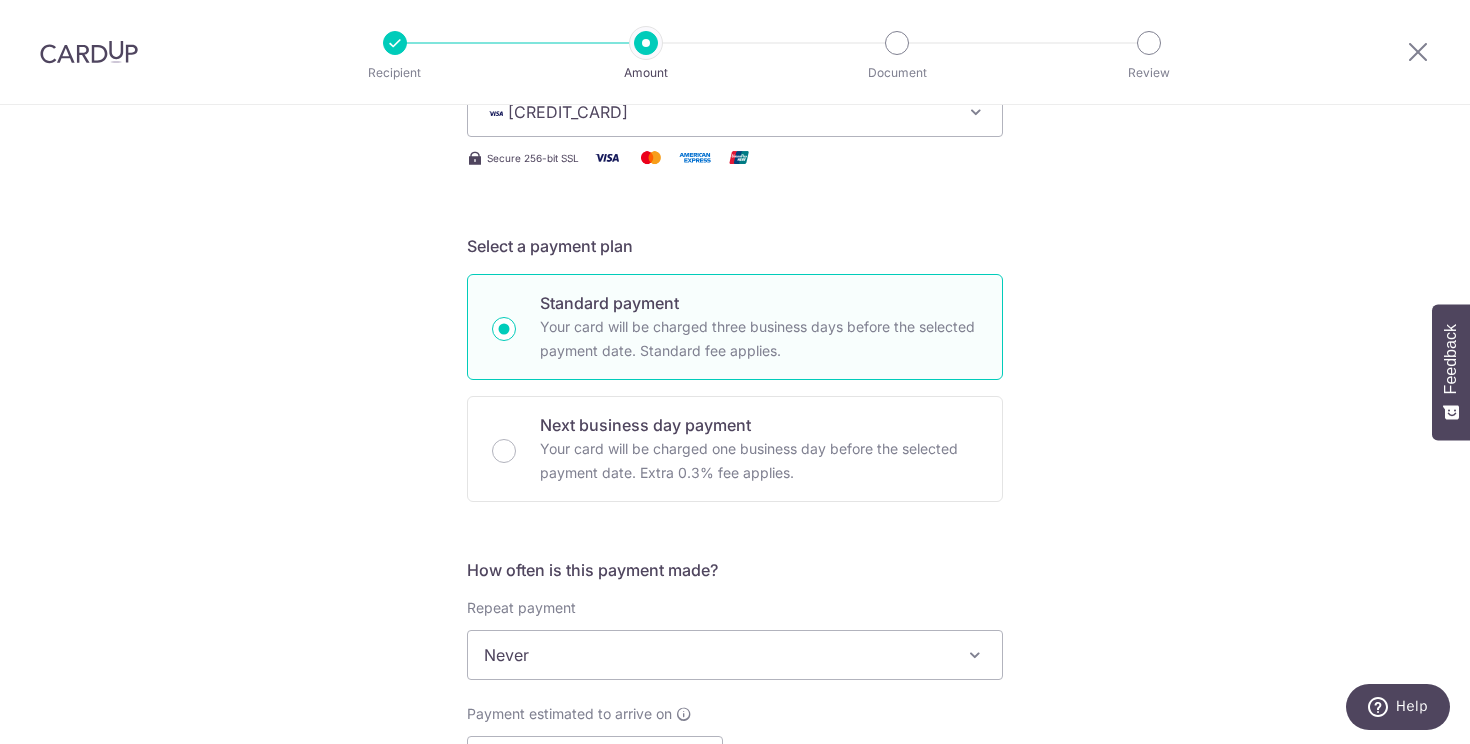 scroll, scrollTop: 661, scrollLeft: 0, axis: vertical 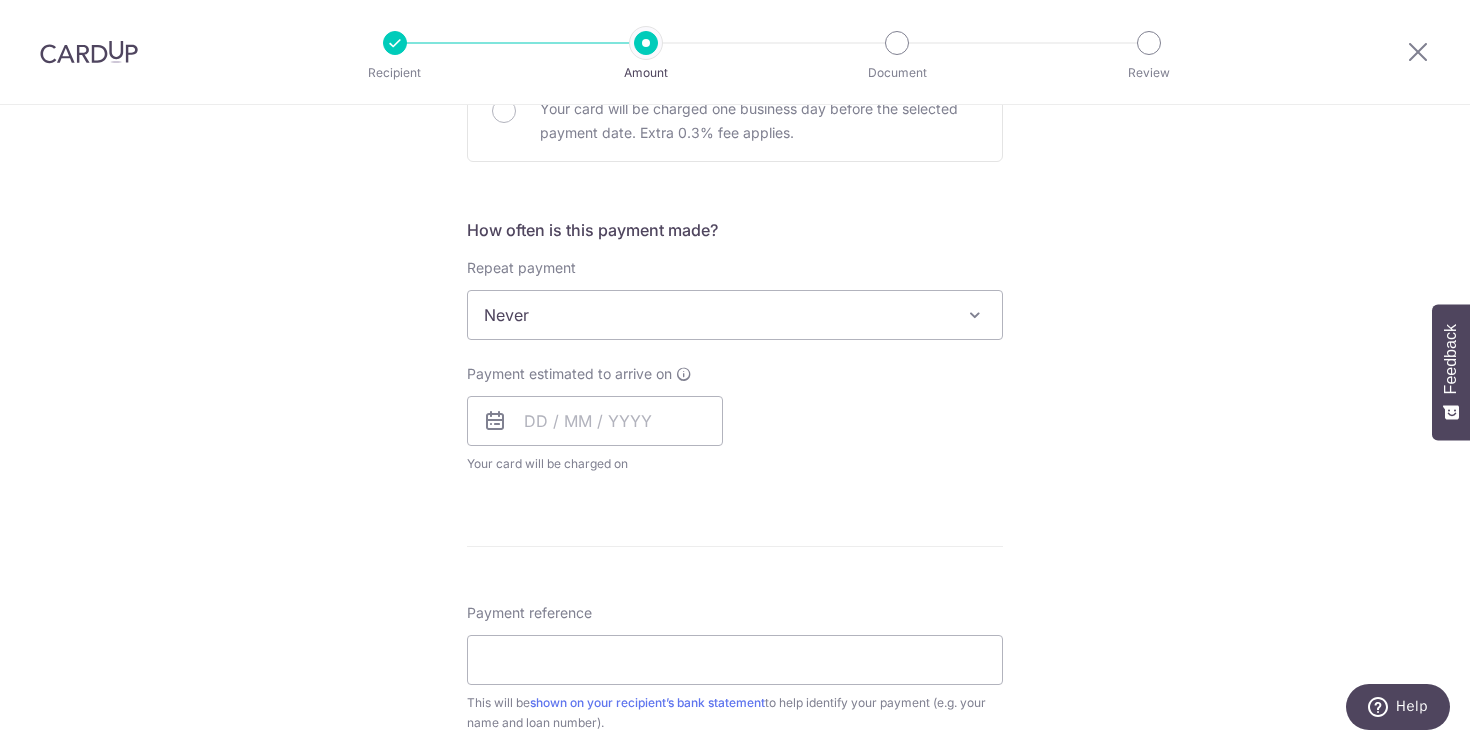 click on "Never" at bounding box center (735, 315) 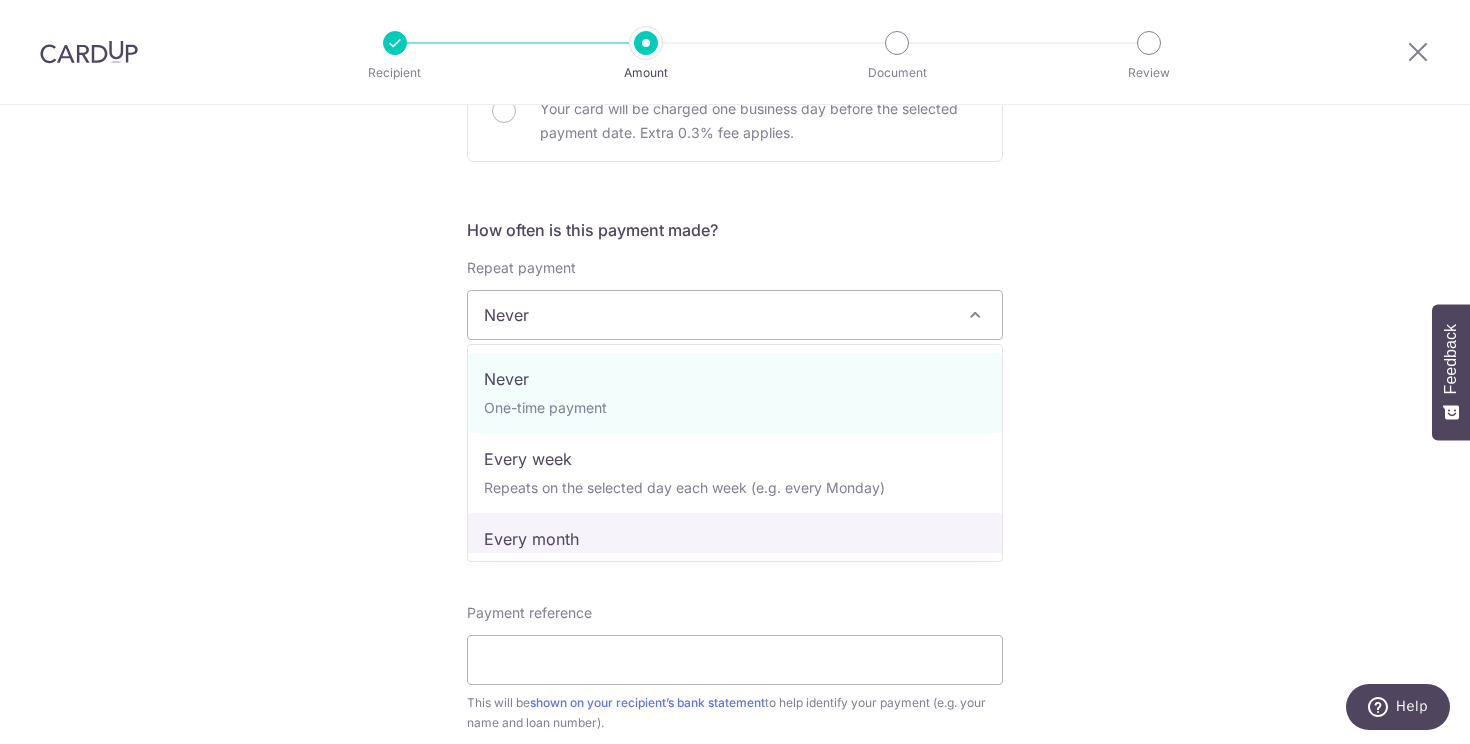 select on "3" 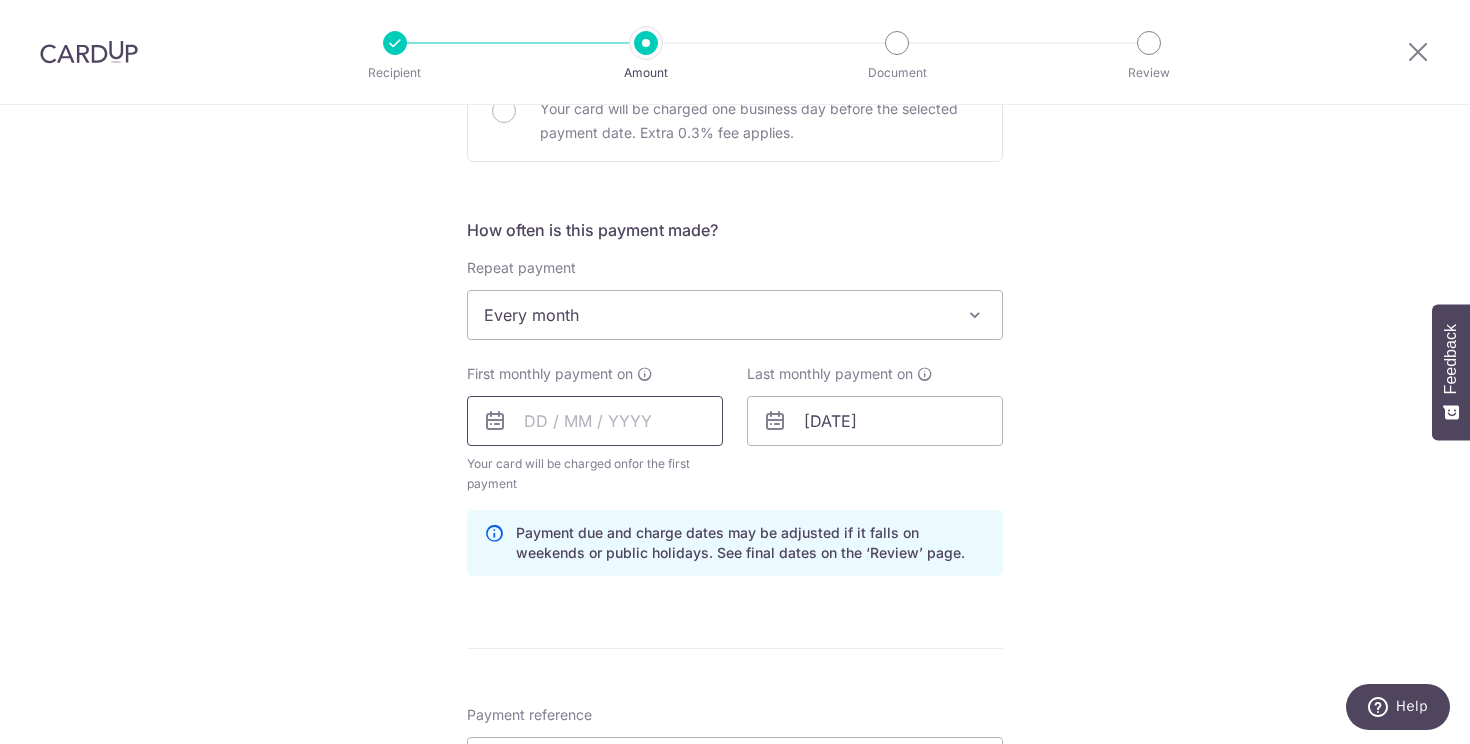 click at bounding box center (595, 421) 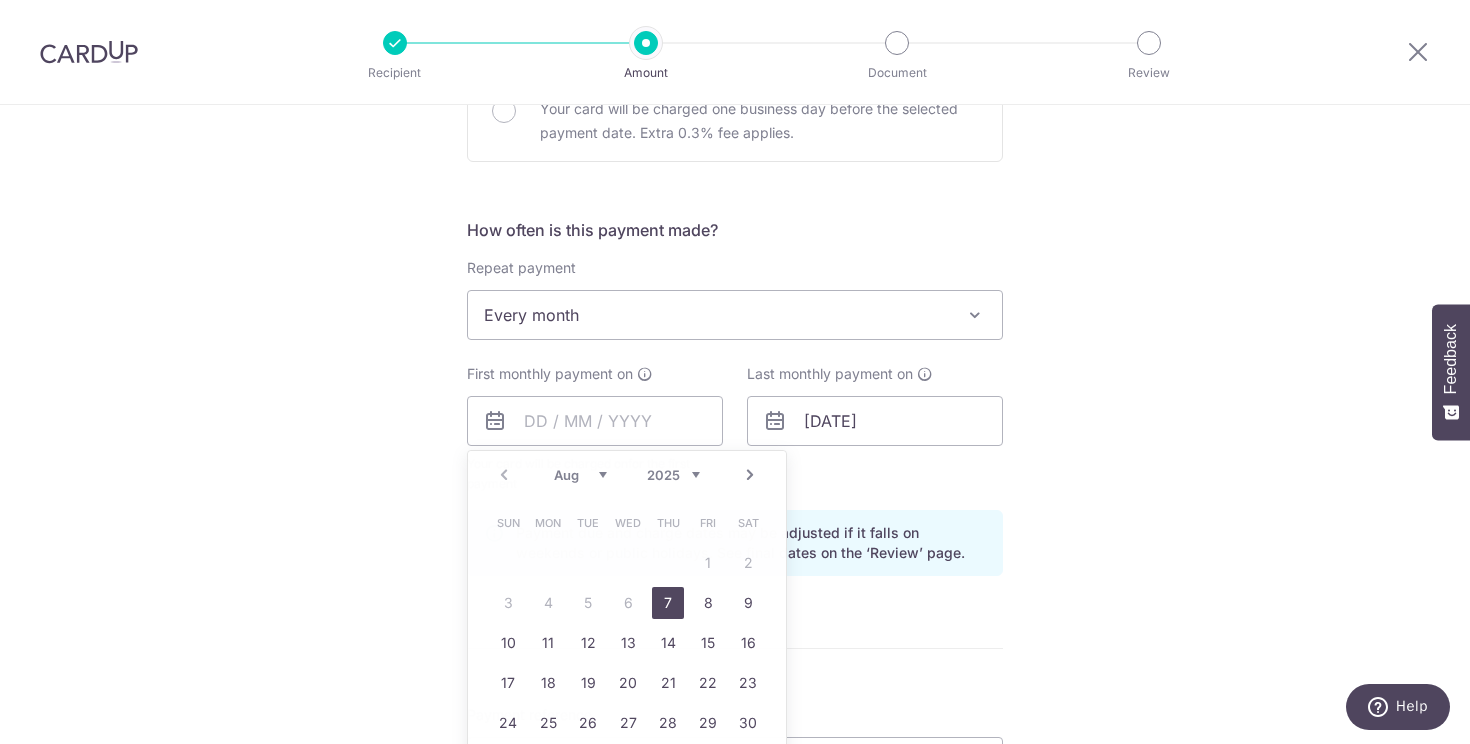 click on "Tell us more about your payment
Enter payment amount
SGD
1,522.00
1522.00
Select Card
**** 9889
Add credit card
Your Cards
**** 0543
**** 9889
Secure 256-bit SSL
Text
New card details
Card
Secure 256-bit SSL" at bounding box center [735, 399] 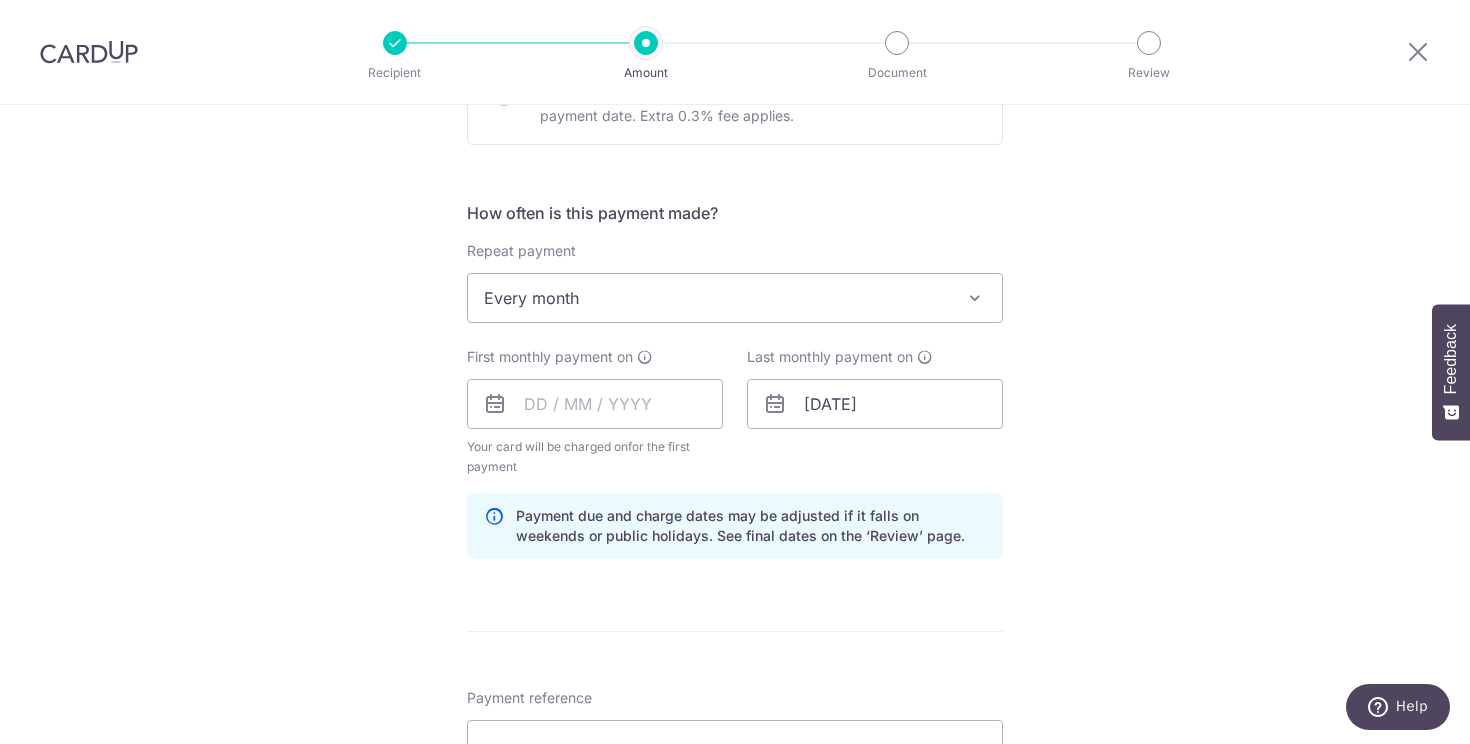 scroll, scrollTop: 785, scrollLeft: 0, axis: vertical 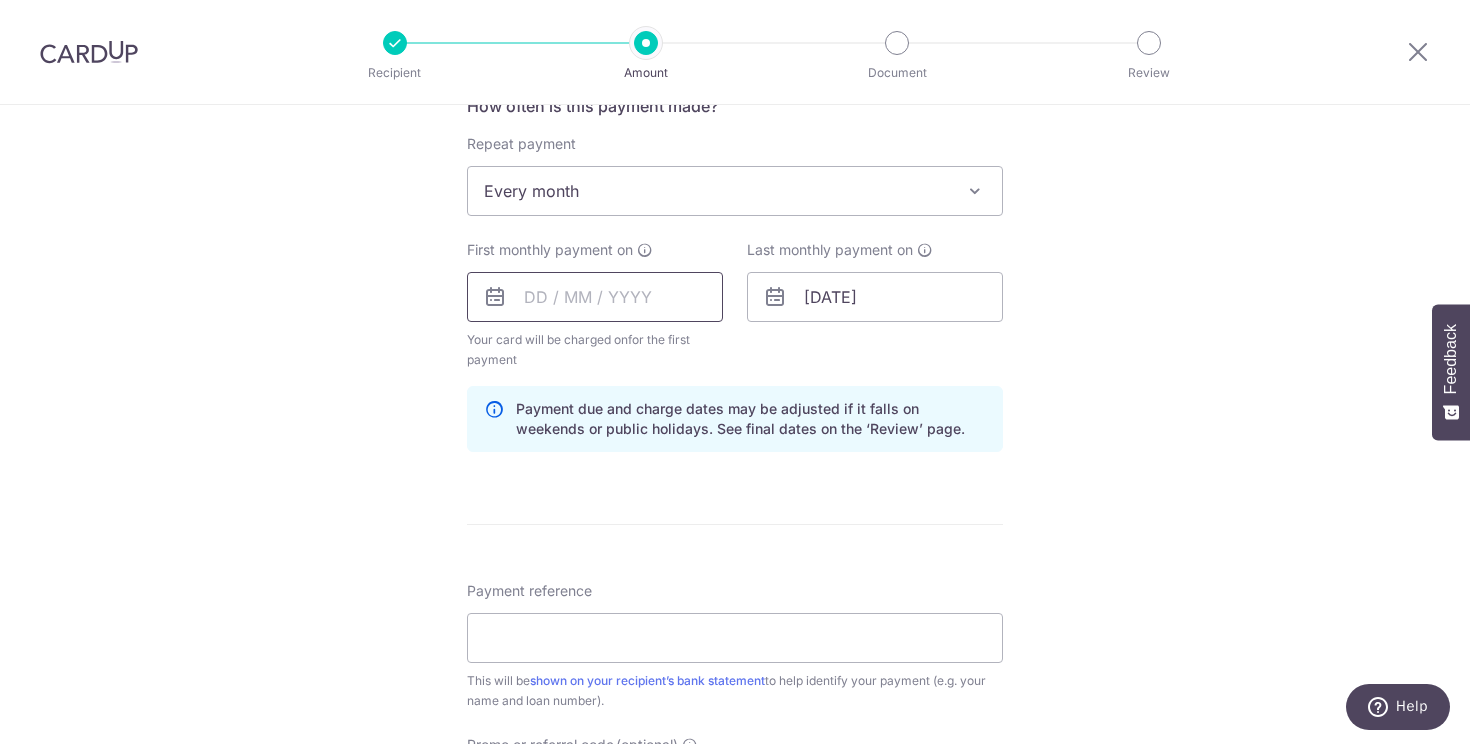 click at bounding box center (595, 297) 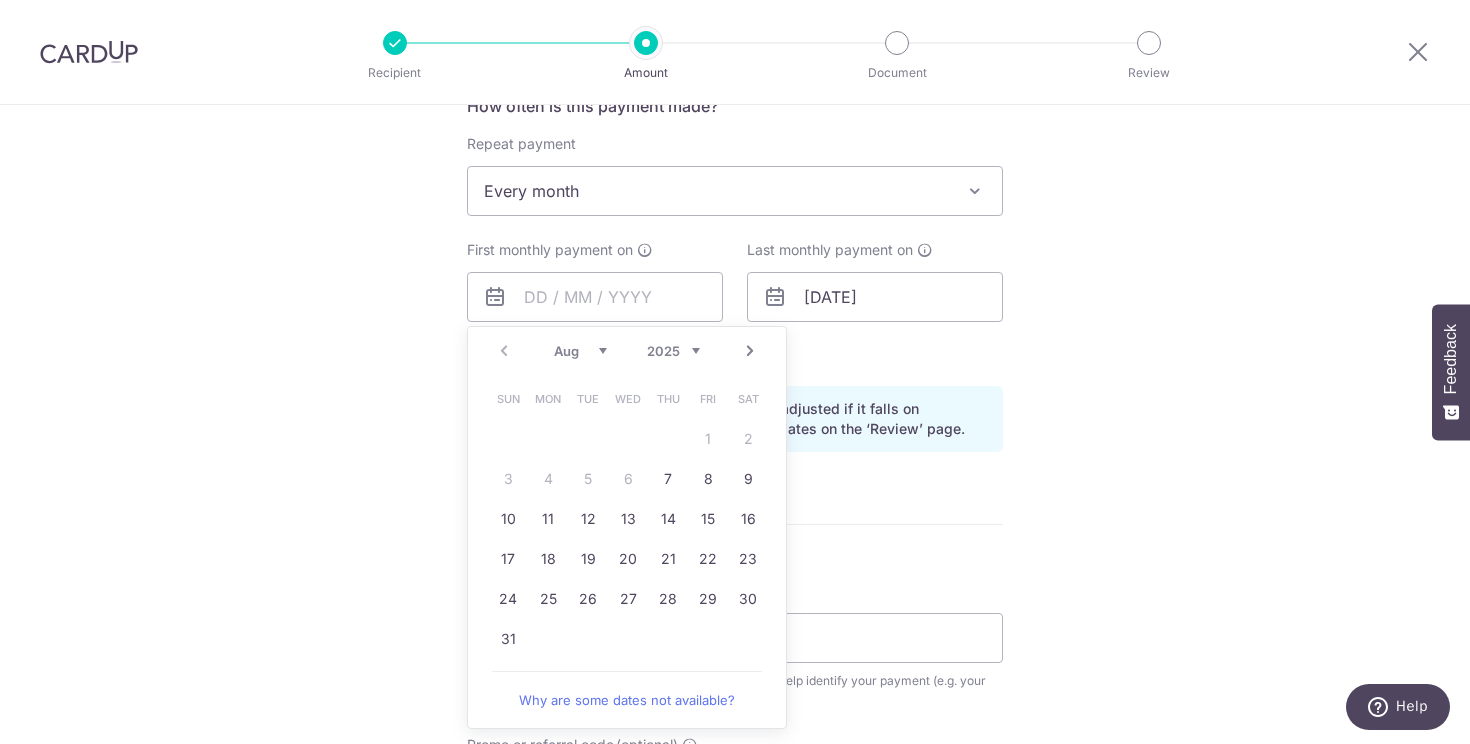 click on "Next" at bounding box center (750, 351) 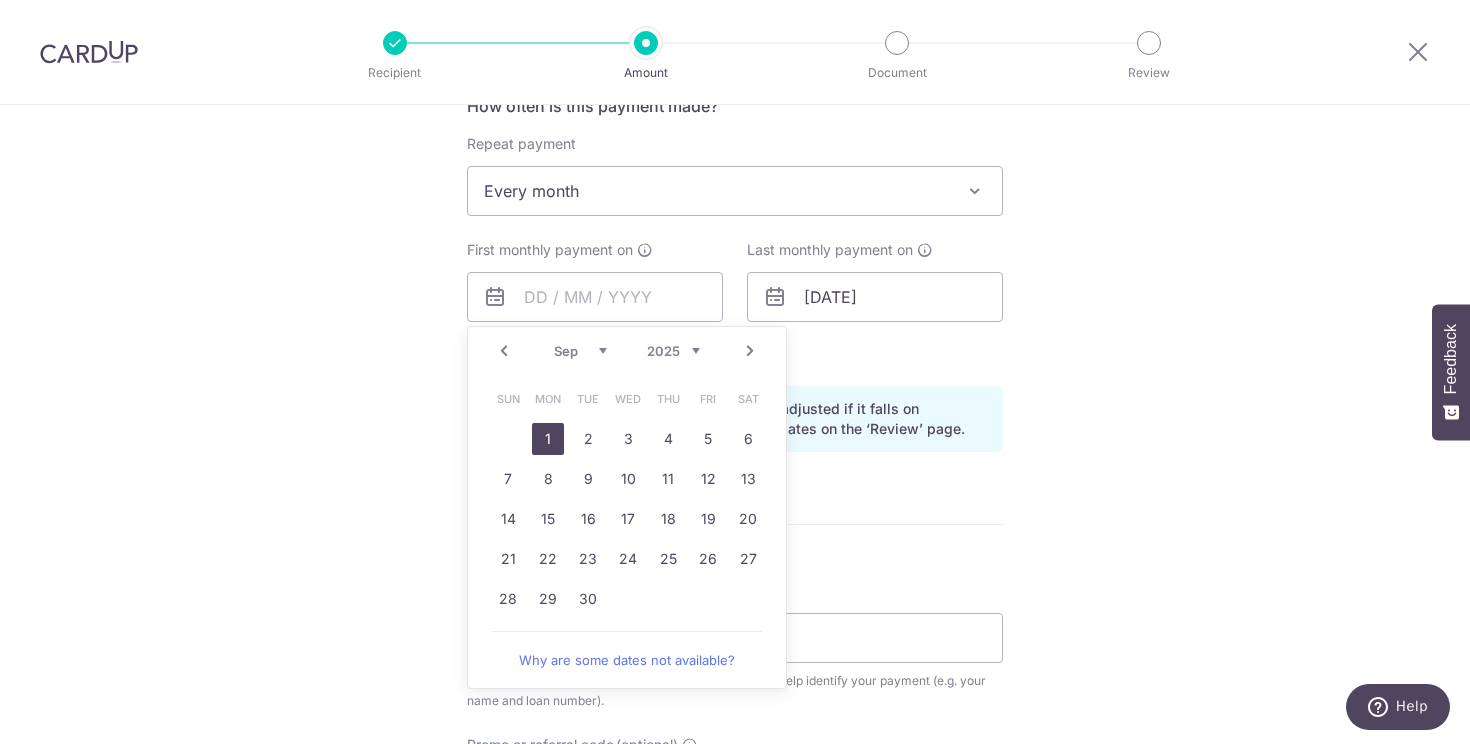 click on "1" at bounding box center (548, 439) 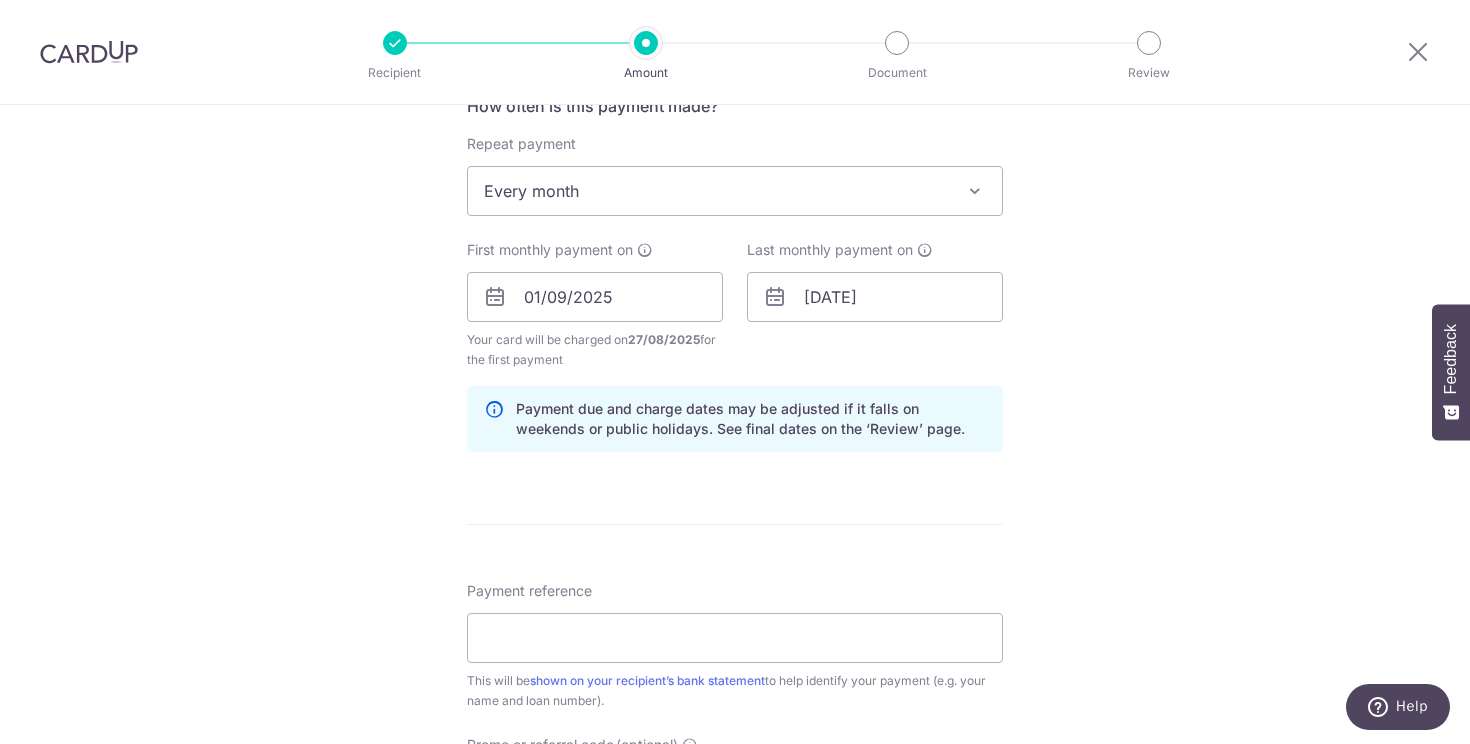 click on "Tell us more about your payment
Enter payment amount
SGD
1,522.00
1522.00
Select Card
**** 9889
Add credit card
Your Cards
**** 0543
**** 9889
Secure 256-bit SSL
Text
New card details
Card
Secure 256-bit SSL" at bounding box center [735, 275] 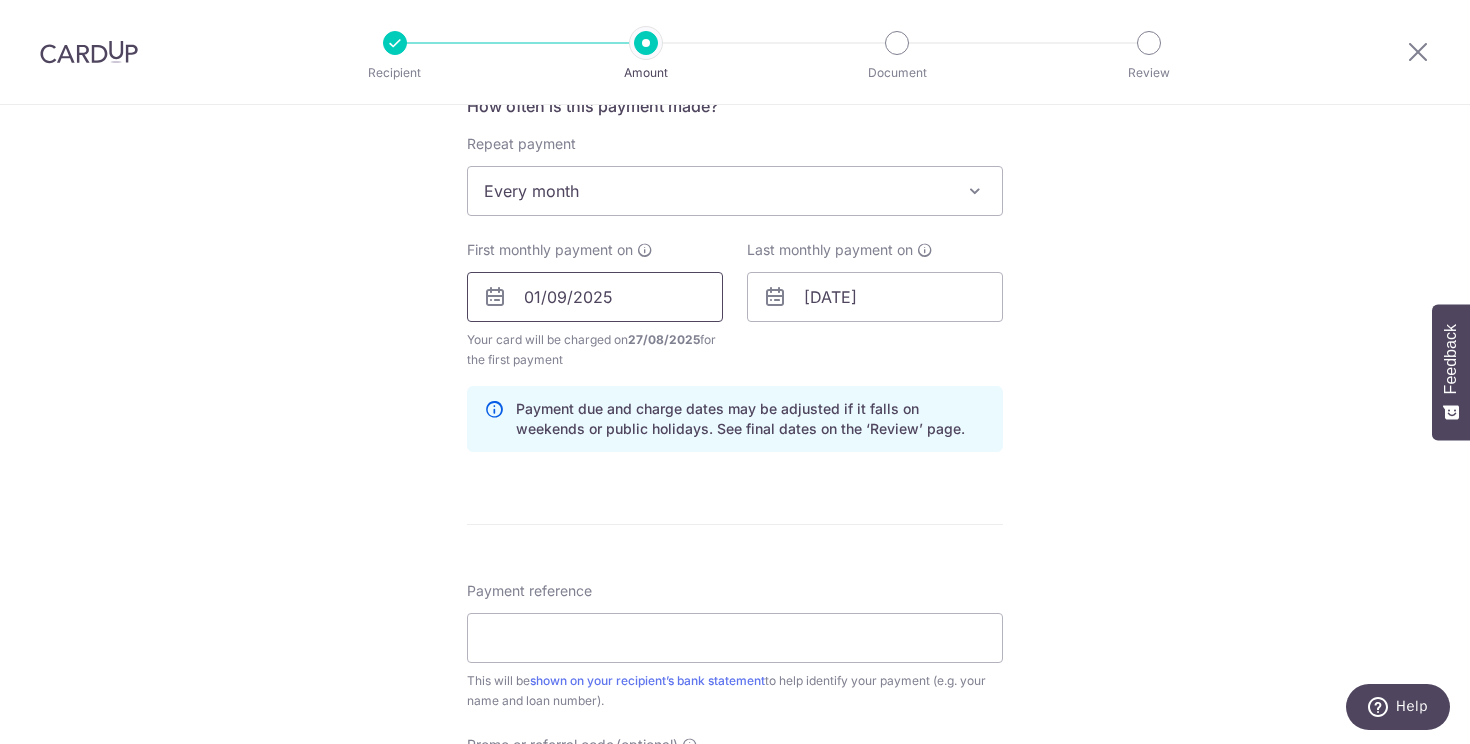 click on "01/09/2025" at bounding box center (595, 297) 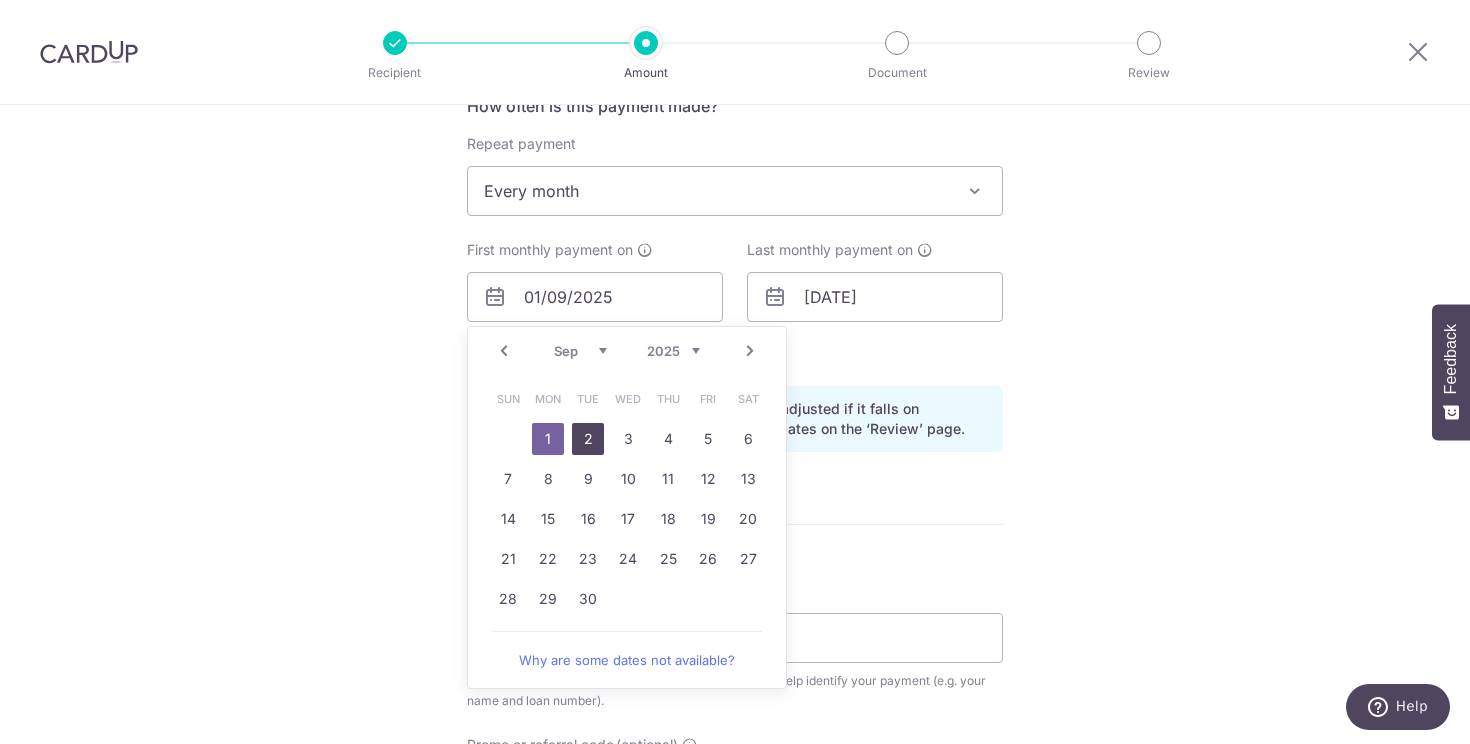 click on "2" at bounding box center [588, 439] 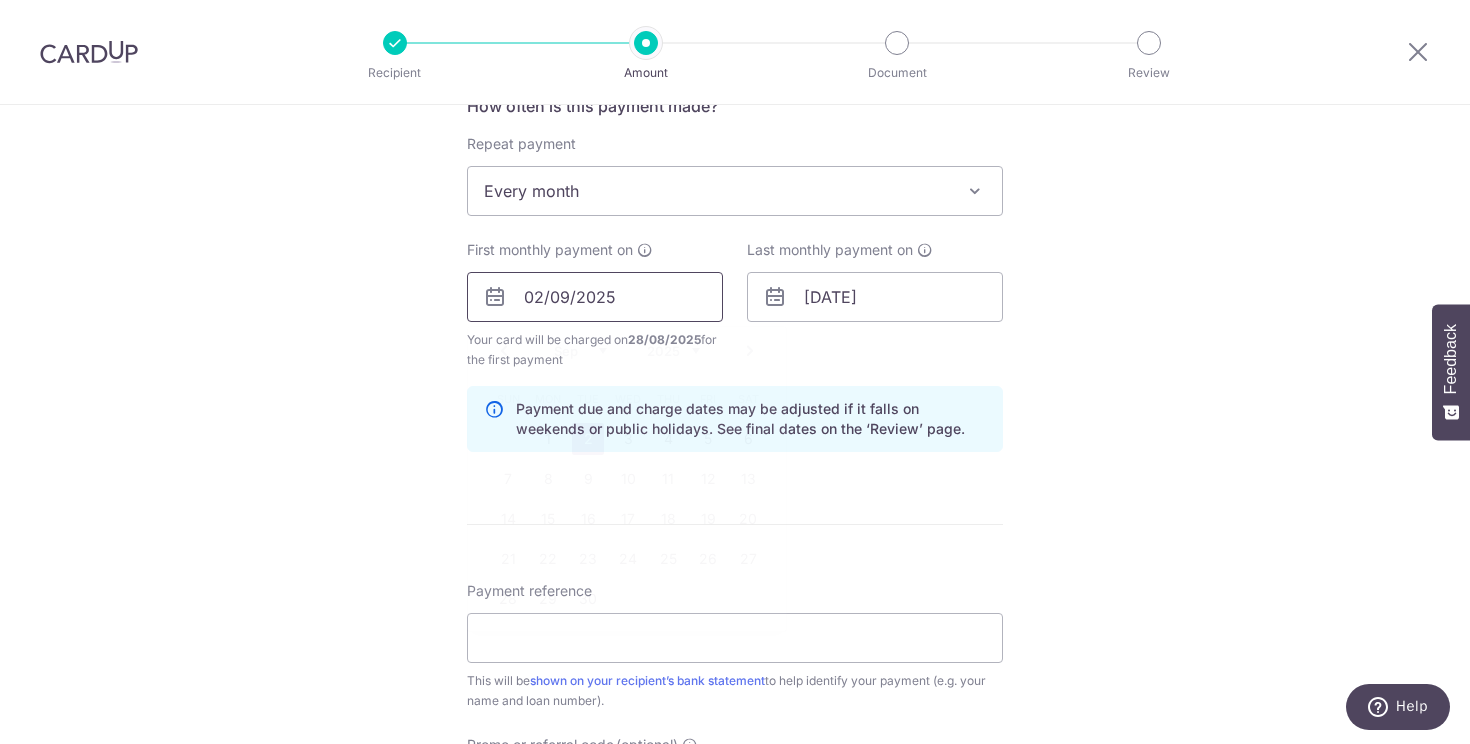 click on "02/09/2025" at bounding box center (595, 297) 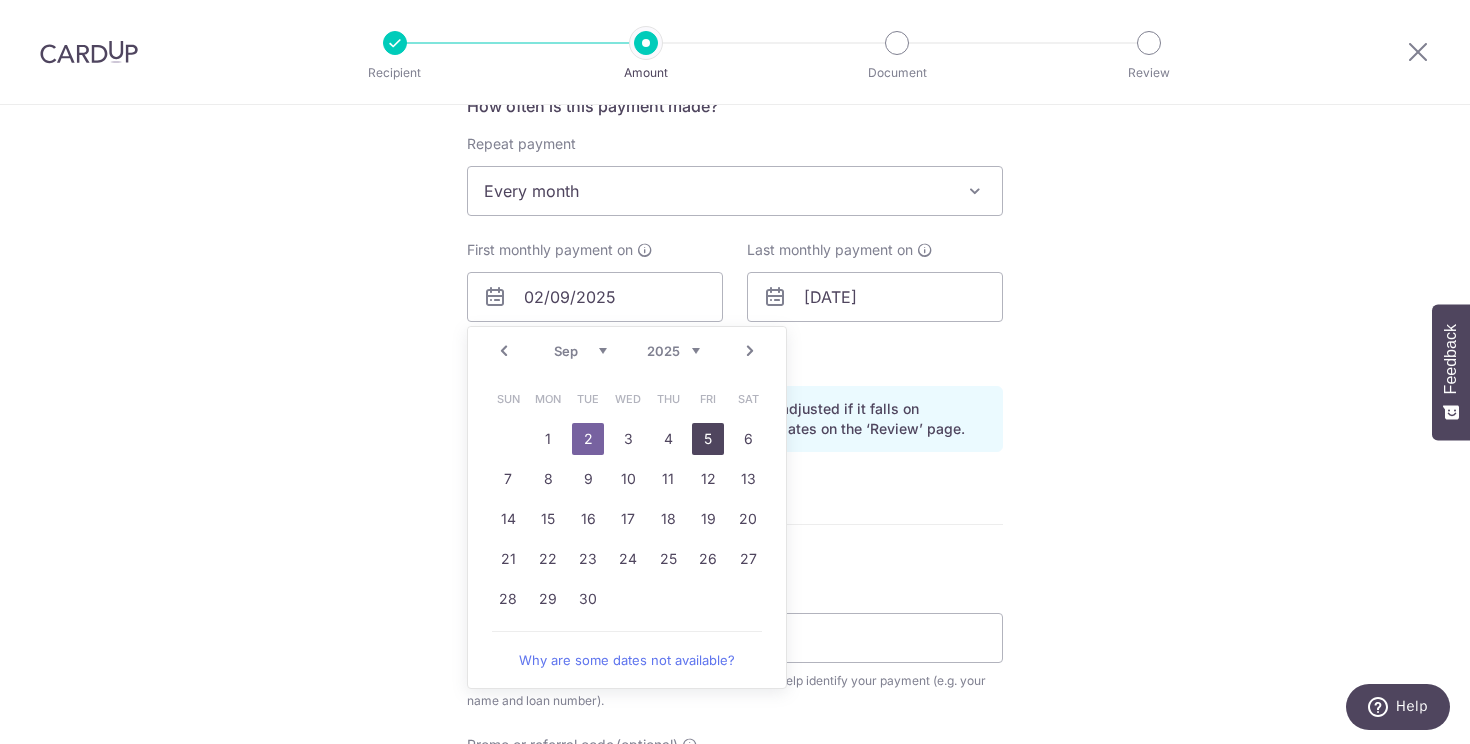 click on "5" at bounding box center (708, 439) 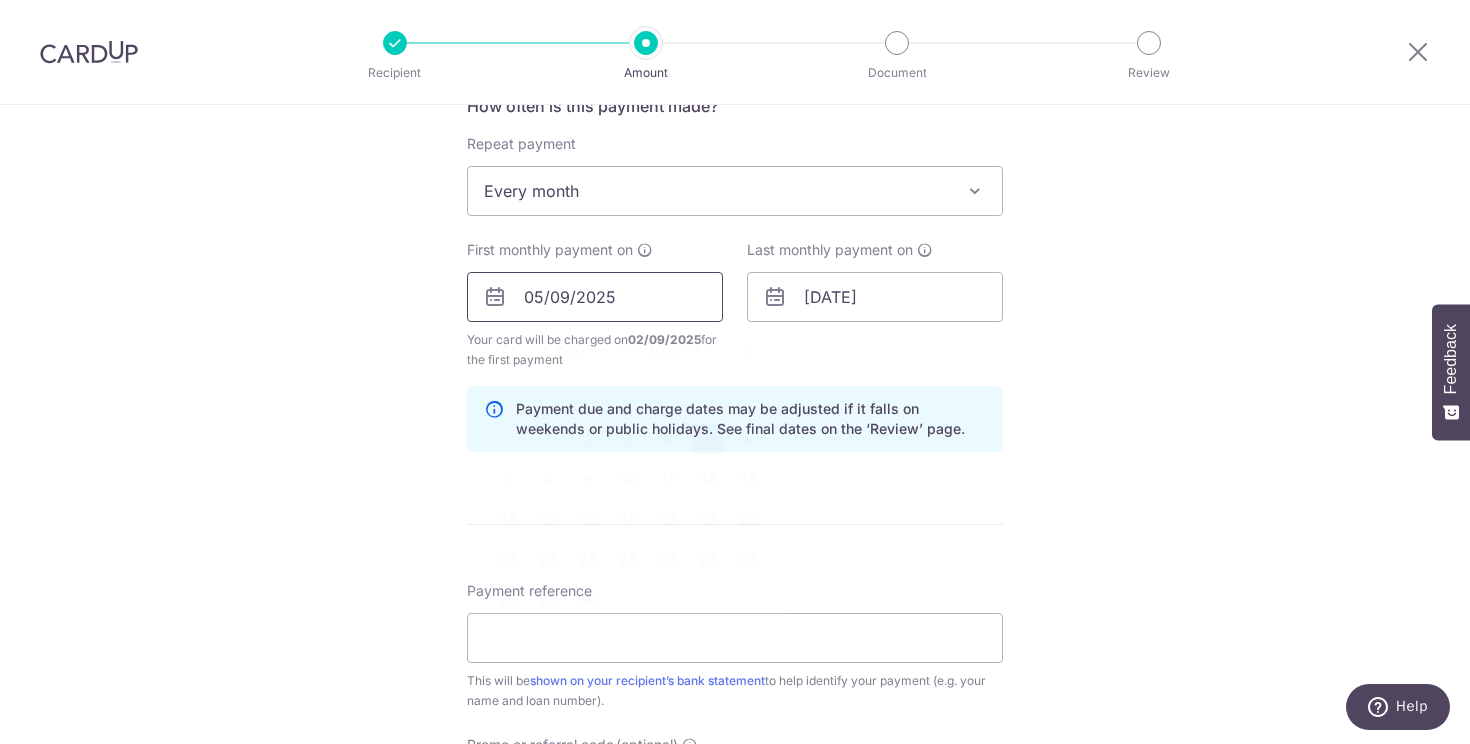 click on "05/09/2025" at bounding box center [595, 297] 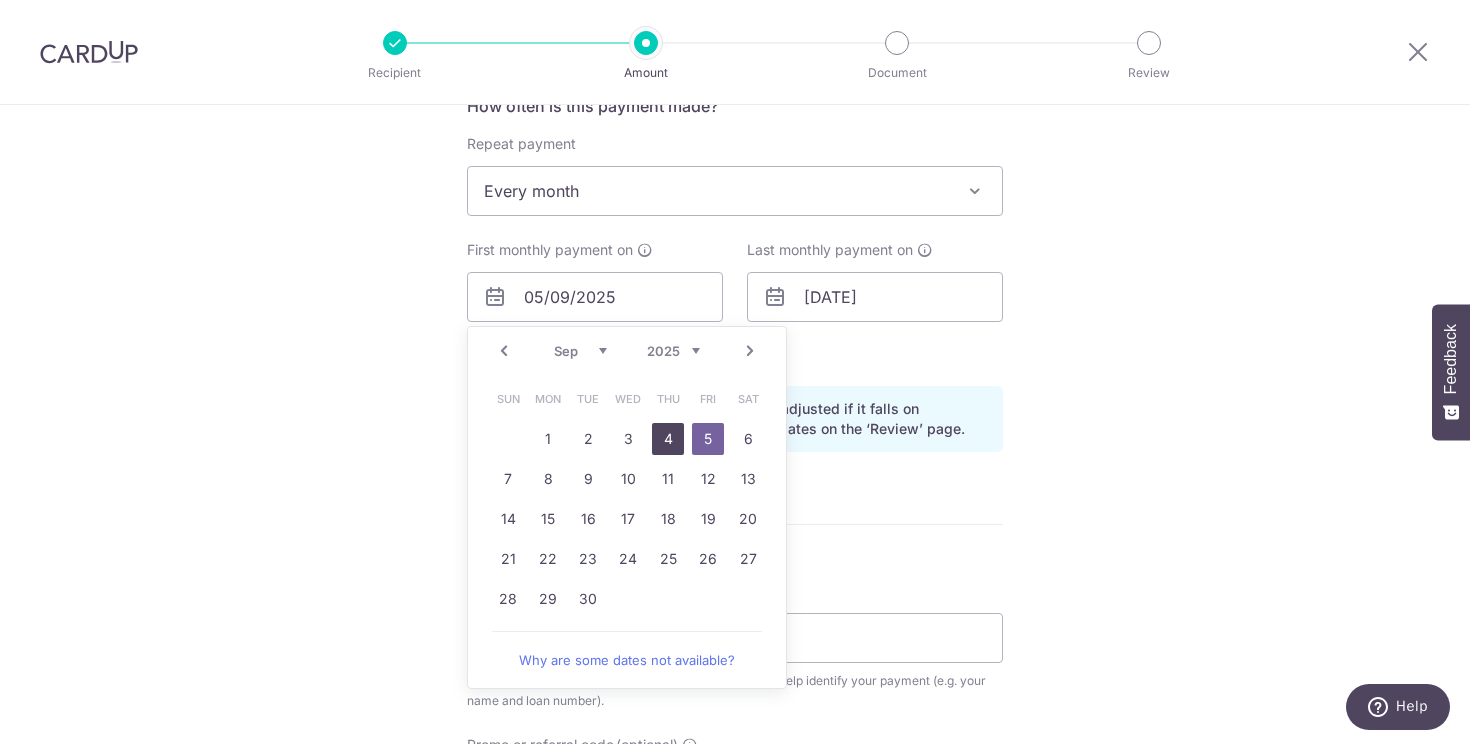 click on "4" at bounding box center [668, 439] 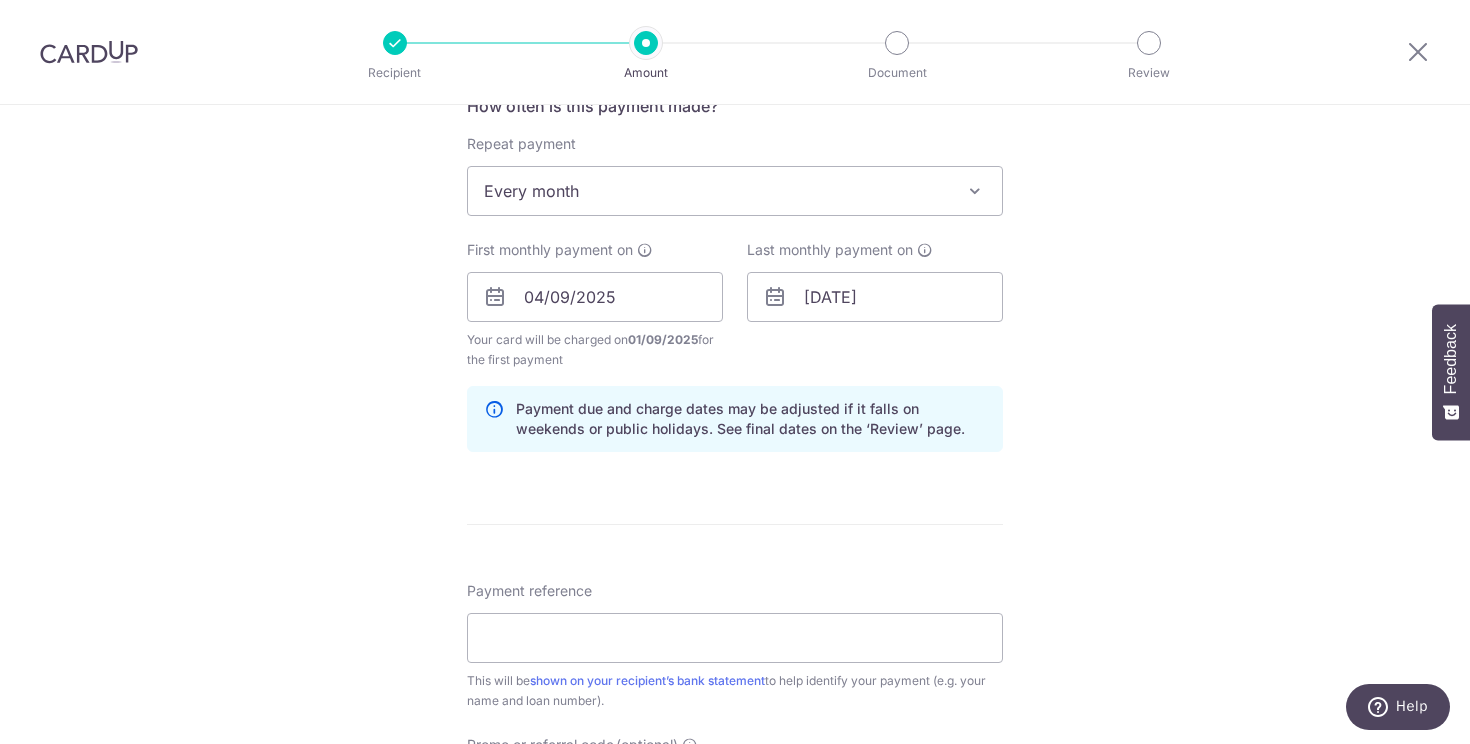 click on "Tell us more about your payment
Enter payment amount
SGD
1,522.00
1522.00
Select Card
**** [LAST_FOUR]
Add credit card
Your Cards
**** [LAST_FOUR]
**** [LAST_FOUR]
Secure 256-bit SSL
Text
New card details
Card
Secure 256-bit SSL" at bounding box center [735, 275] 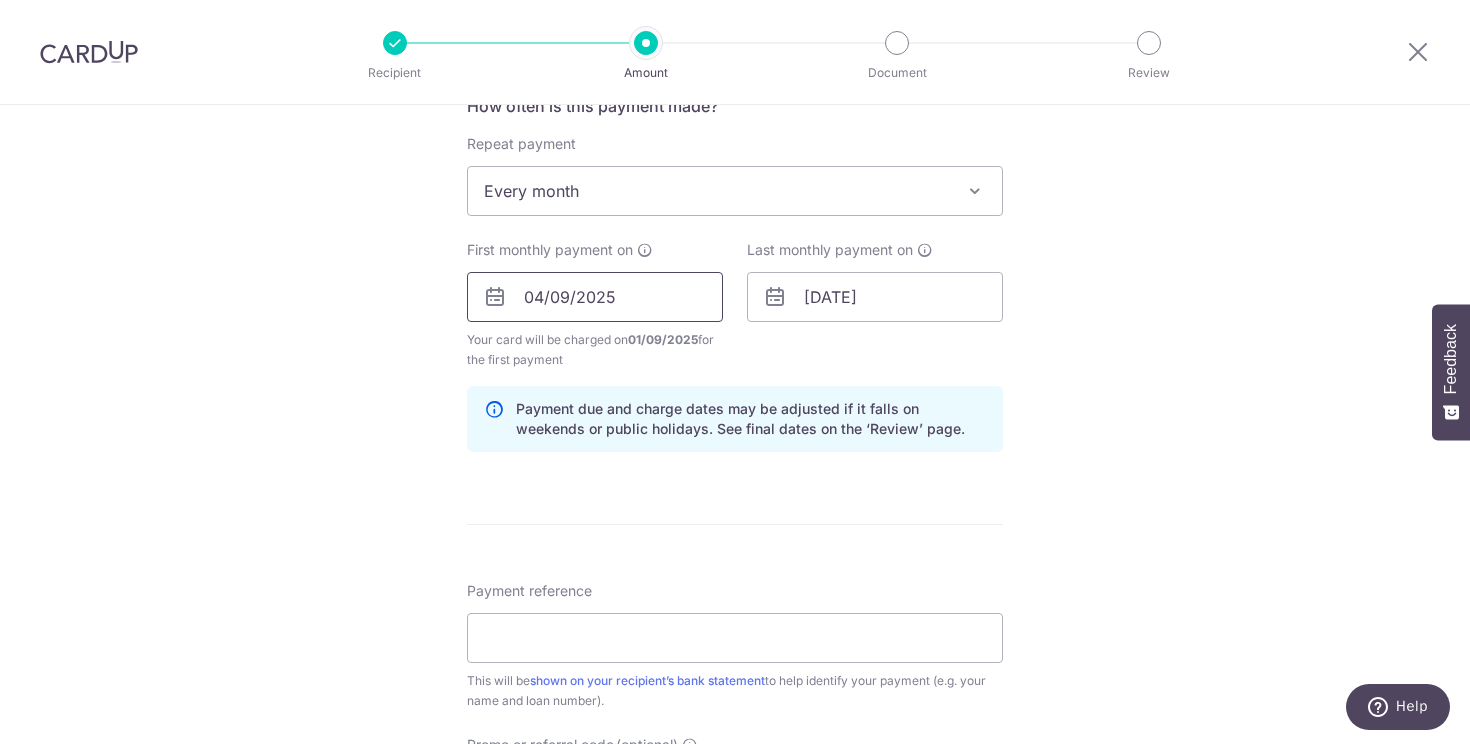 click on "04/09/2025" at bounding box center (595, 297) 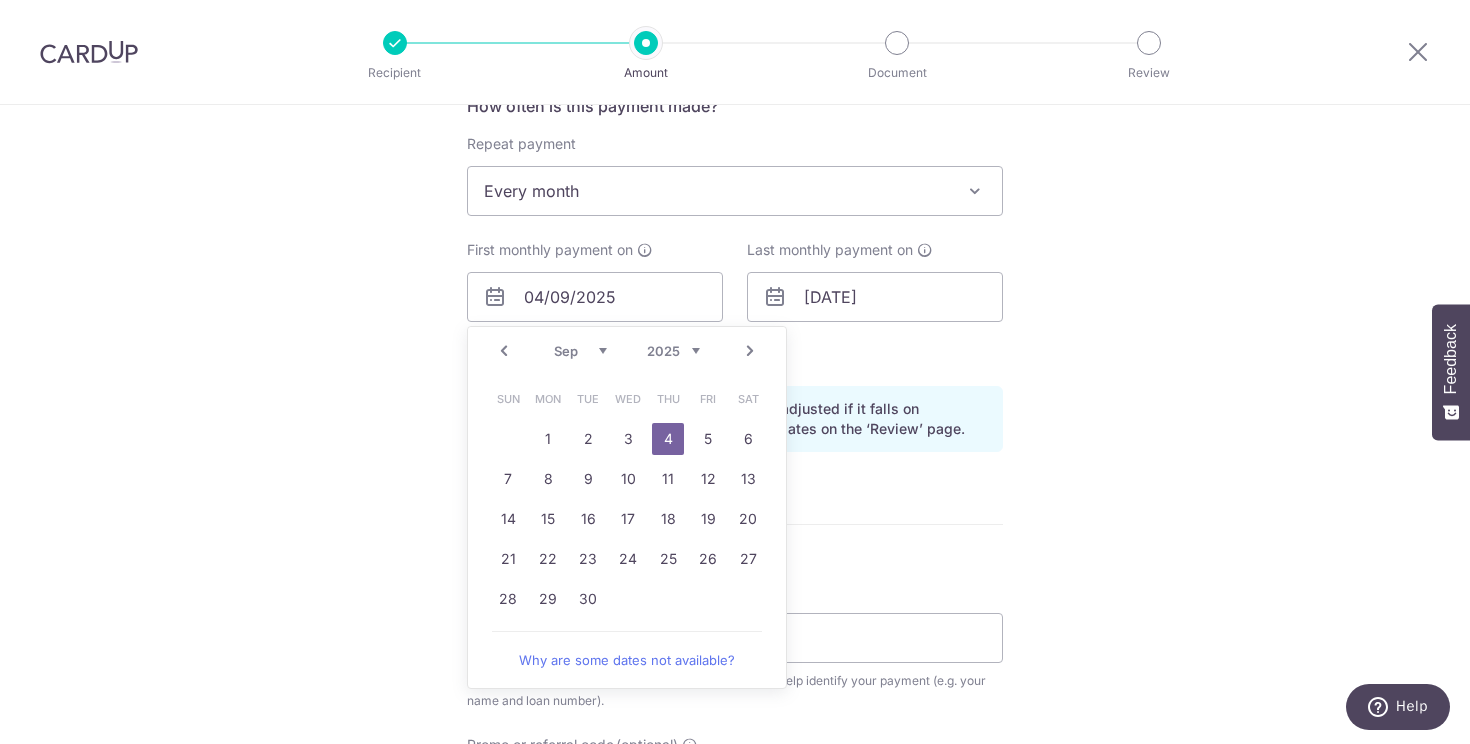 click on "Tell us more about your payment
Enter payment amount
SGD
1,522.00
1522.00
Select Card
**** [LAST_FOUR]
Add credit card
Your Cards
**** [LAST_FOUR]
**** [LAST_FOUR]
Secure 256-bit SSL
Text
New card details
Card
Secure 256-bit SSL" at bounding box center [735, 275] 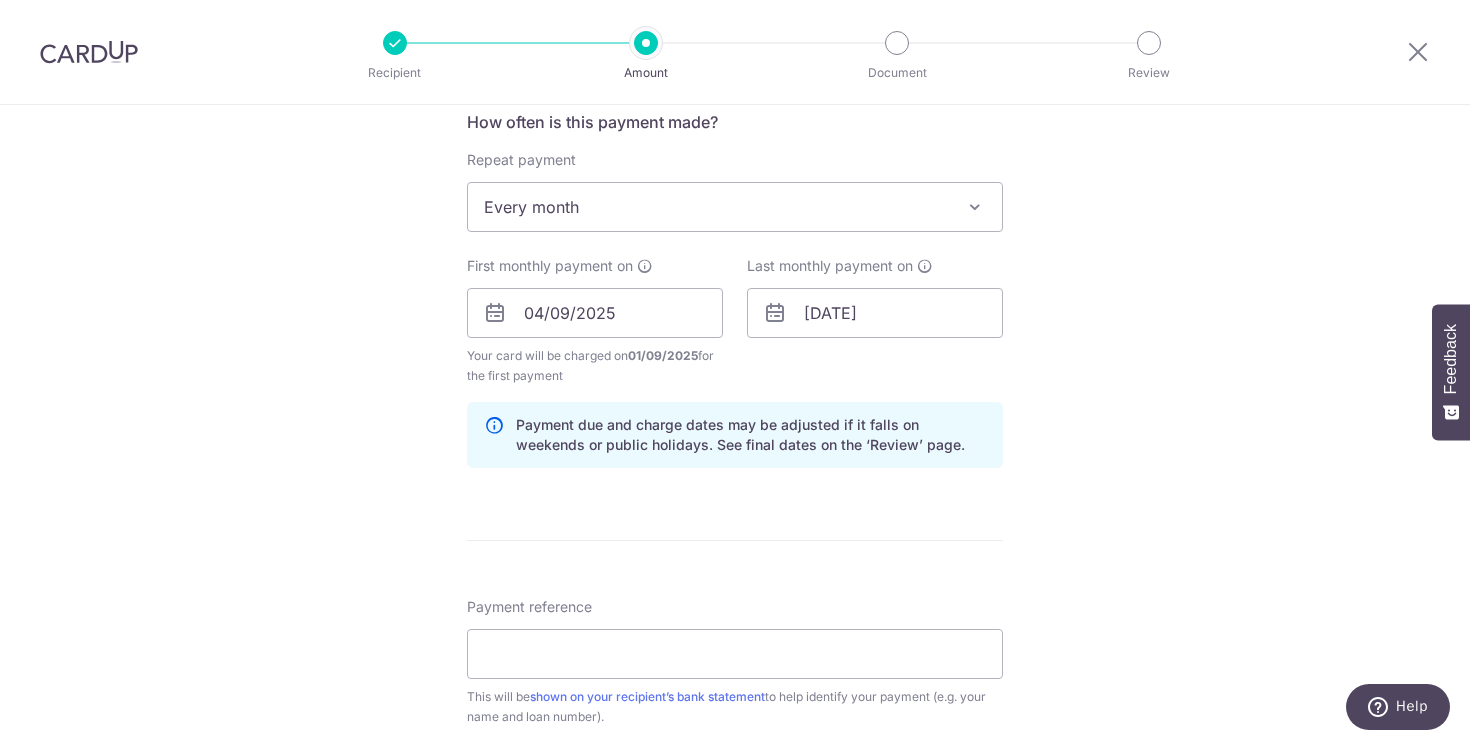 scroll, scrollTop: 761, scrollLeft: 0, axis: vertical 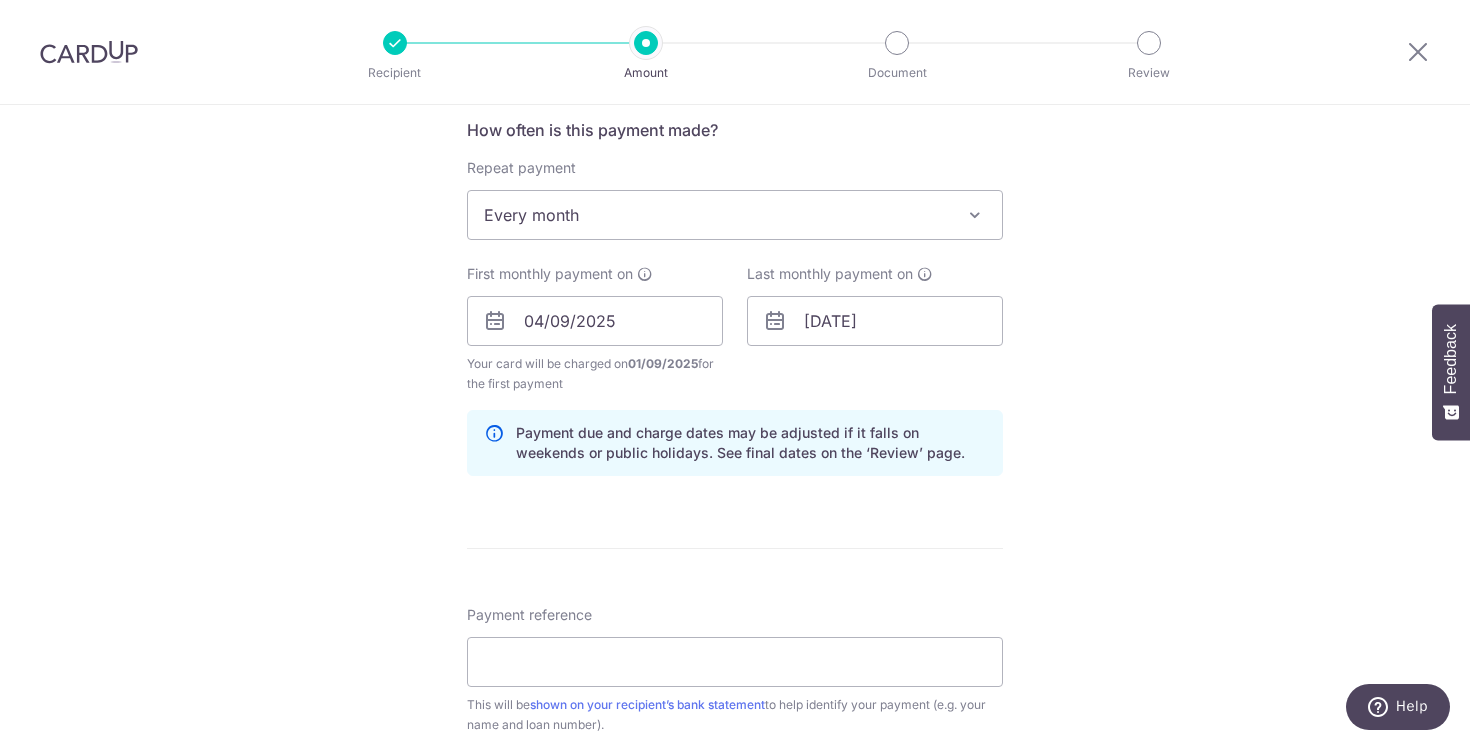 click on "Last monthly payment on
01/05/2032" at bounding box center [875, 329] 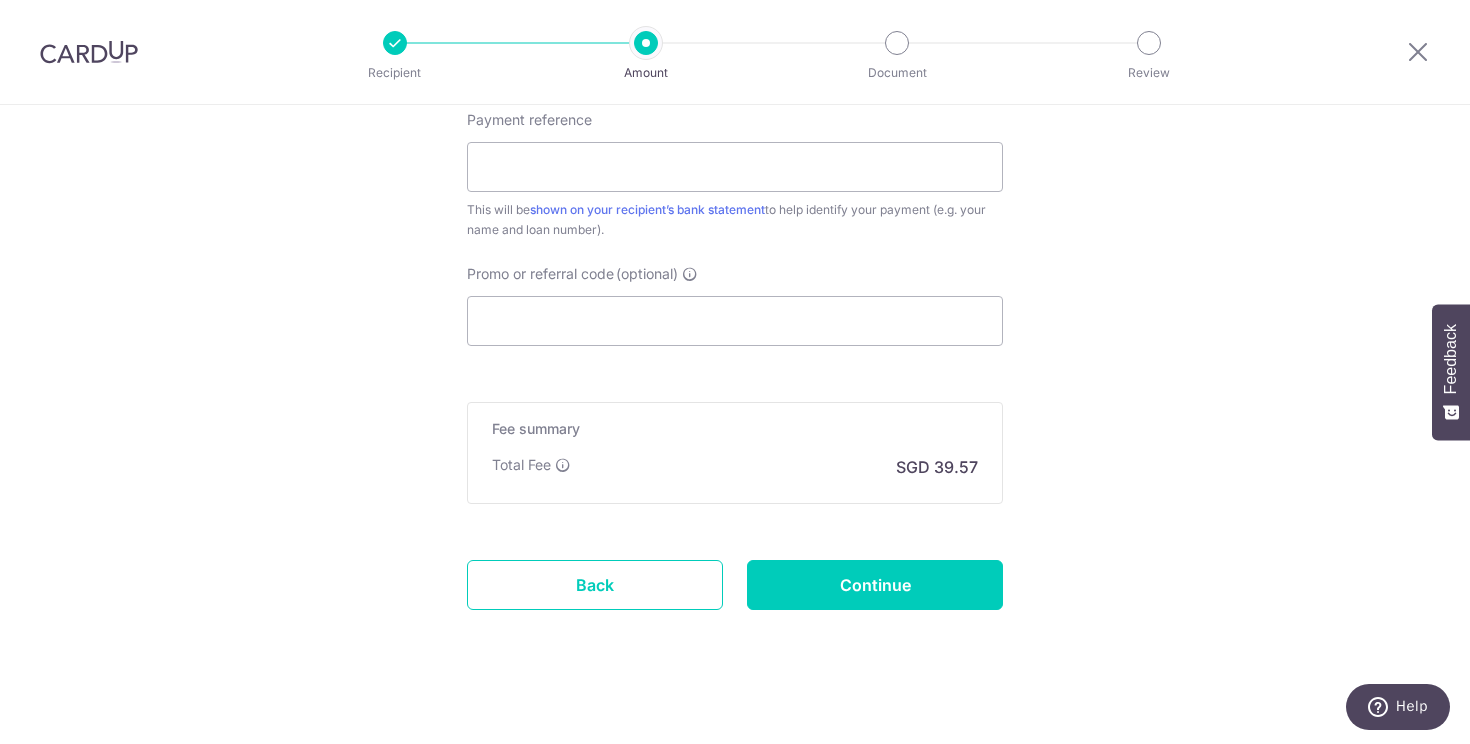 scroll, scrollTop: 1229, scrollLeft: 0, axis: vertical 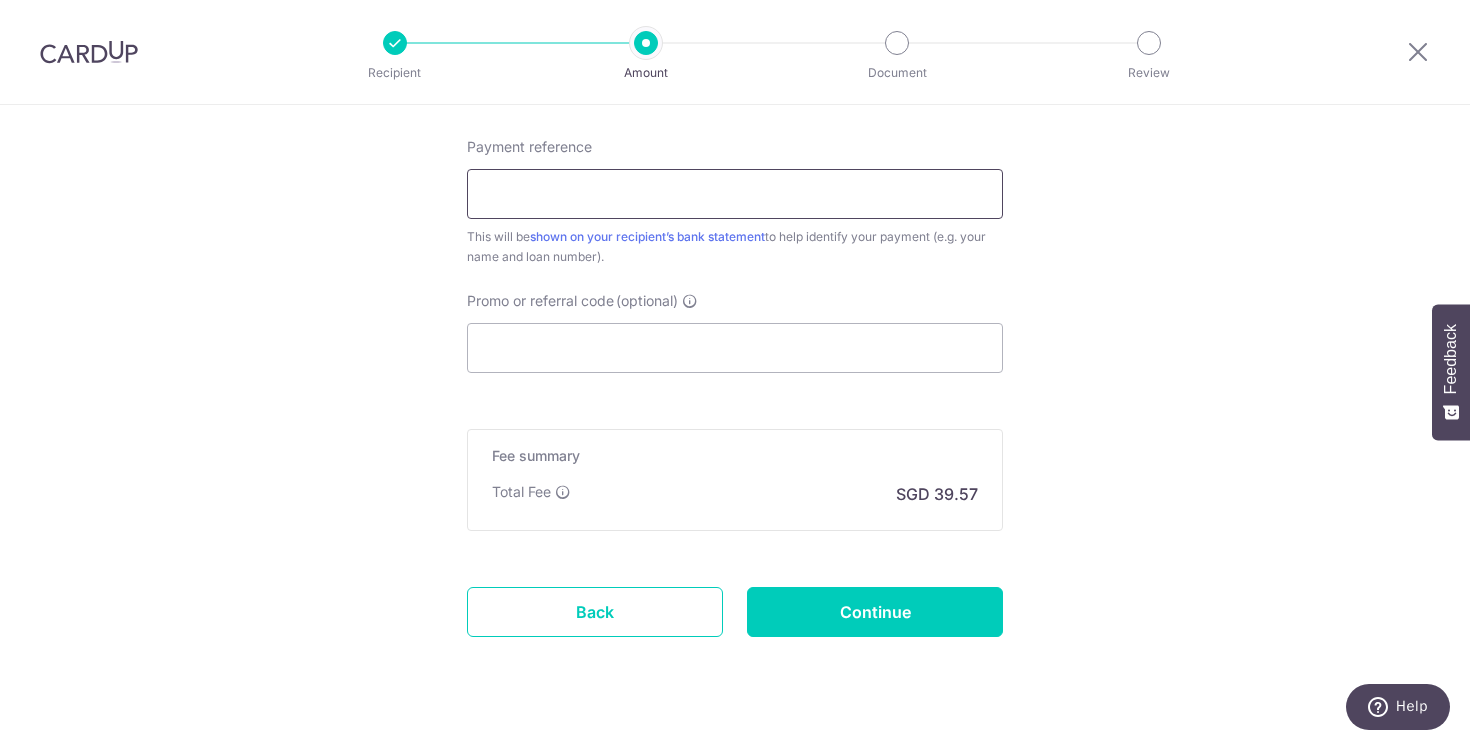 click on "Payment reference" at bounding box center [735, 194] 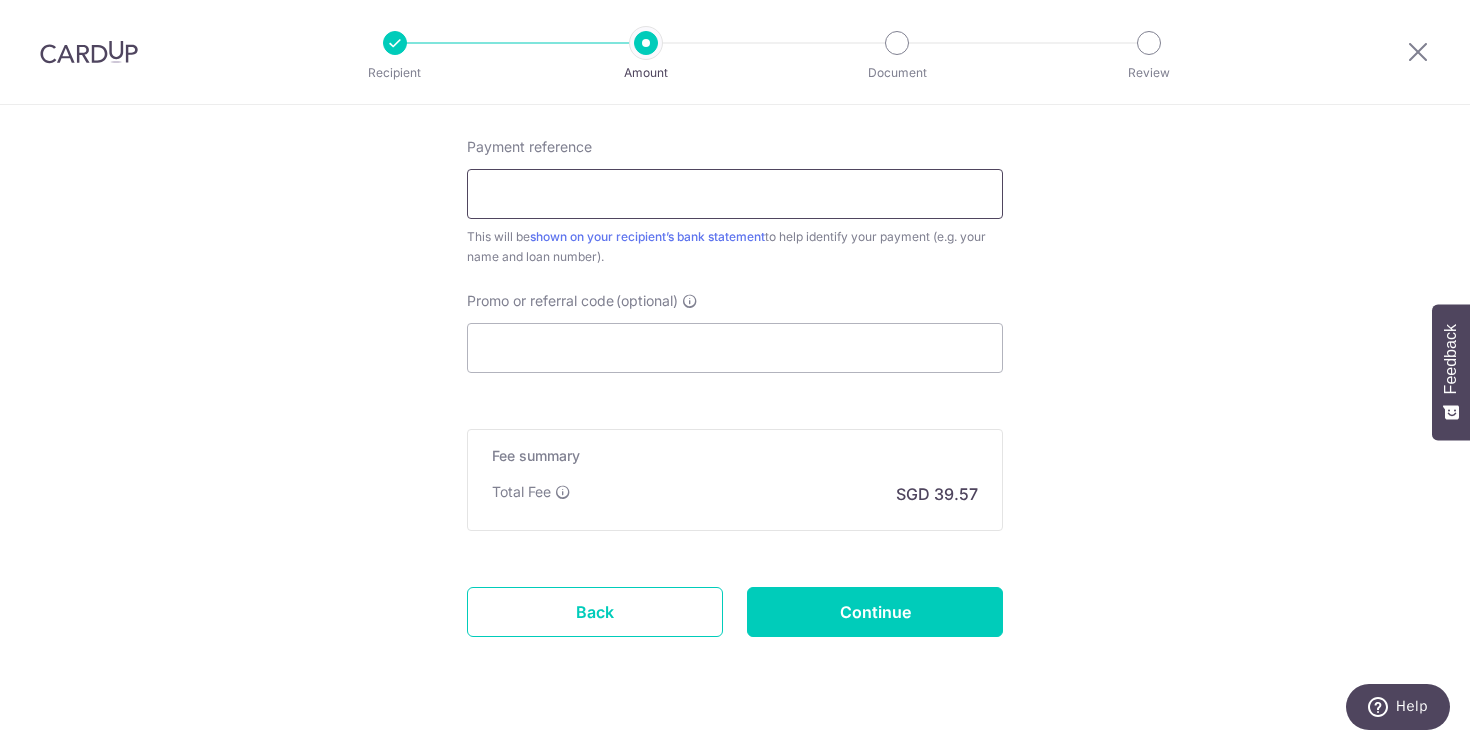 type on "car loan" 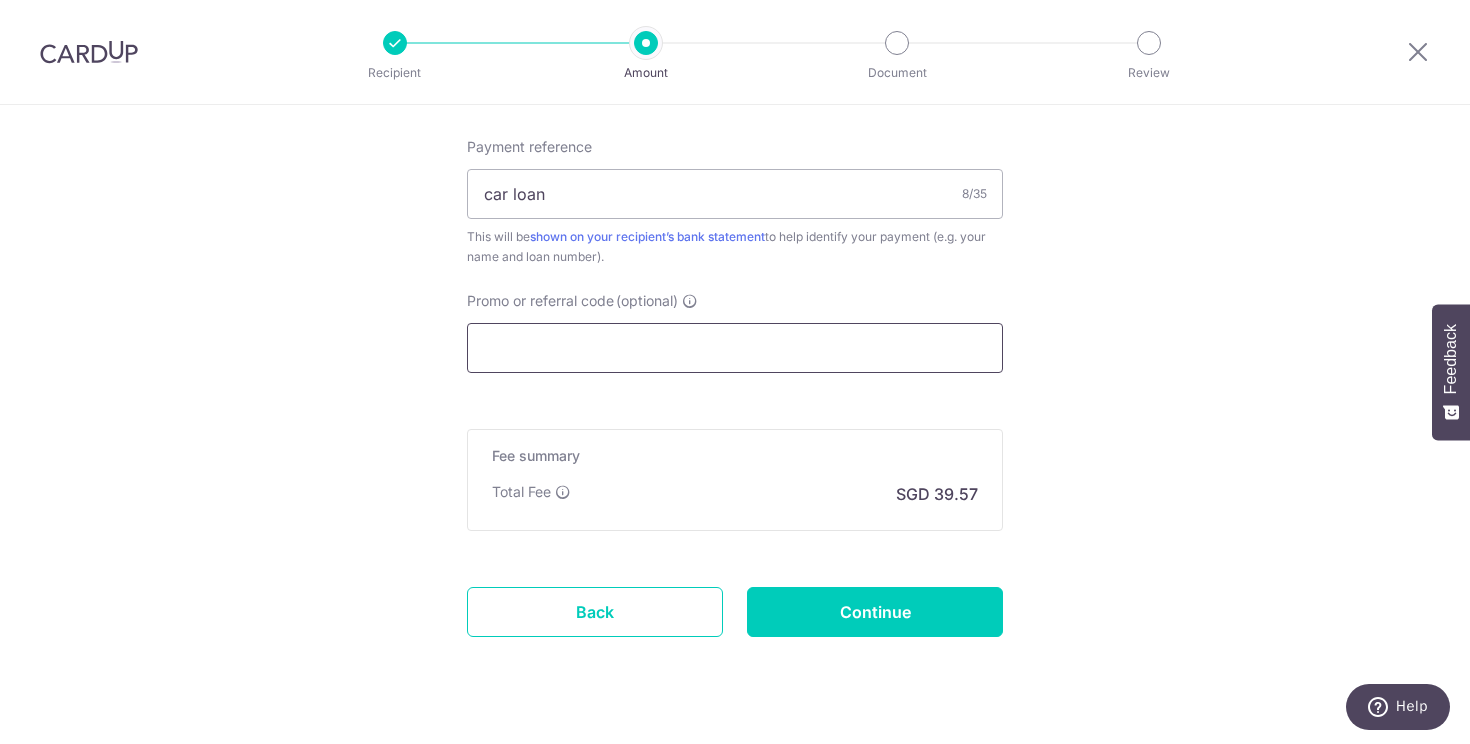 click on "Promo or referral code
(optional)" at bounding box center [735, 348] 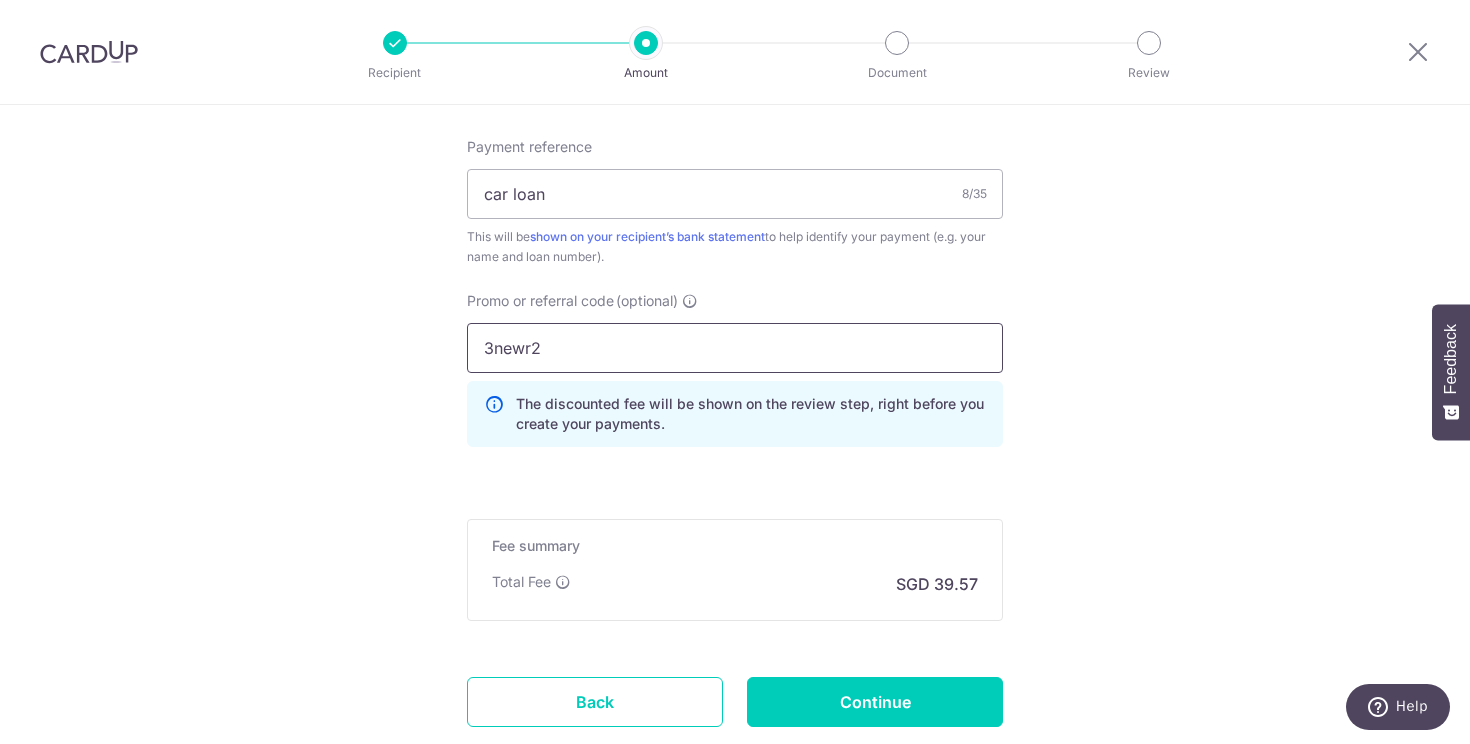 type on "3newr2" 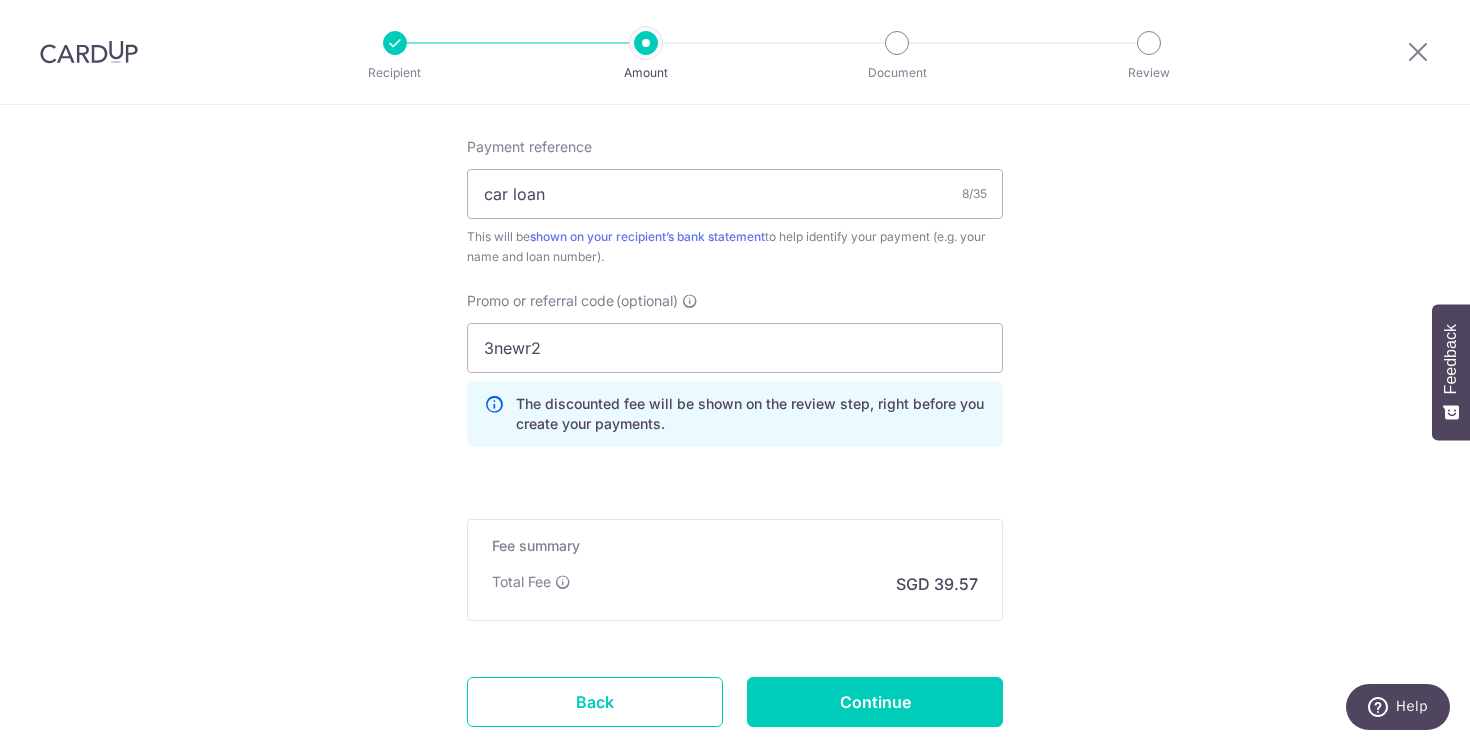 click on "Tell us more about your payment
Enter payment amount
SGD
1,522.00
1522.00
Select Card
**** 9889
Add credit card
Your Cards
**** 0543
**** 9889
Secure 256-bit SSL
Text
New card details
Card
Secure 256-bit SSL" at bounding box center (735, -124) 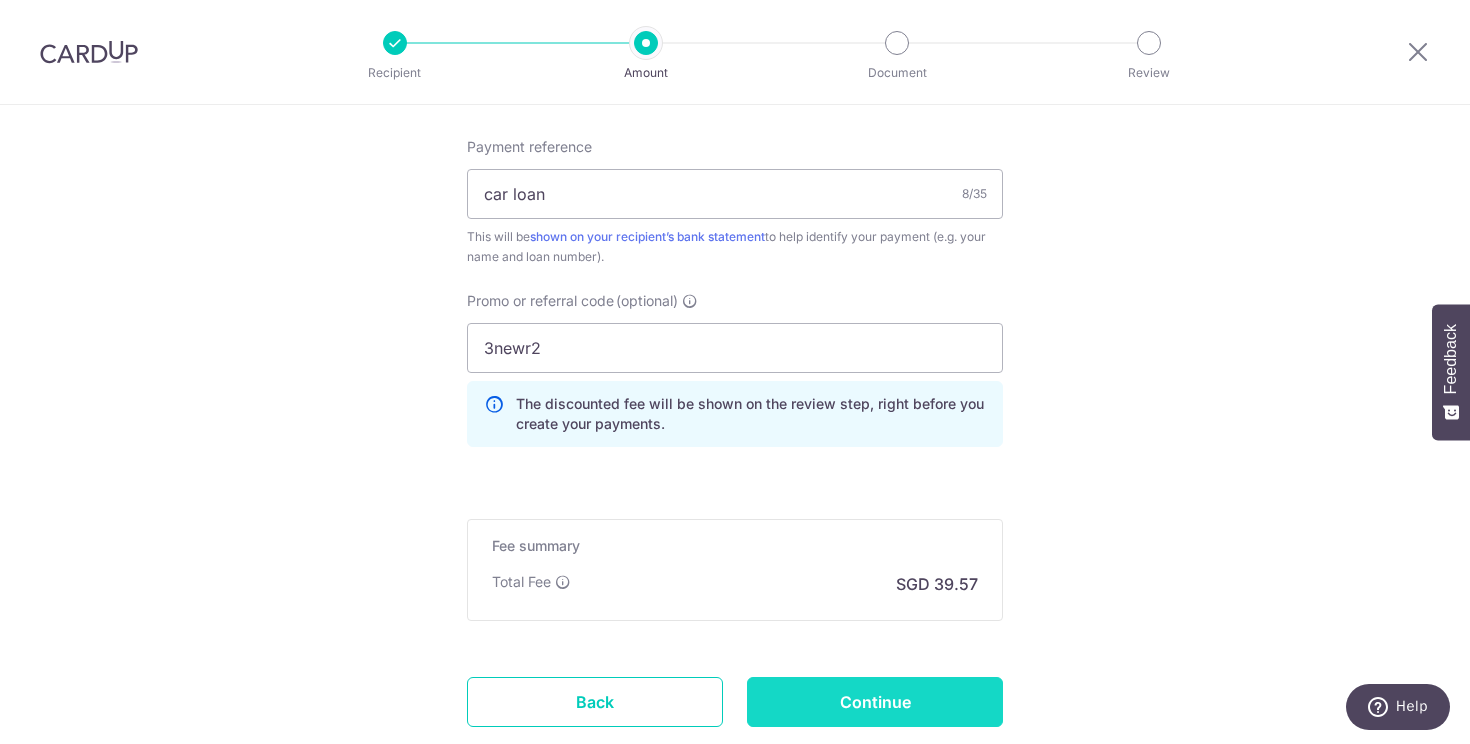 click on "Continue" at bounding box center [875, 702] 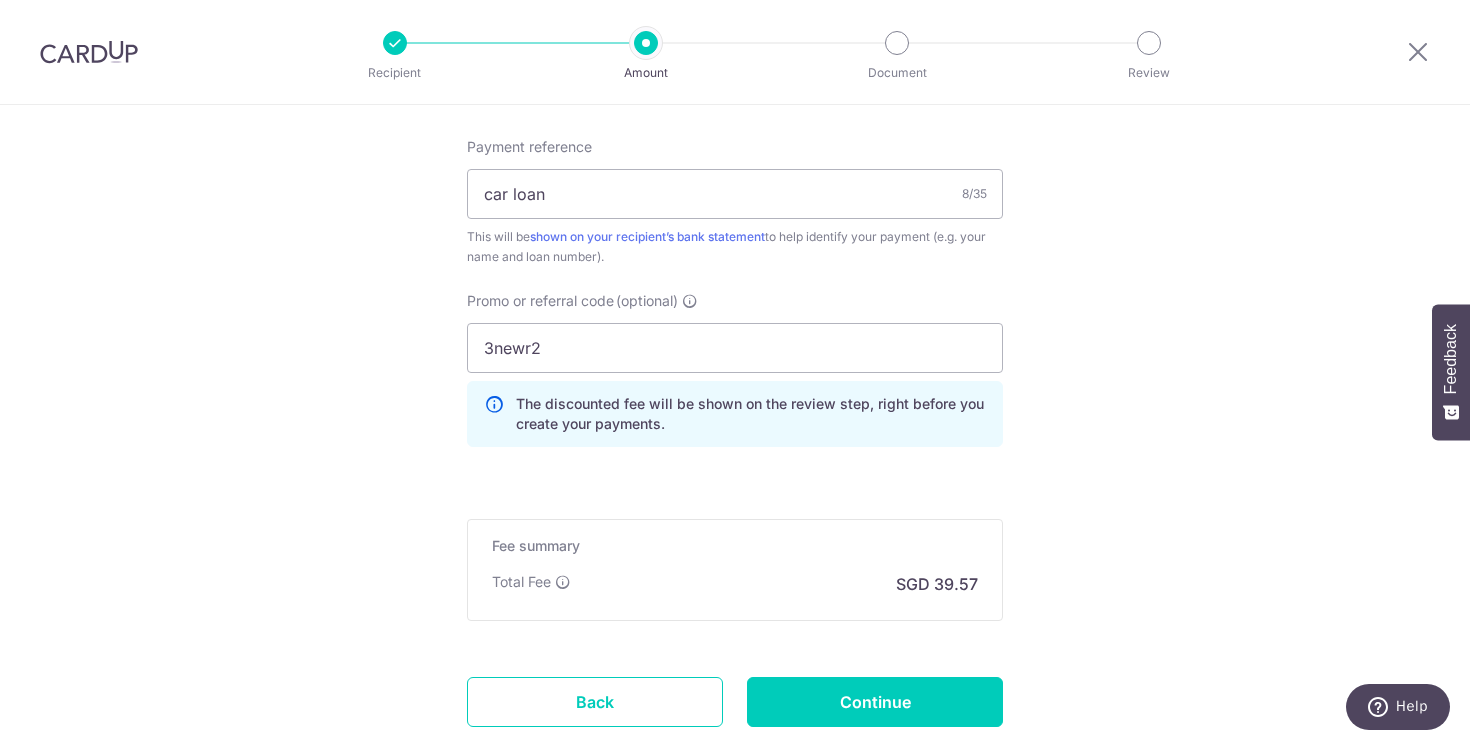 type on "Create Schedule" 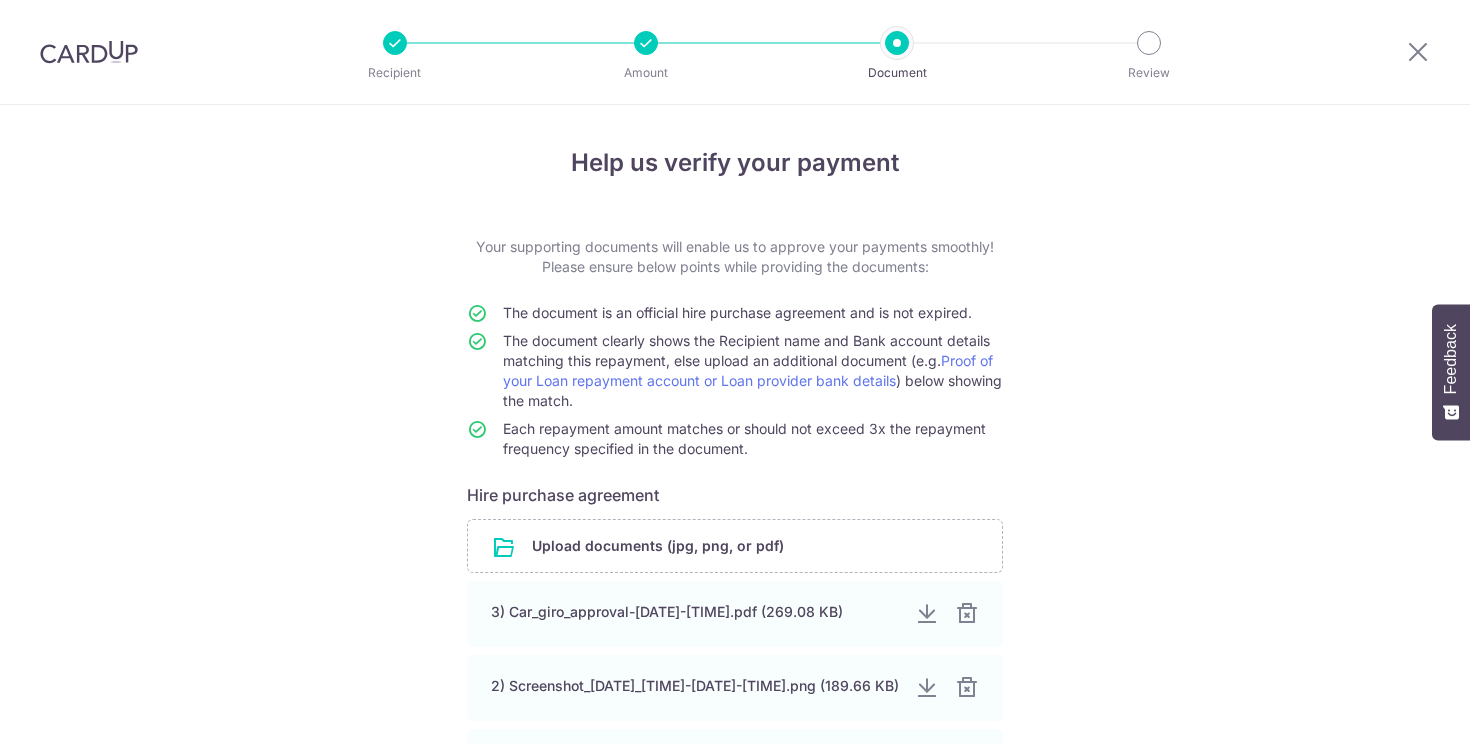 scroll, scrollTop: 0, scrollLeft: 0, axis: both 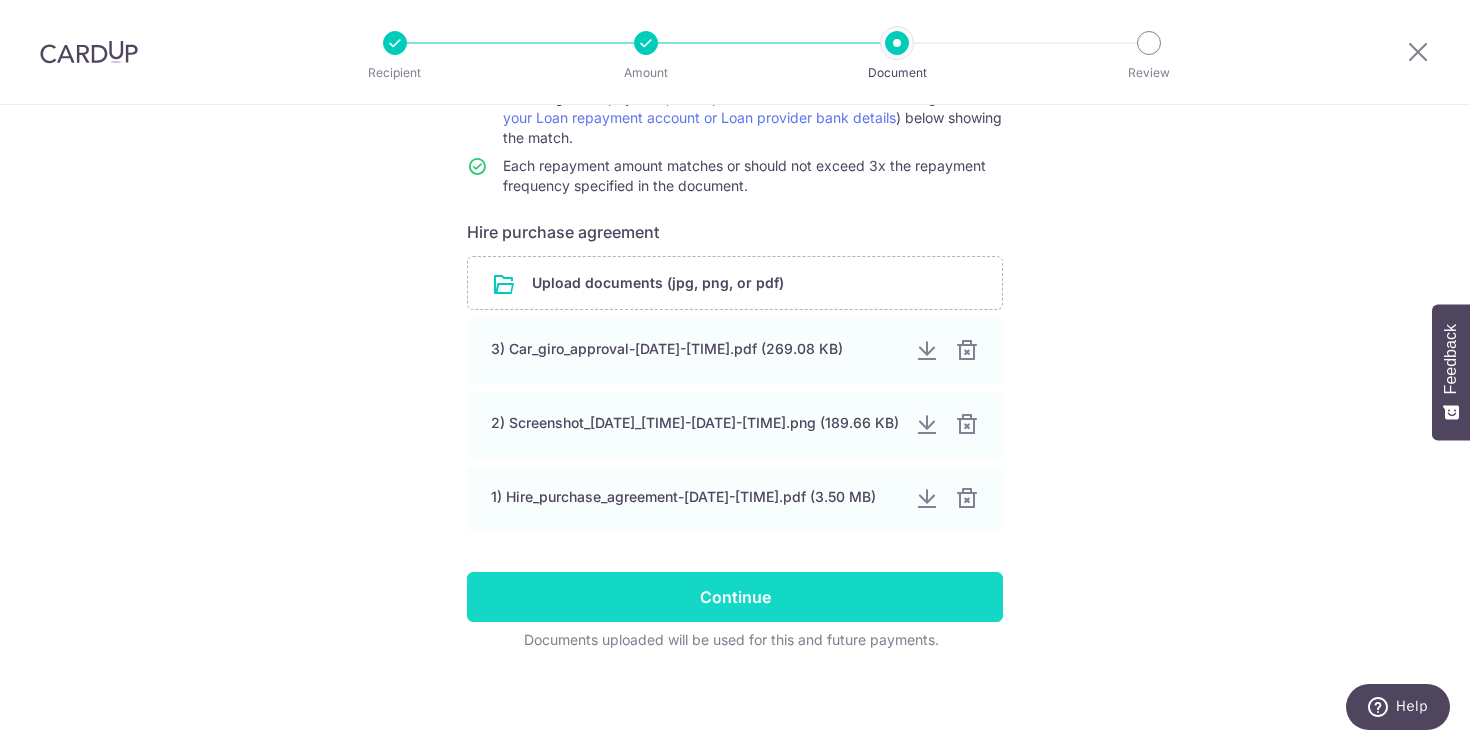 click on "Continue" at bounding box center (735, 597) 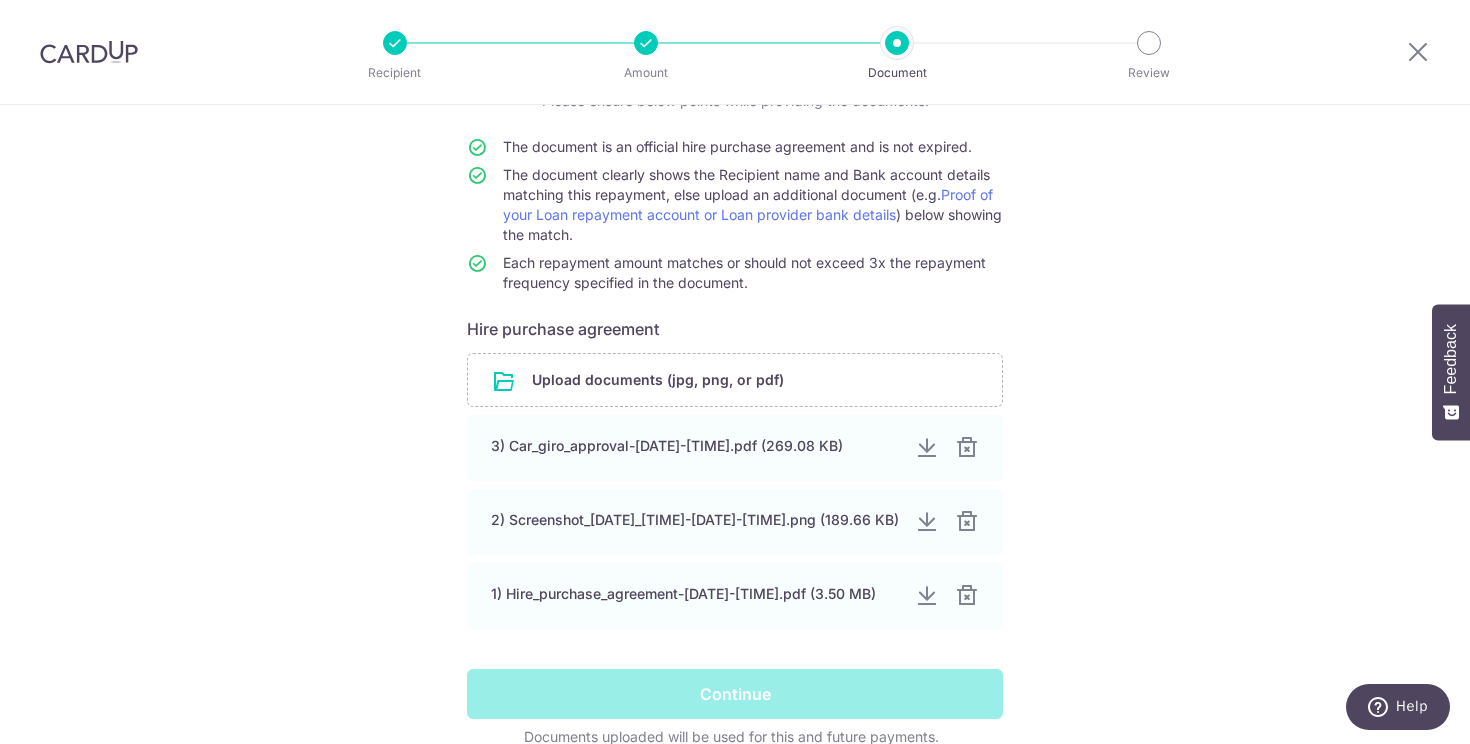 scroll, scrollTop: 275, scrollLeft: 0, axis: vertical 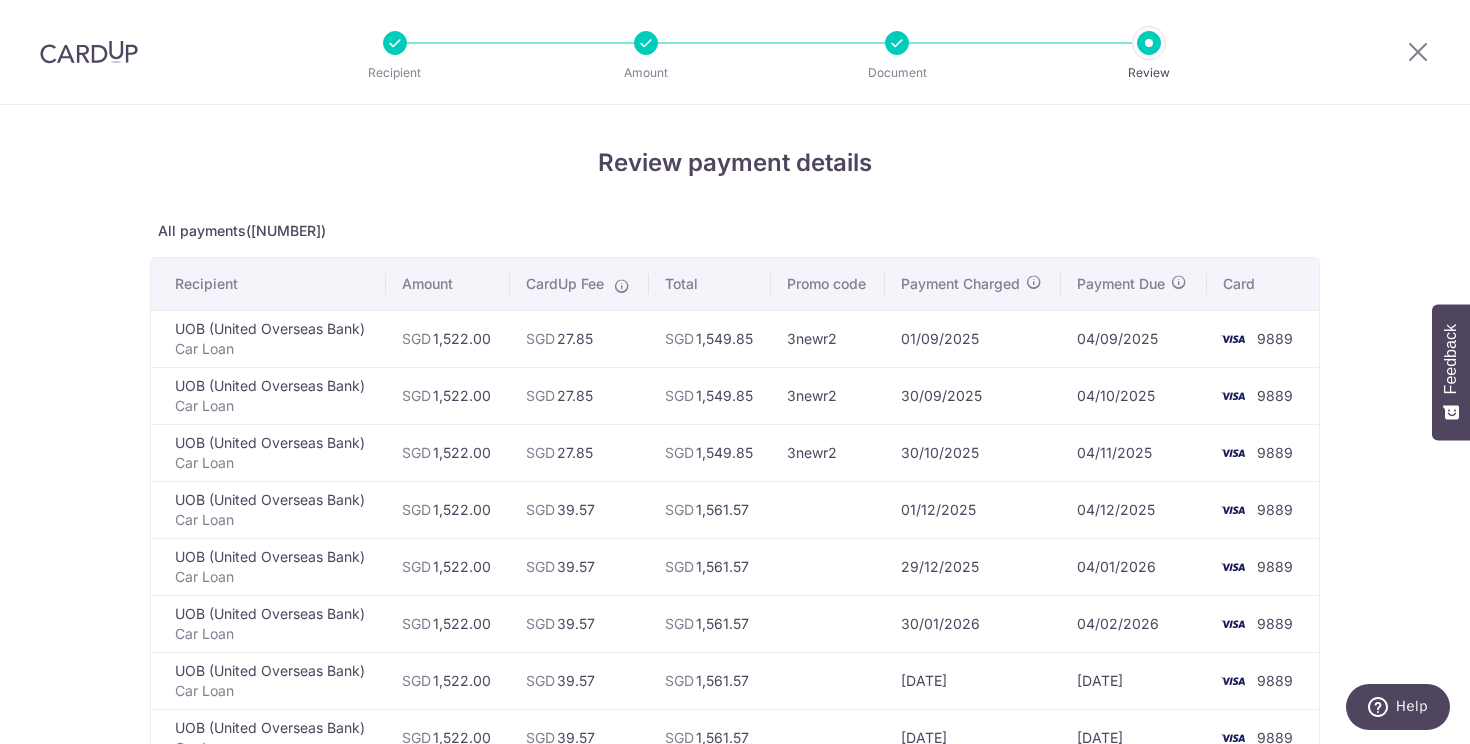 click at bounding box center (827, 509) 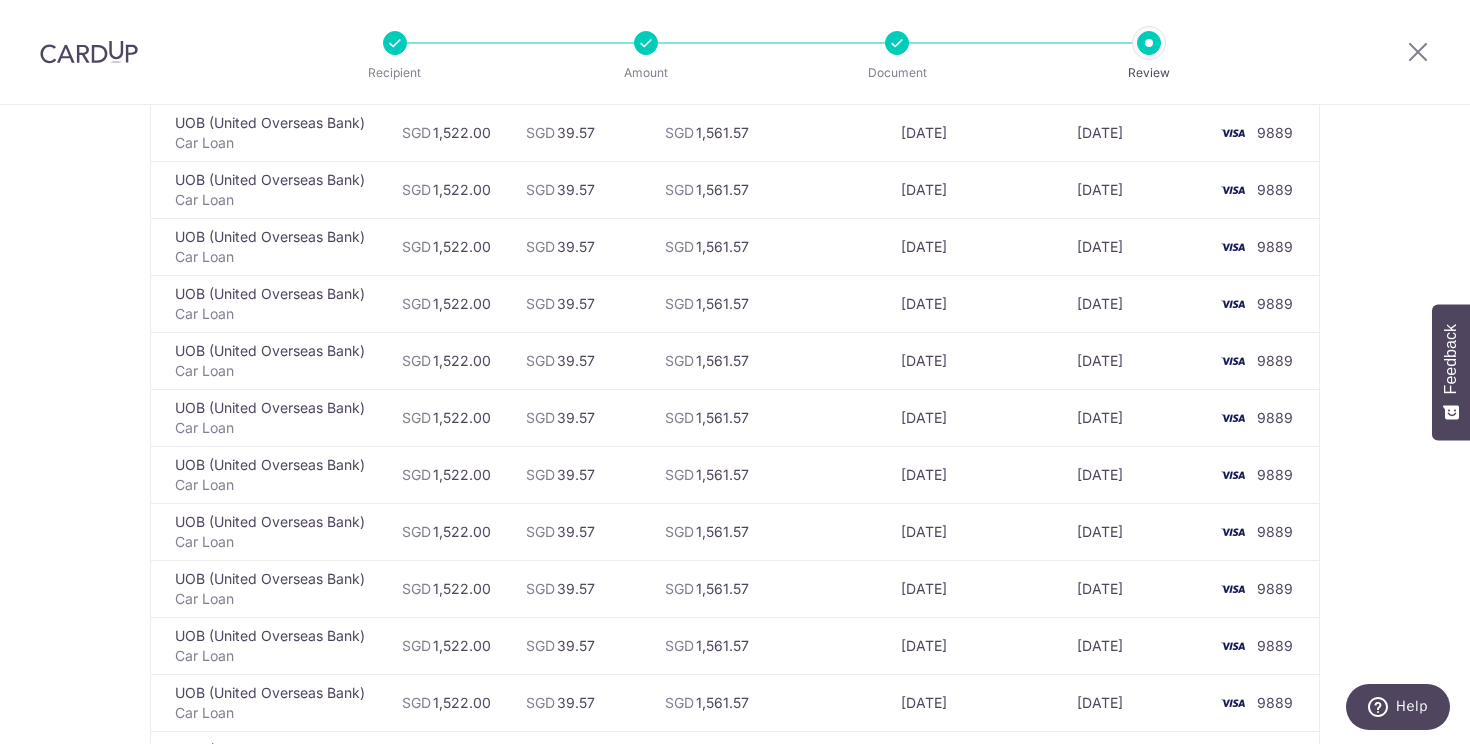 scroll, scrollTop: 0, scrollLeft: 0, axis: both 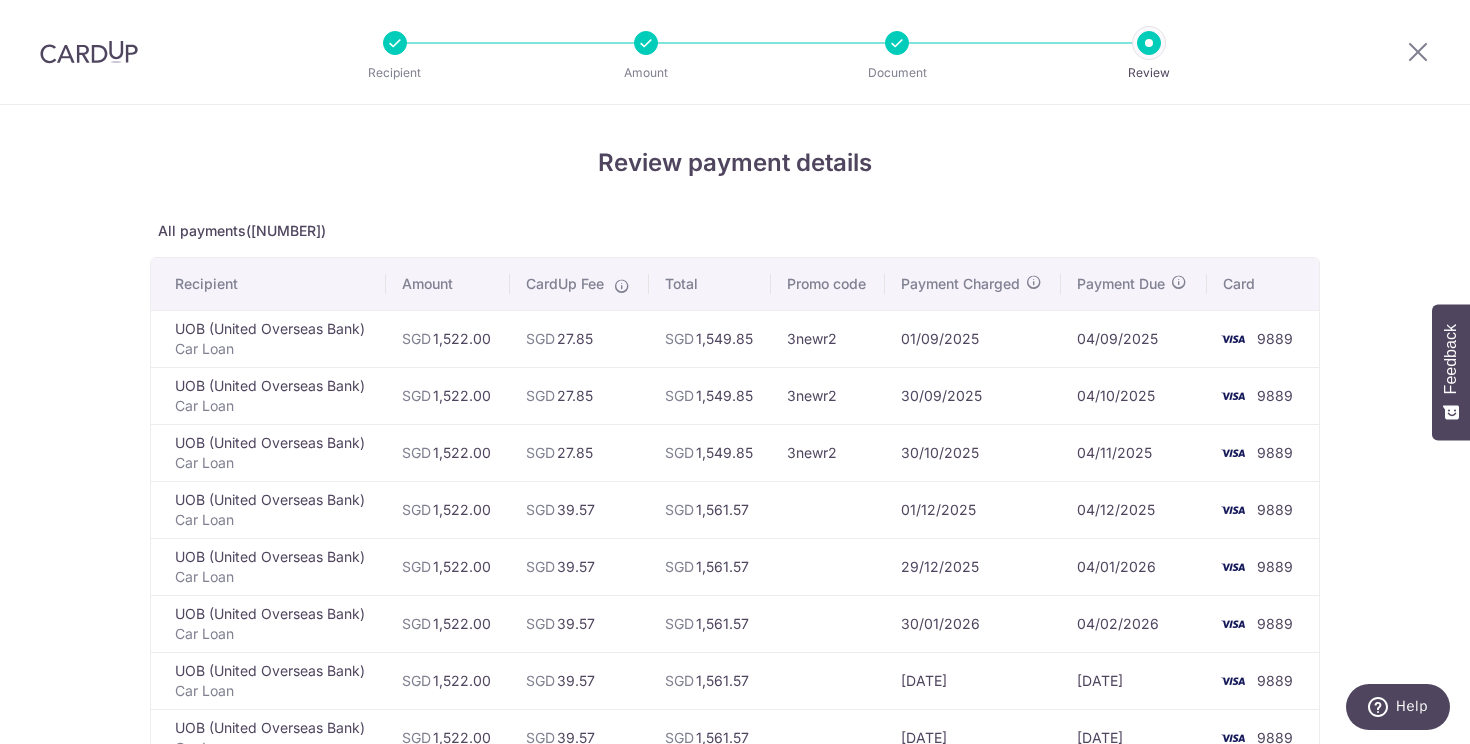 click at bounding box center [897, 43] 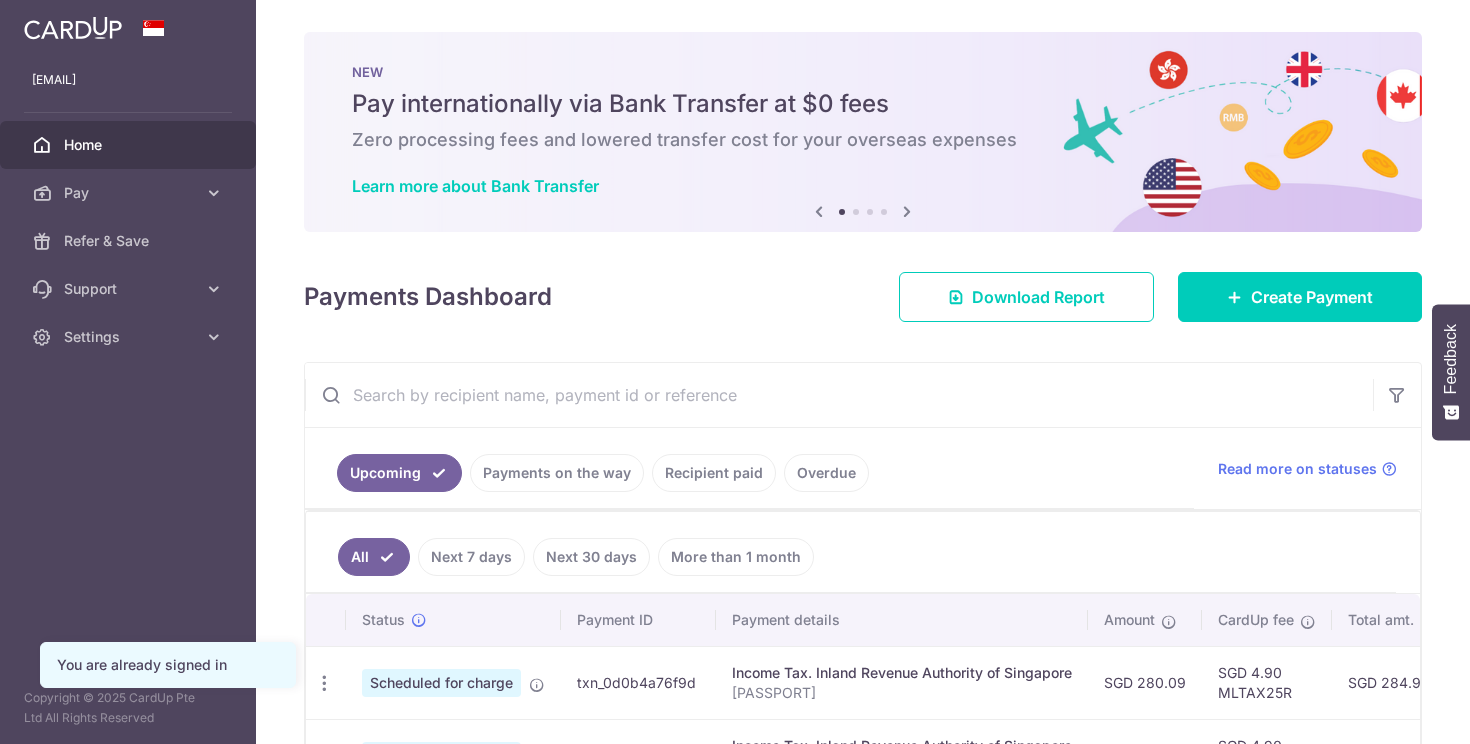 scroll, scrollTop: 0, scrollLeft: 0, axis: both 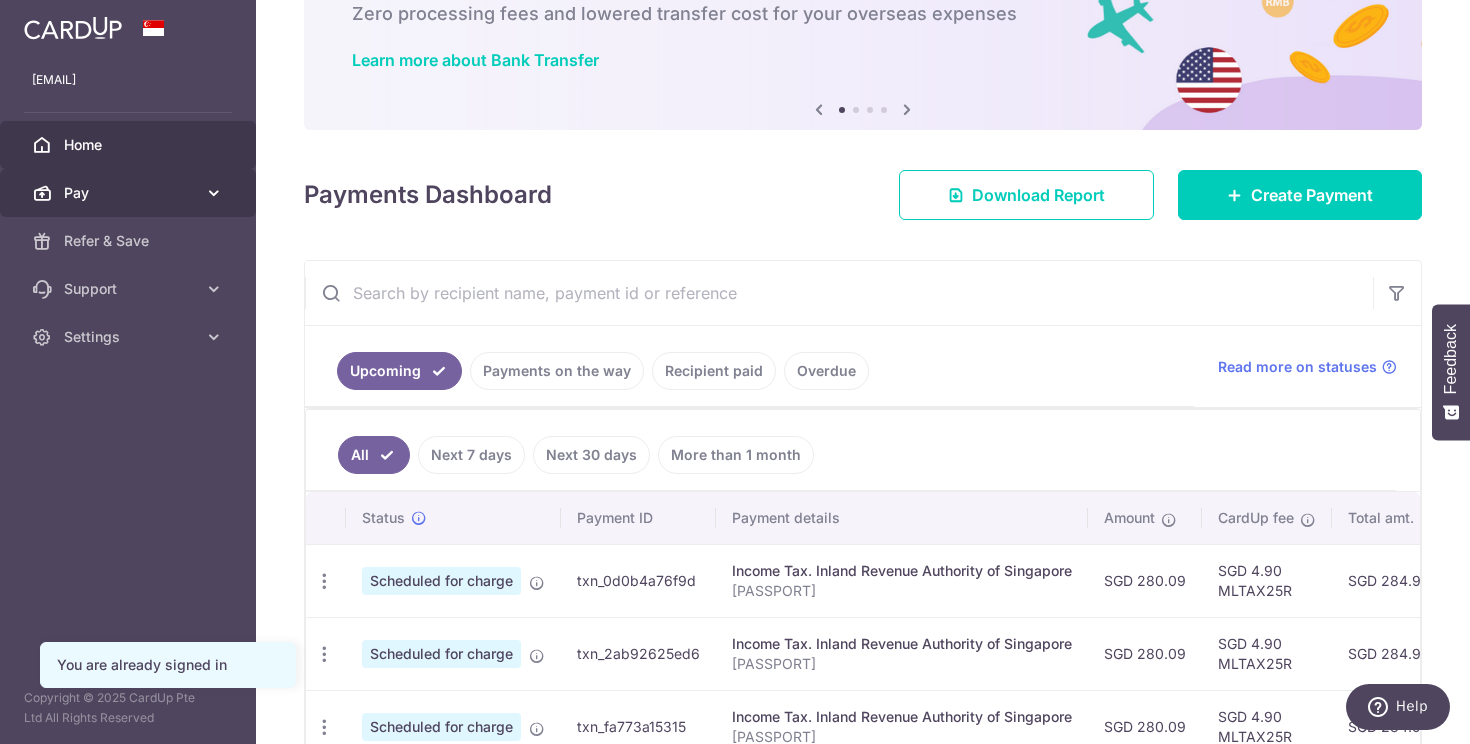 click on "Pay" at bounding box center (130, 193) 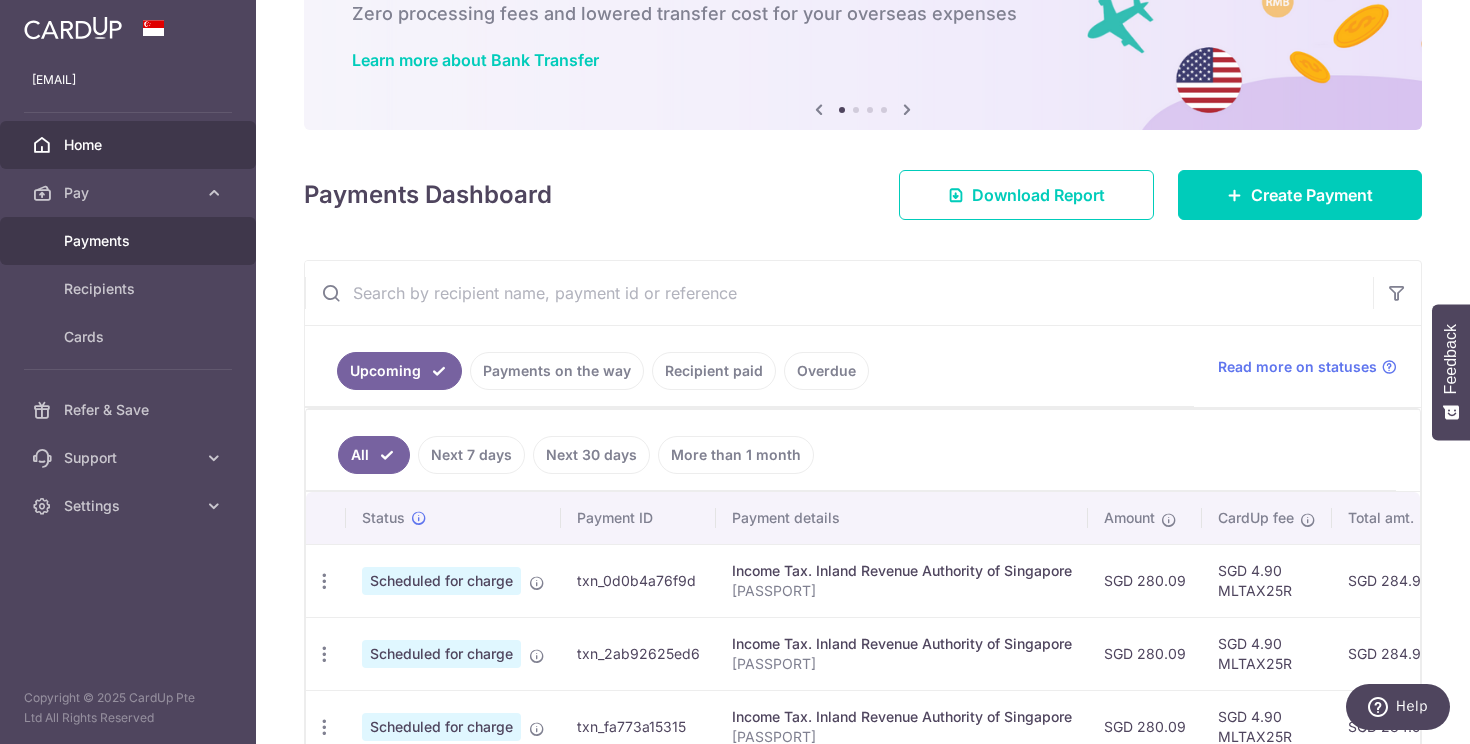 click on "Payments" at bounding box center [128, 241] 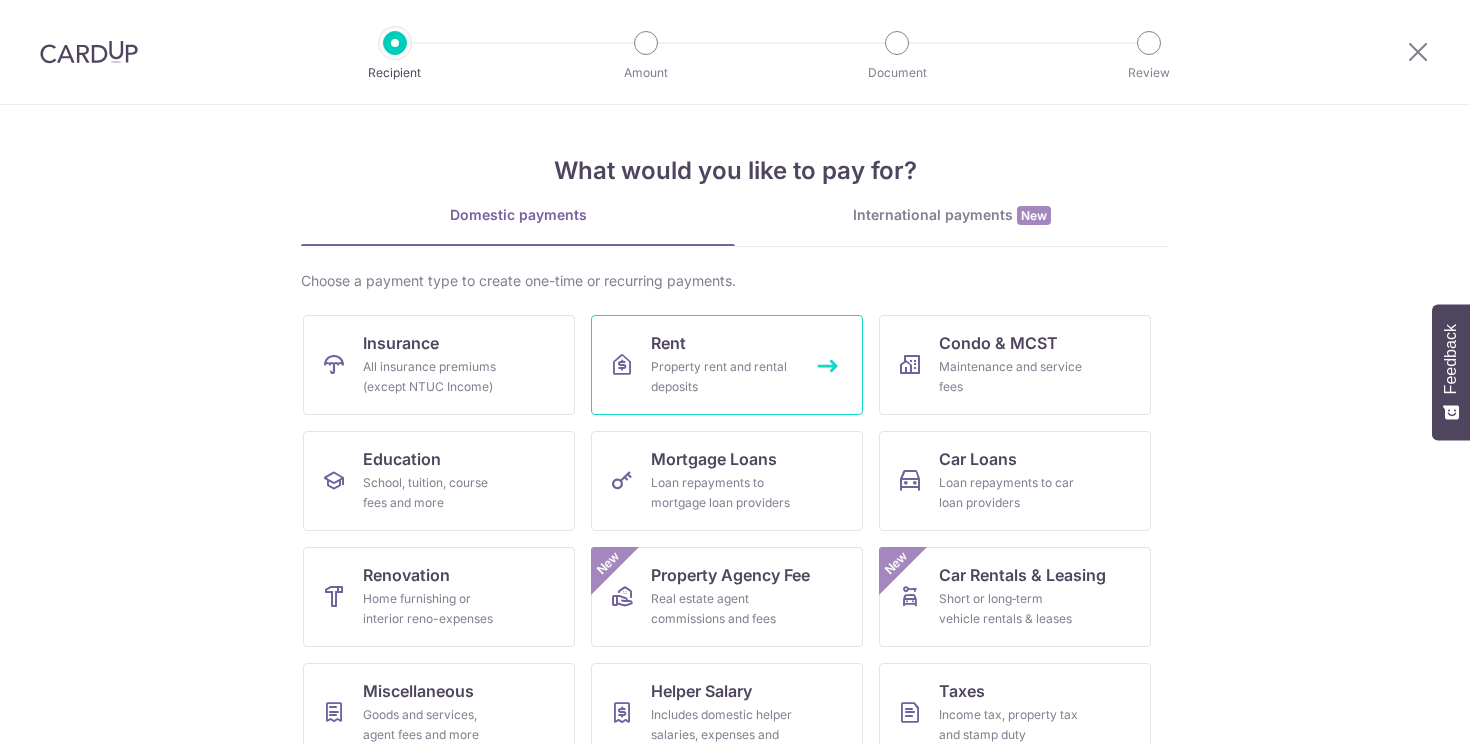 scroll, scrollTop: 0, scrollLeft: 0, axis: both 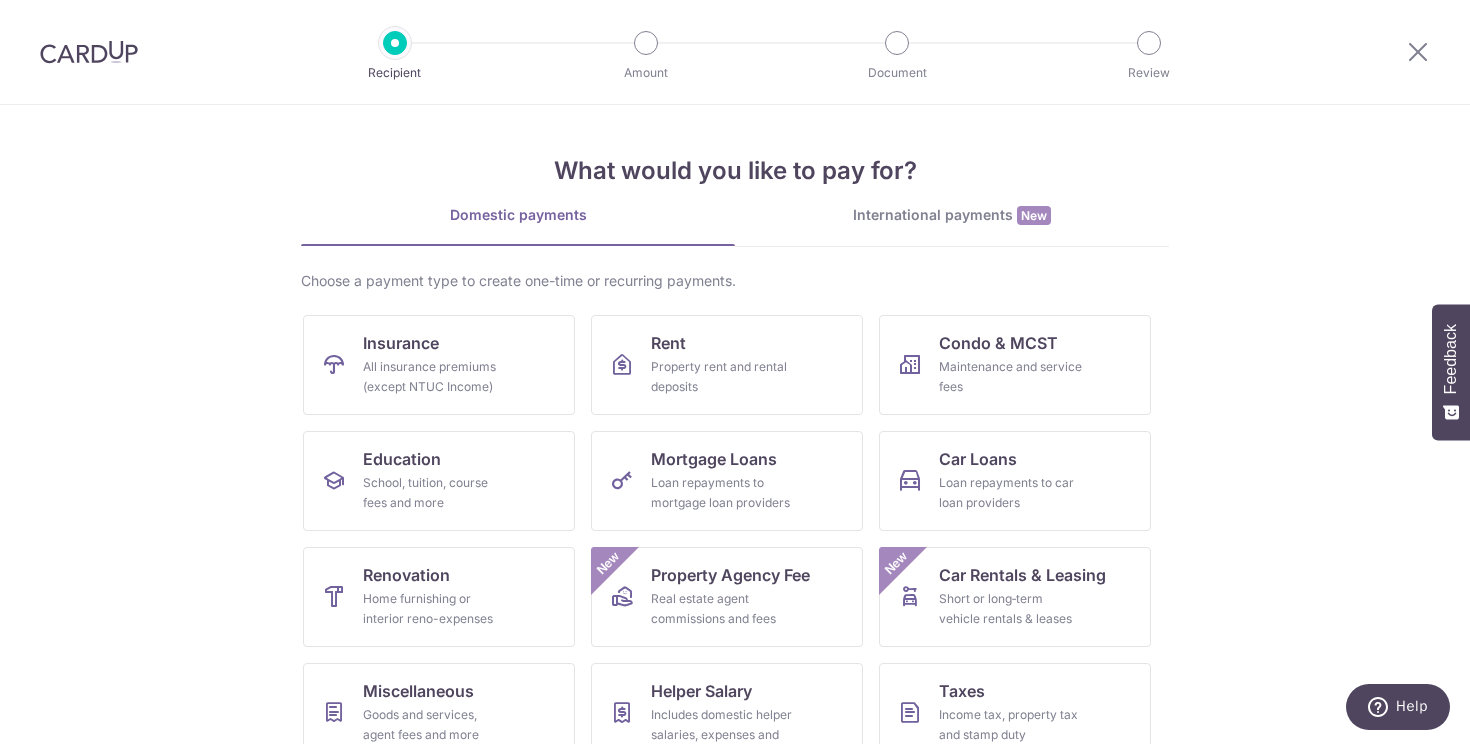 click at bounding box center [89, 52] 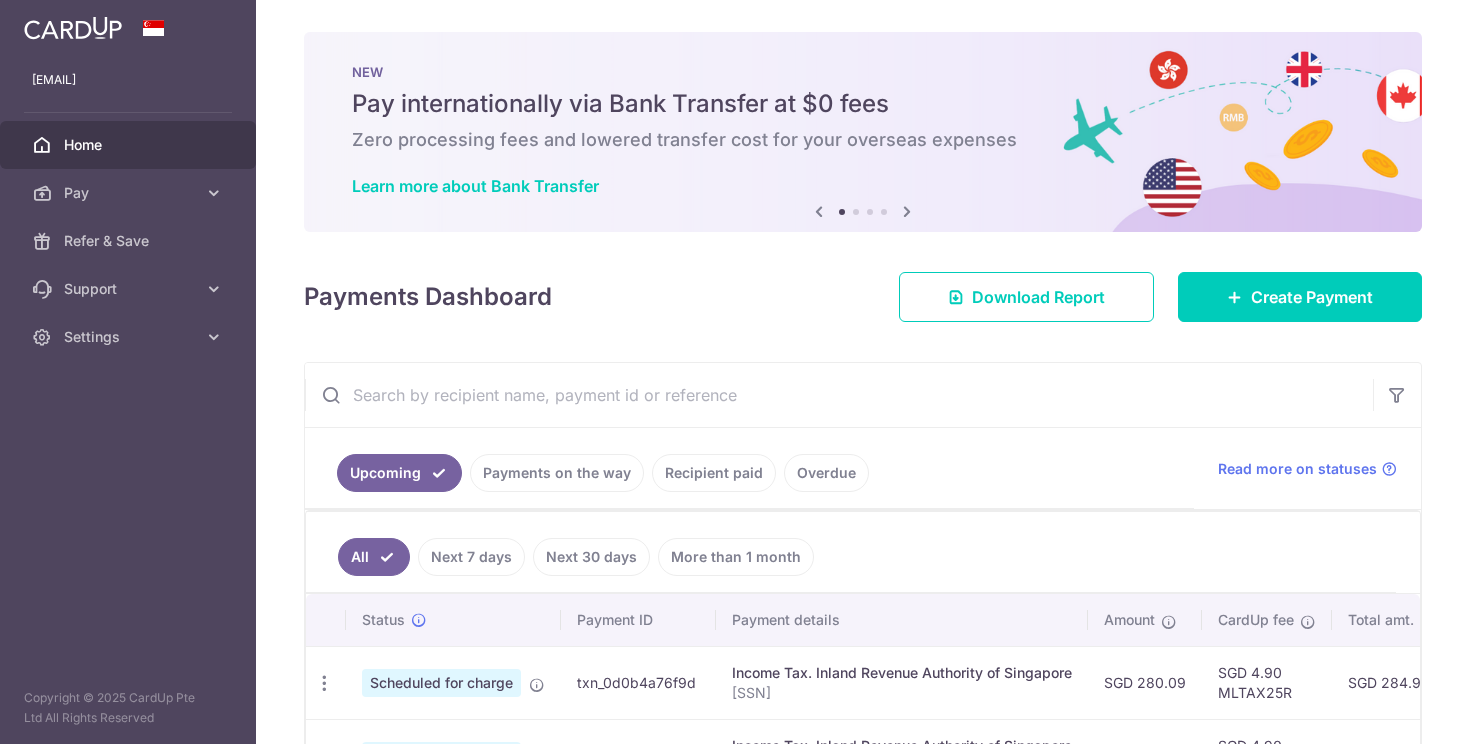 scroll, scrollTop: 0, scrollLeft: 0, axis: both 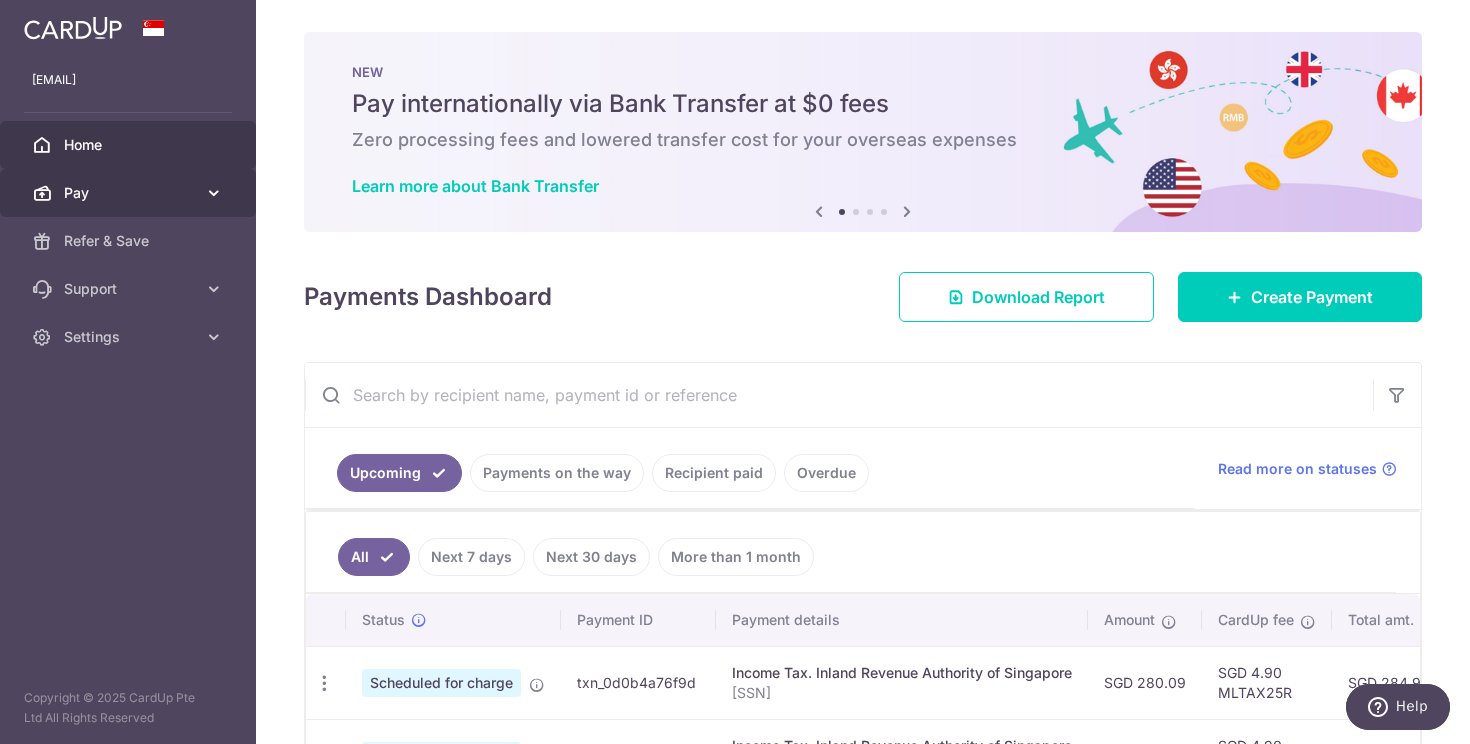 click on "Pay" at bounding box center (130, 193) 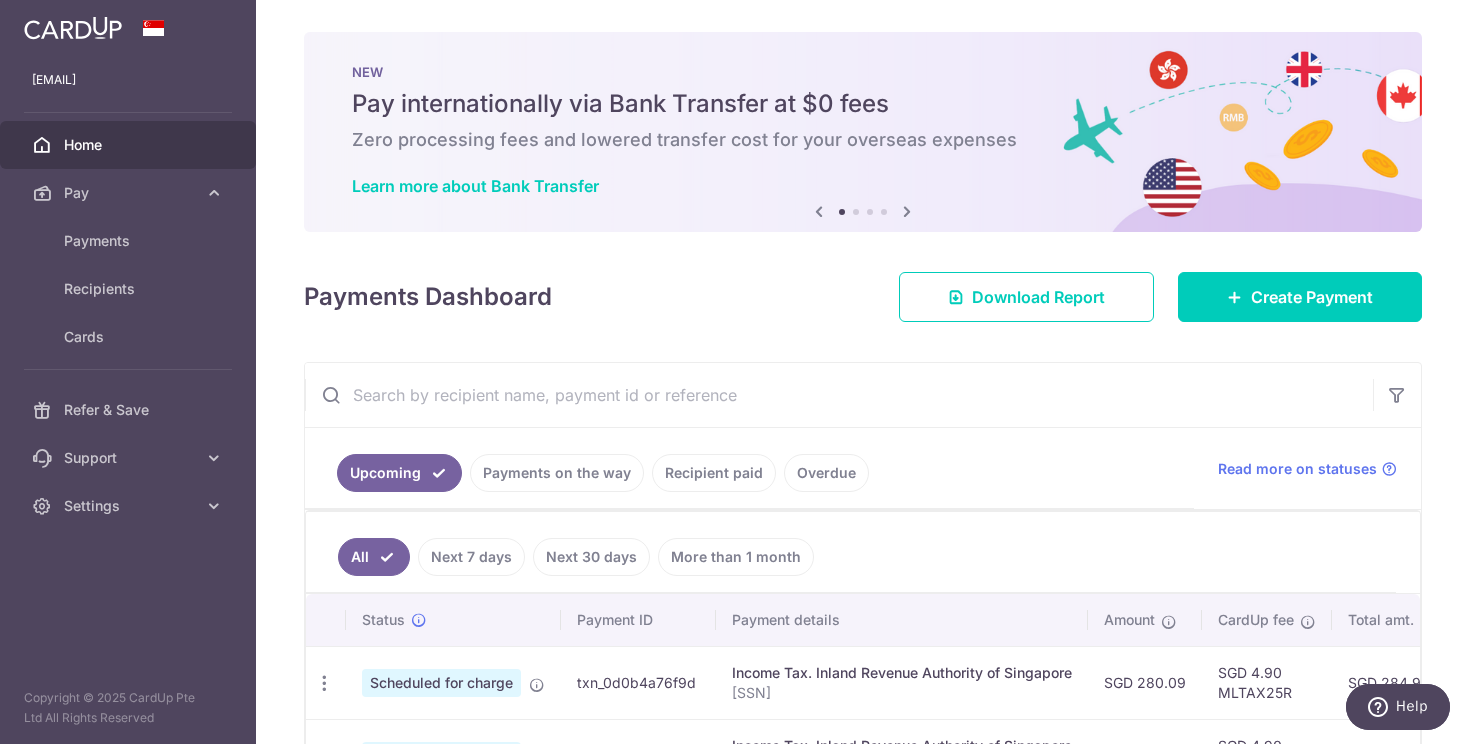 click at bounding box center (128, 28) 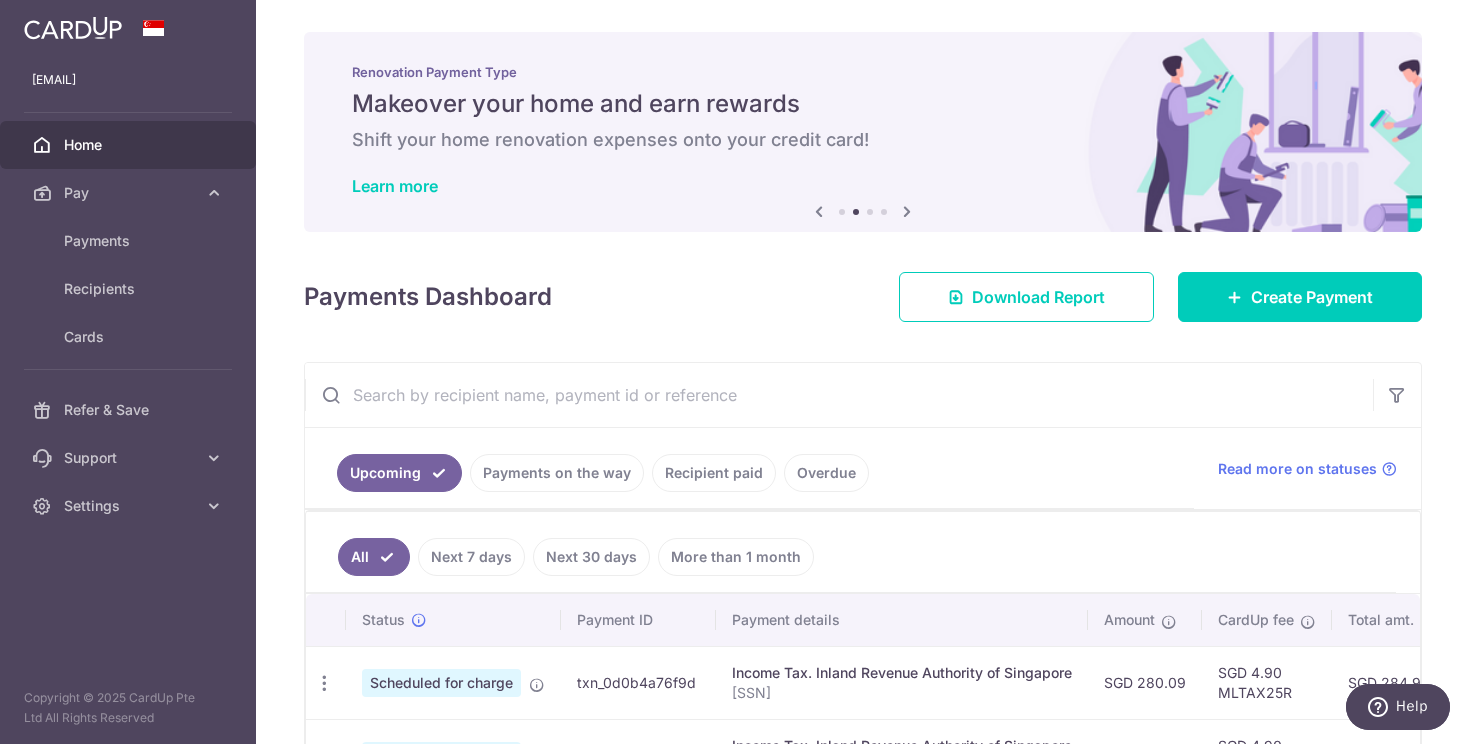 click at bounding box center (907, 211) 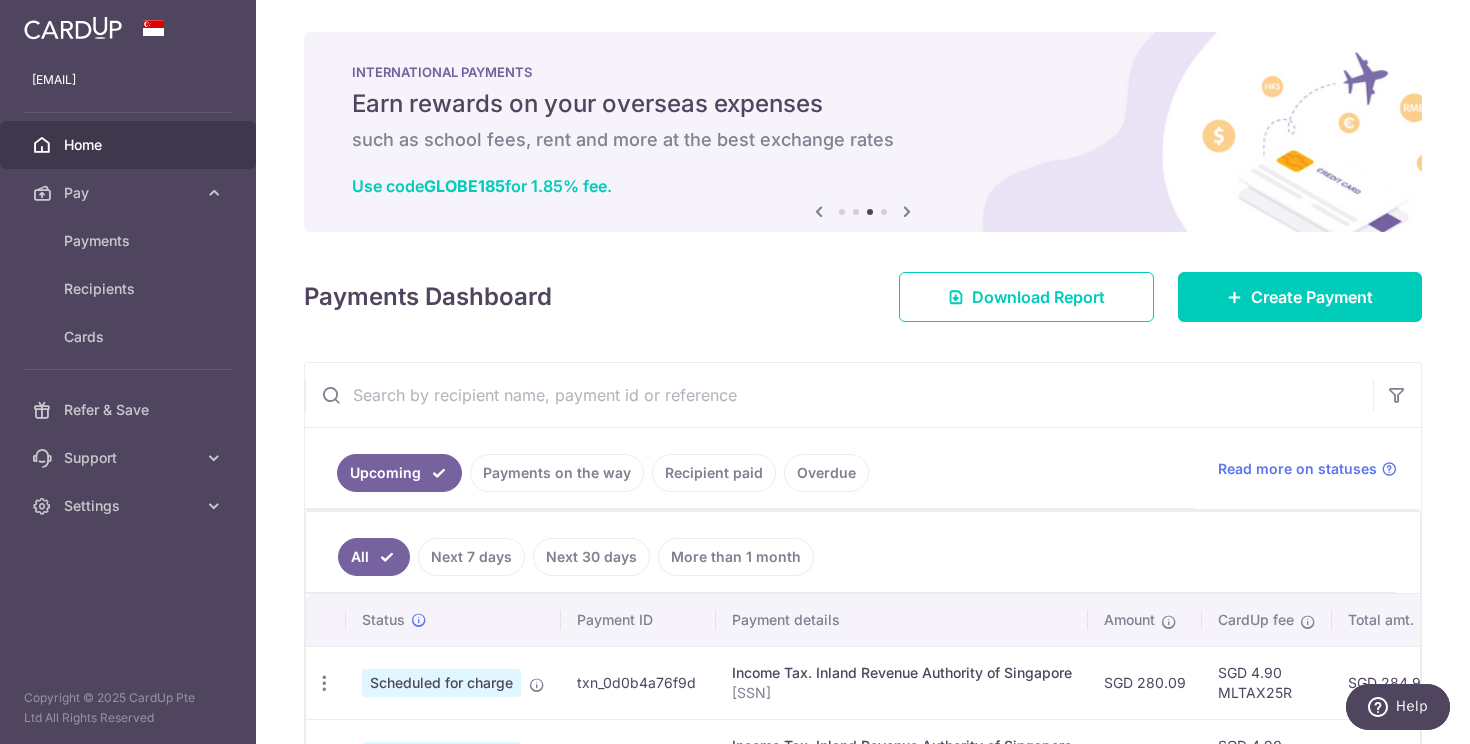 click at bounding box center [819, 211] 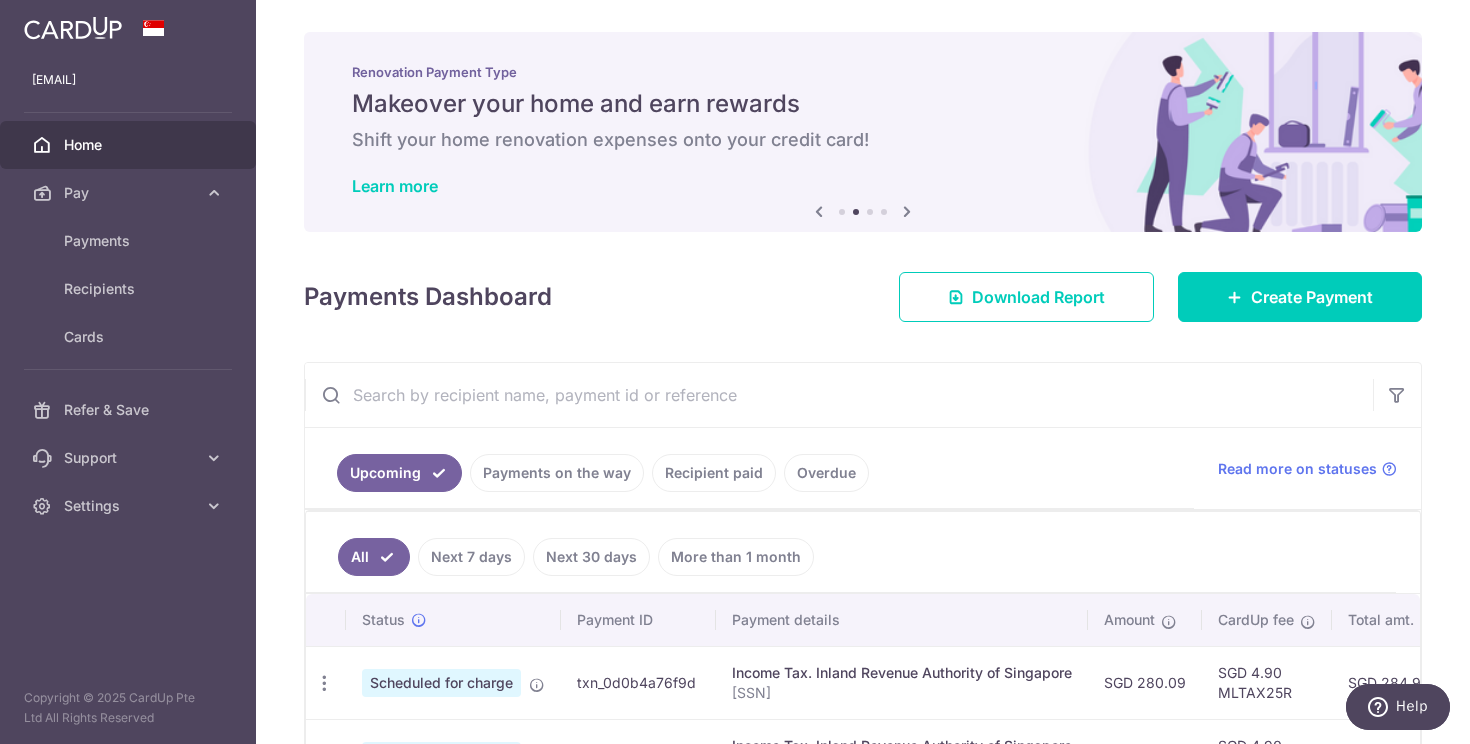 click at bounding box center (819, 211) 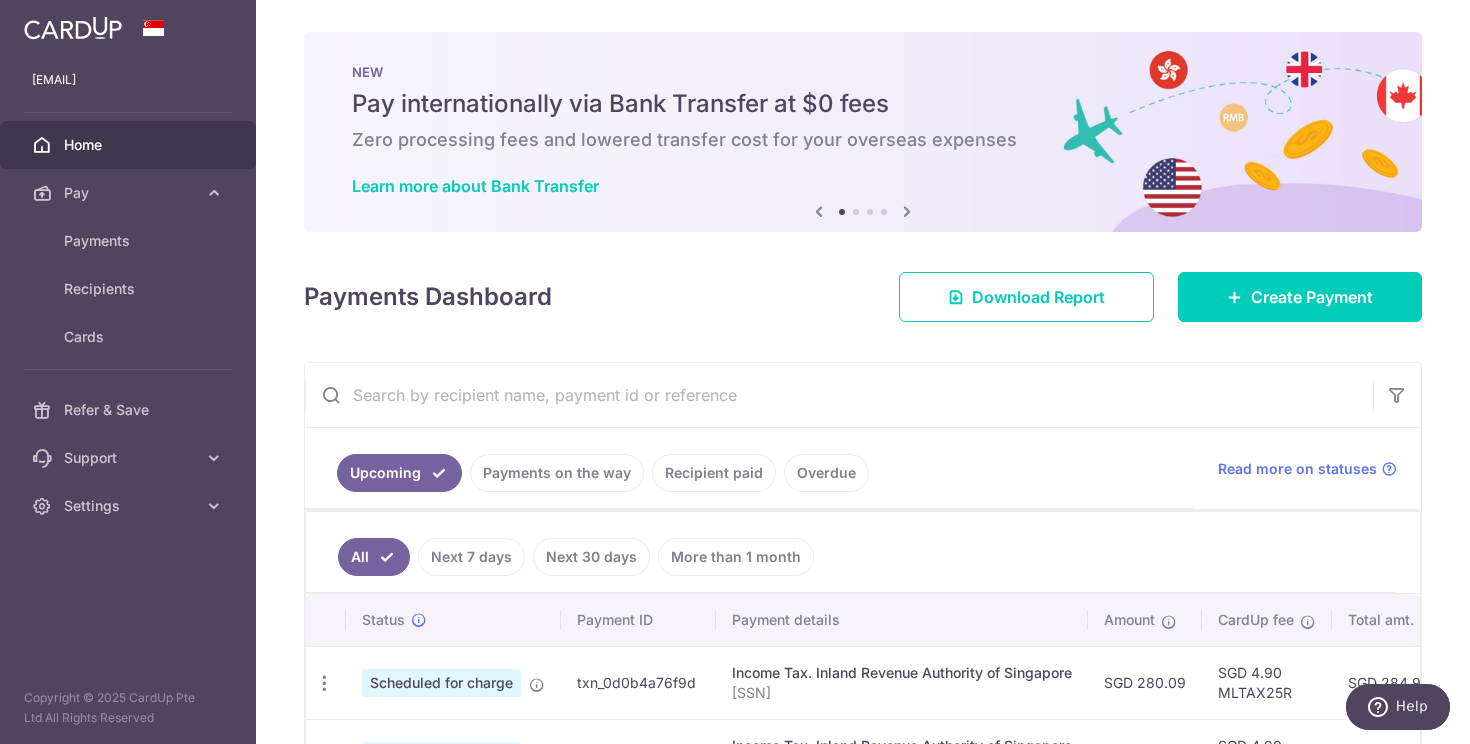 click at bounding box center [907, 211] 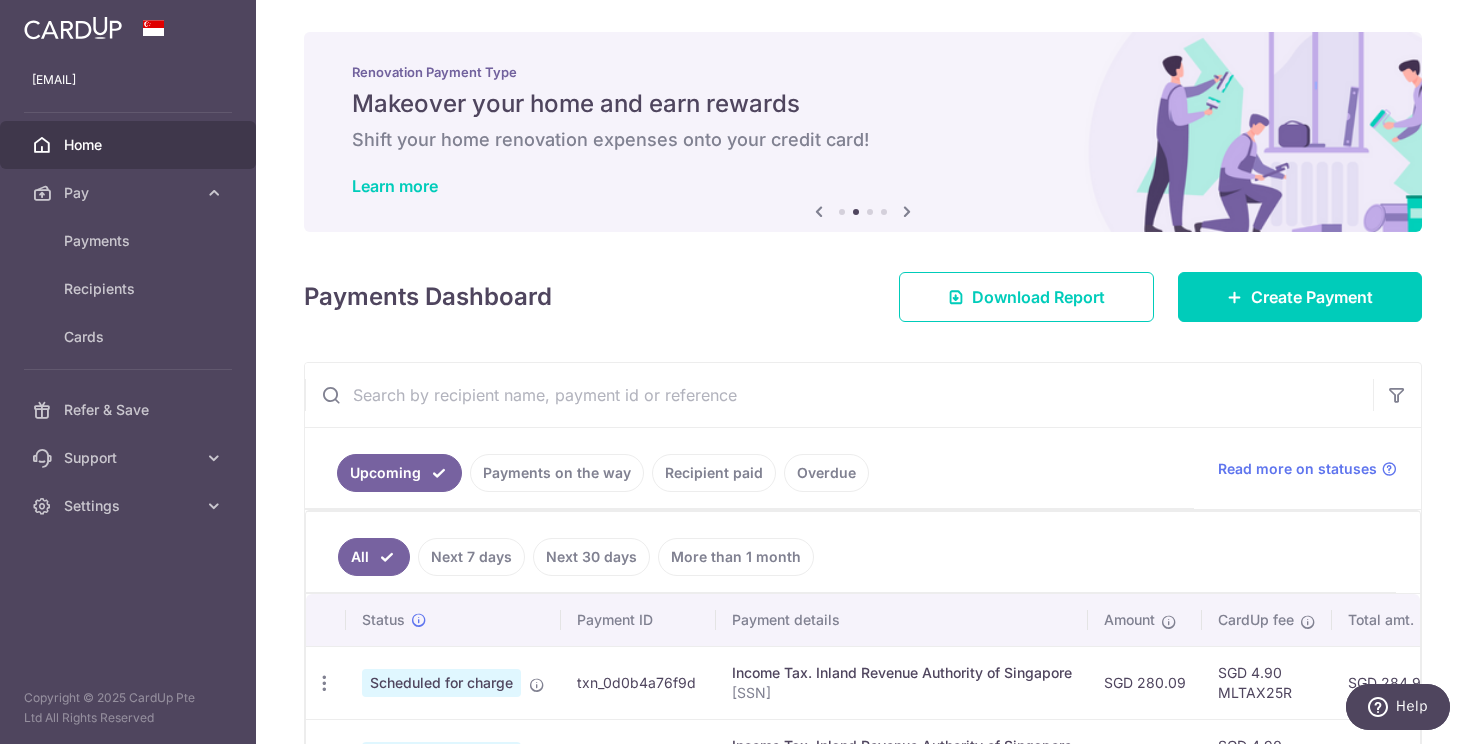 click at bounding box center [907, 211] 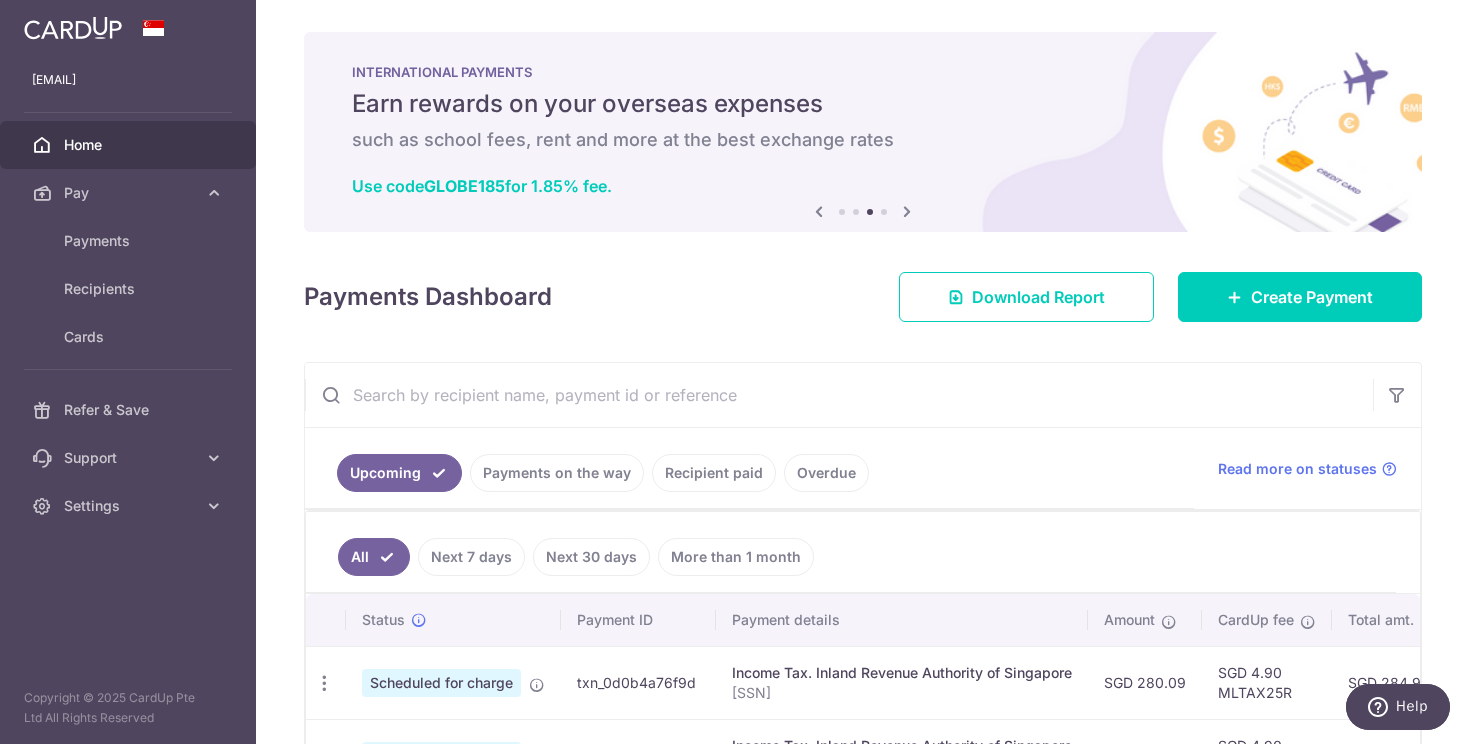 click at bounding box center (907, 211) 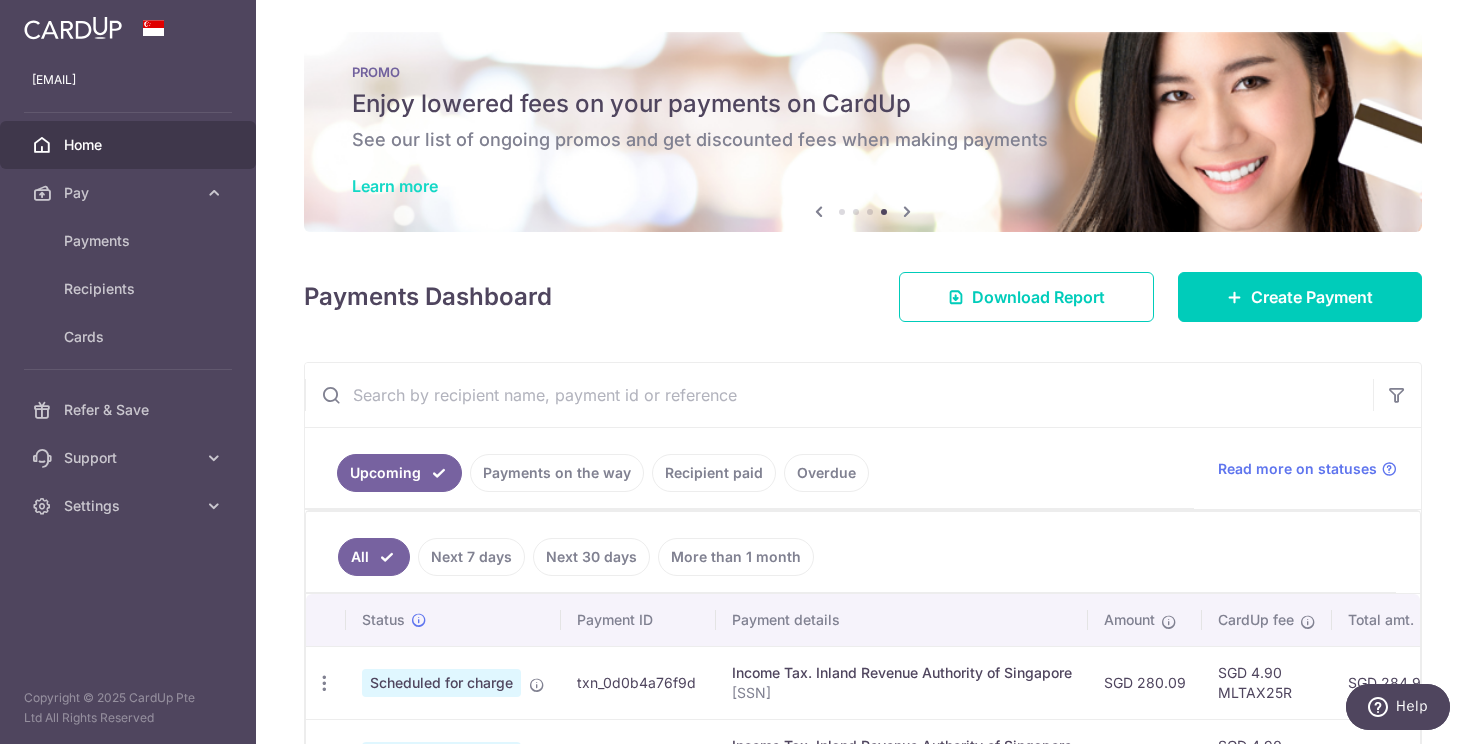 click on "Learn more" at bounding box center (395, 186) 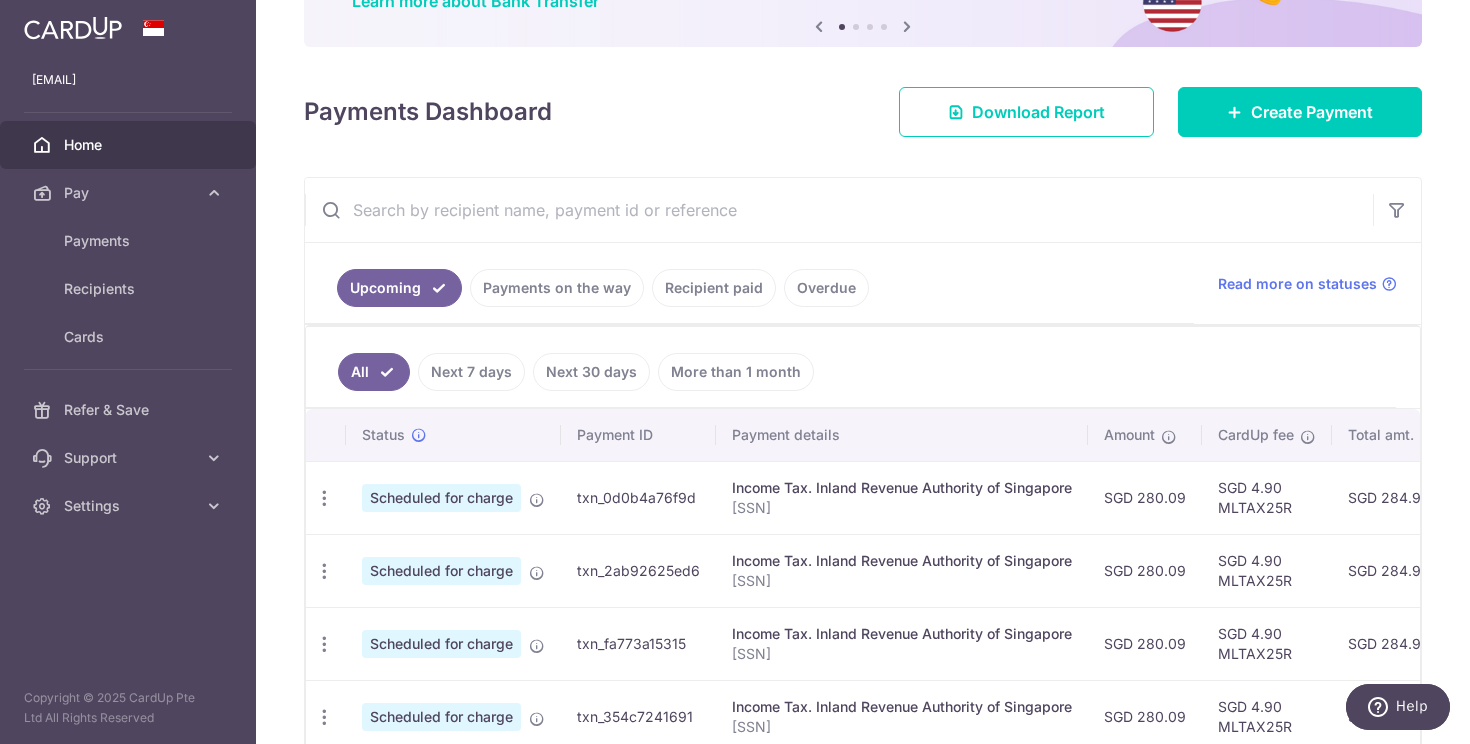 scroll, scrollTop: 186, scrollLeft: 0, axis: vertical 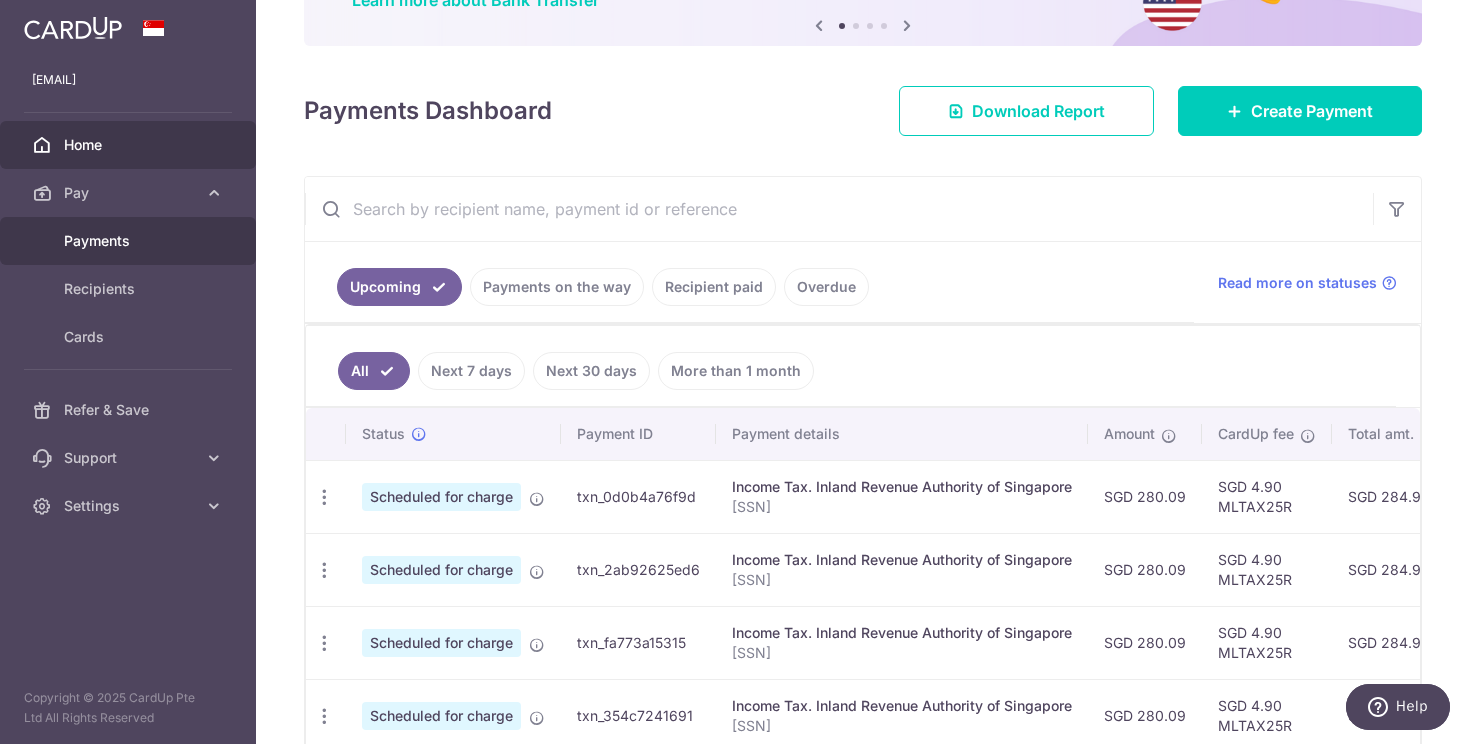 click on "Payments" at bounding box center (130, 241) 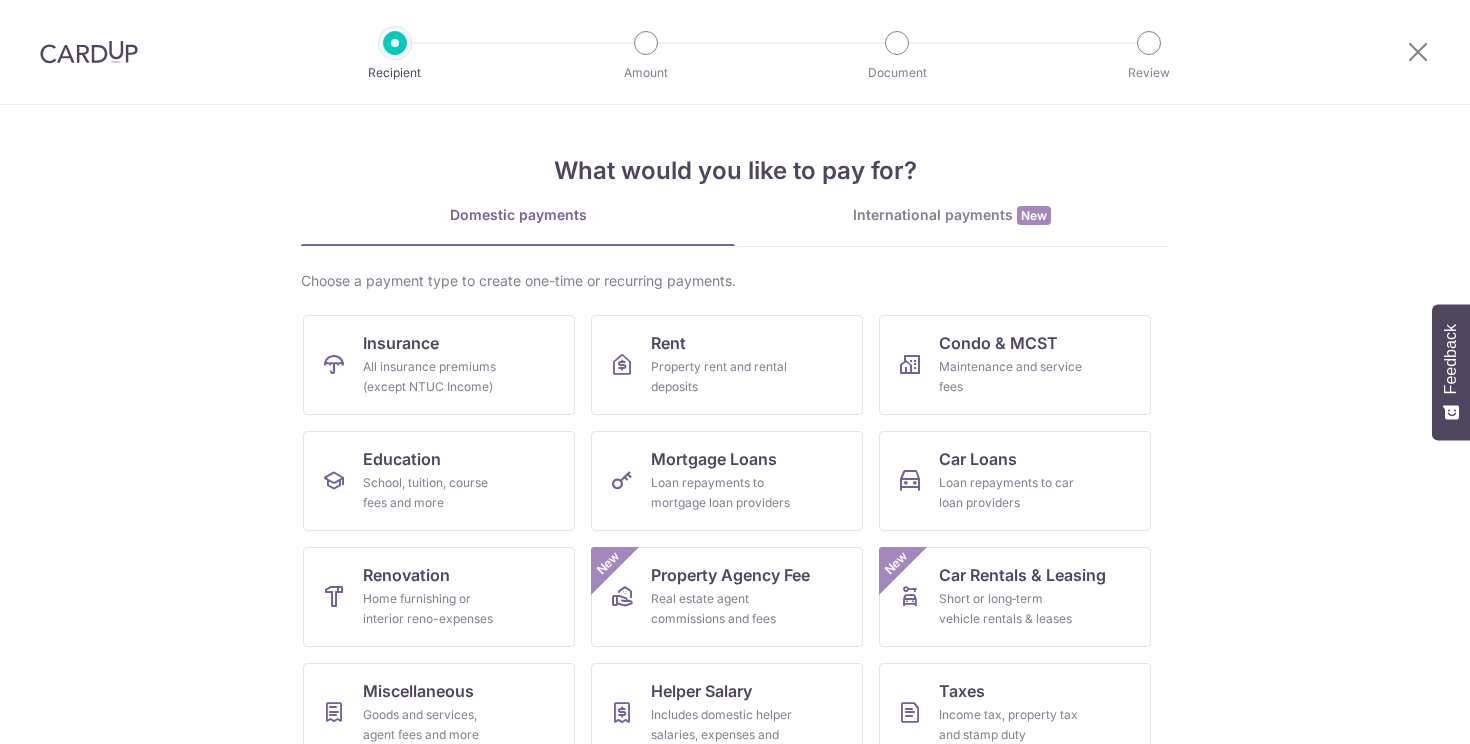 scroll, scrollTop: 0, scrollLeft: 0, axis: both 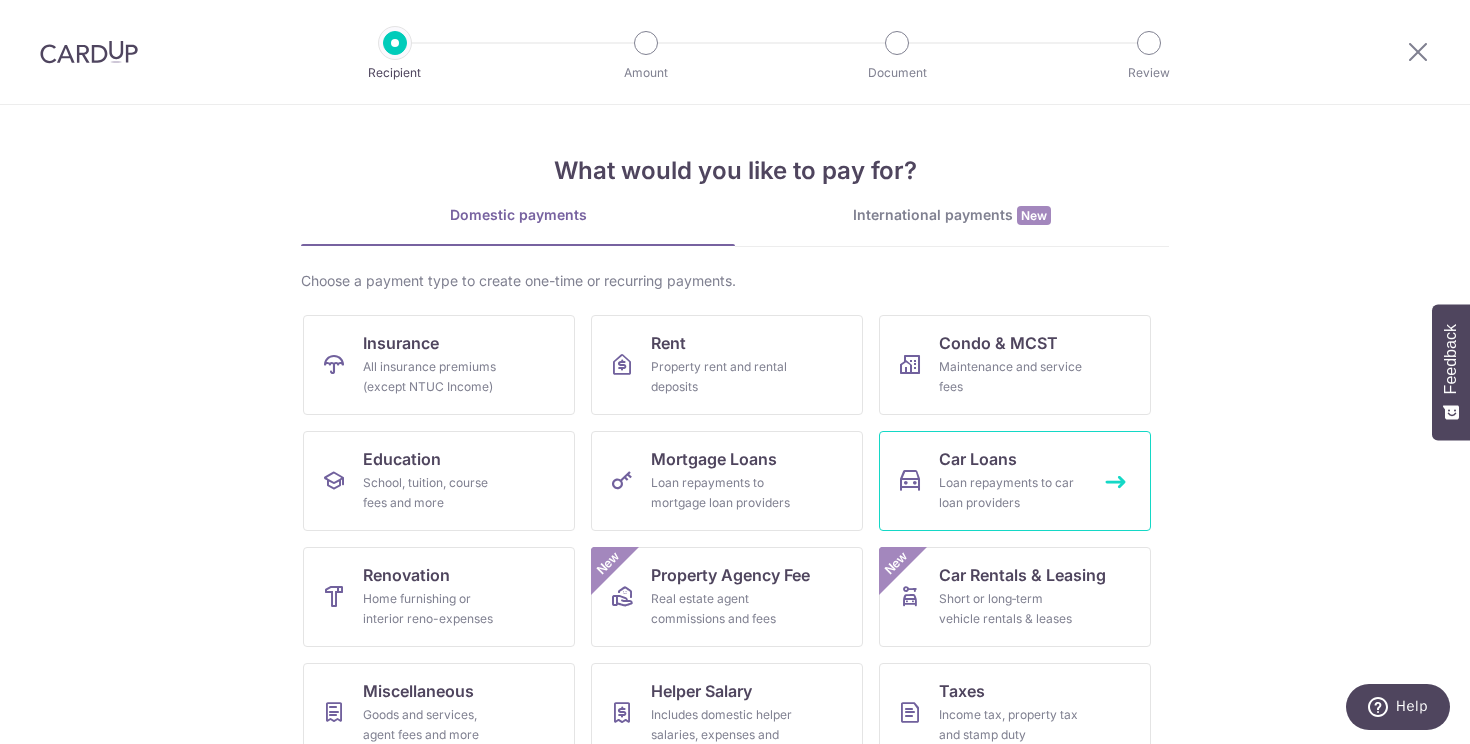click on "Loan repayments to car loan providers" at bounding box center [1011, 493] 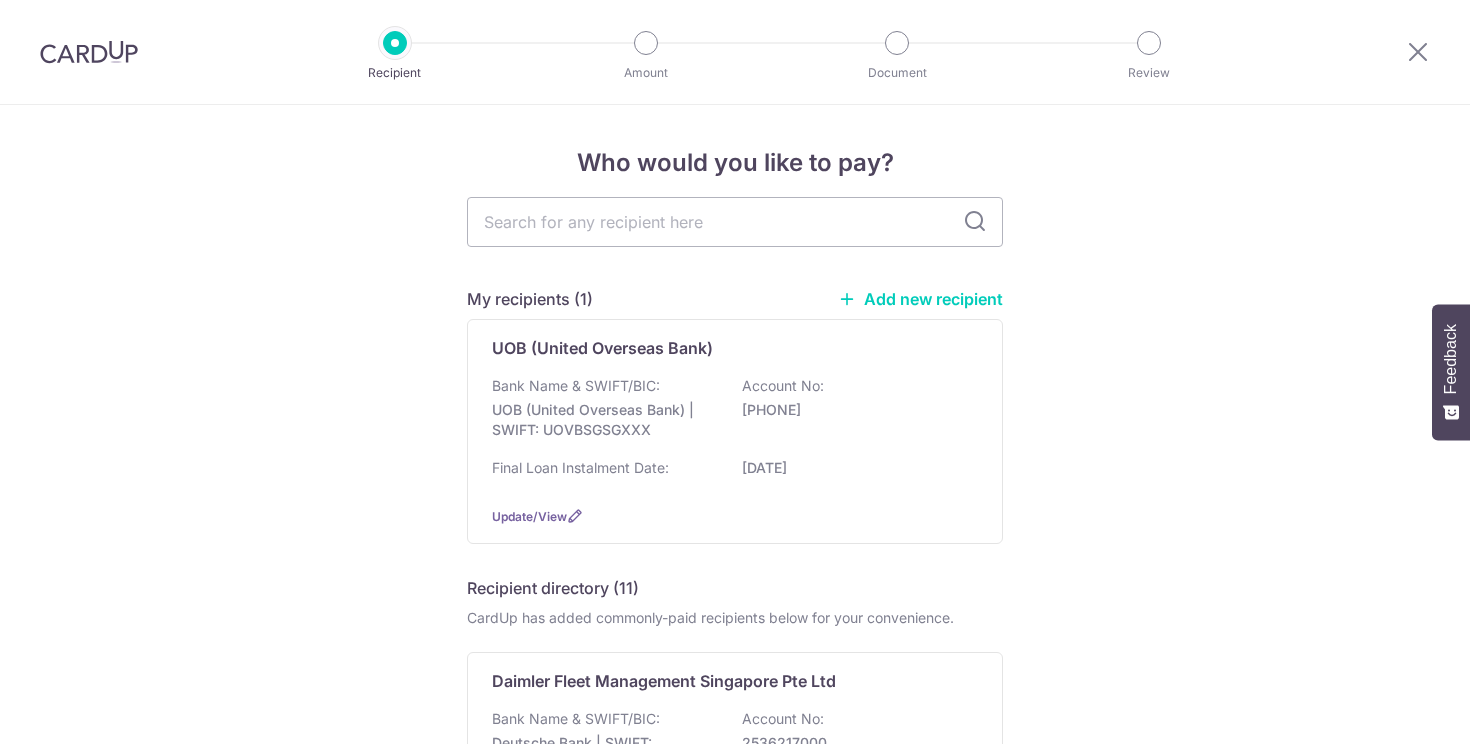 scroll, scrollTop: 0, scrollLeft: 0, axis: both 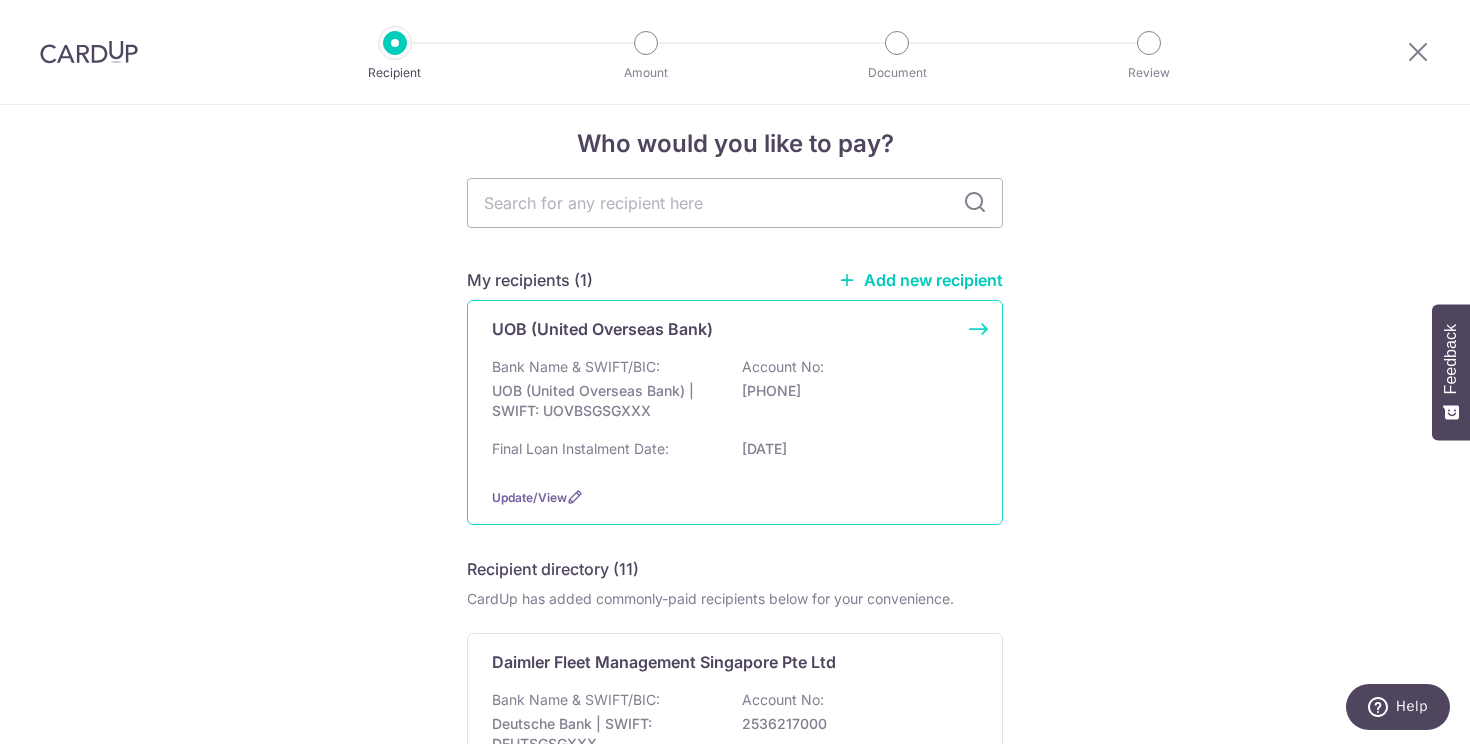 click on "[DATE]" at bounding box center (854, 449) 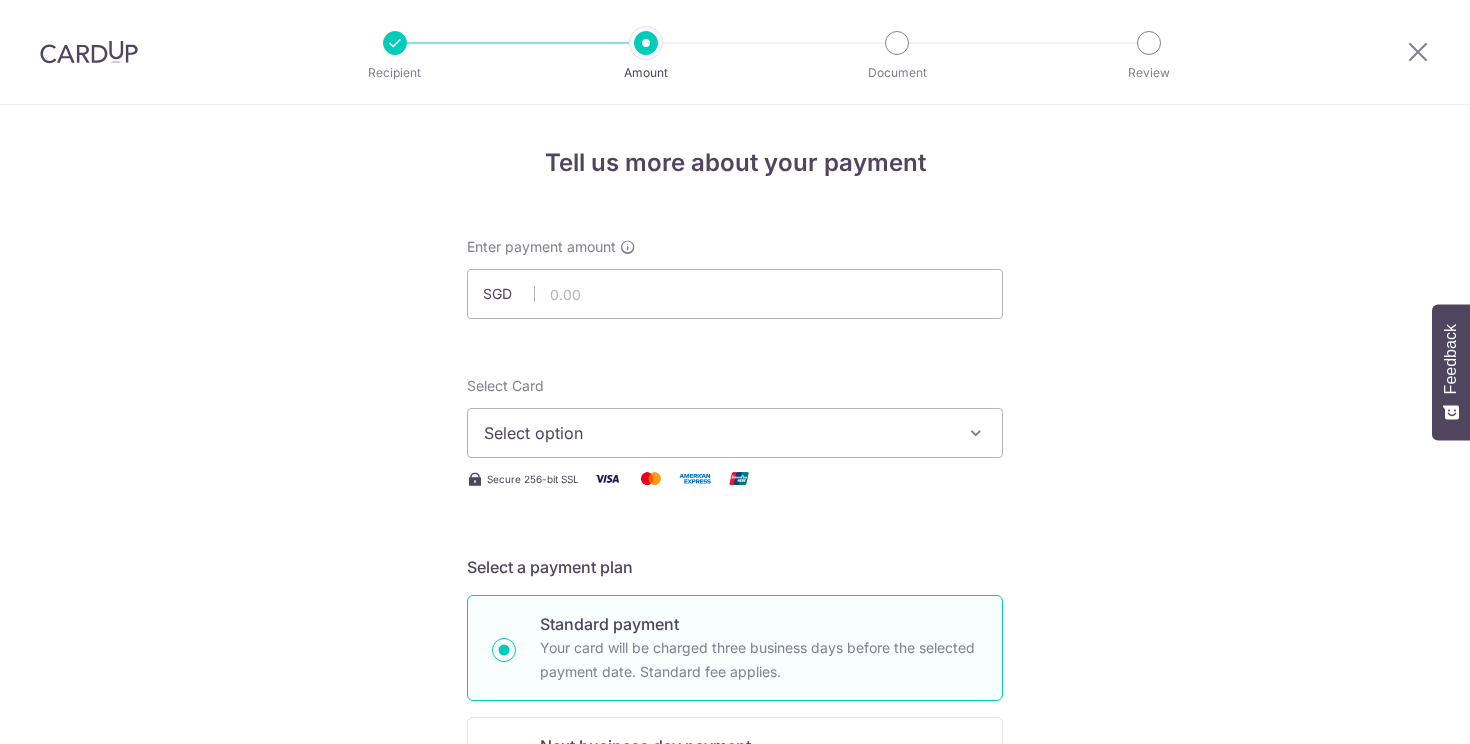 scroll, scrollTop: 0, scrollLeft: 0, axis: both 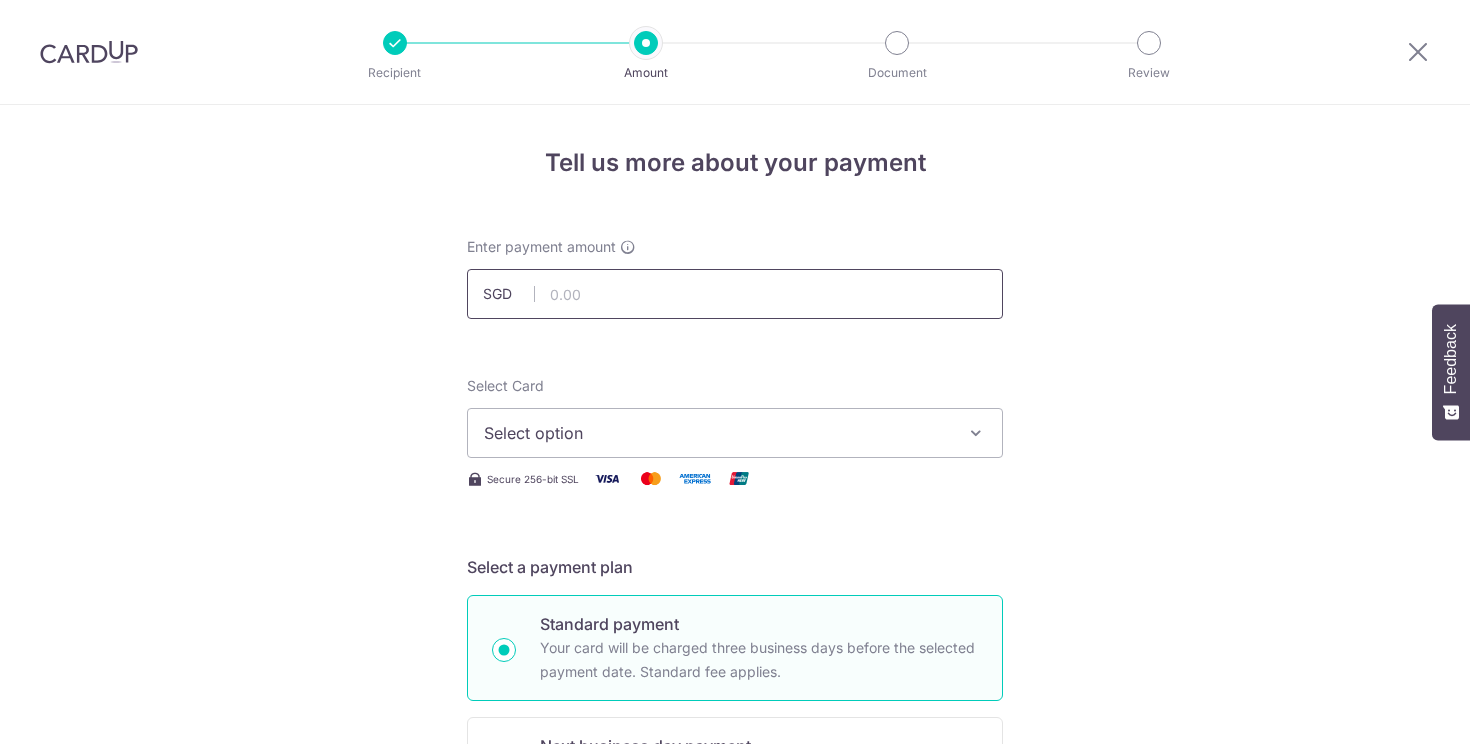 click at bounding box center [735, 294] 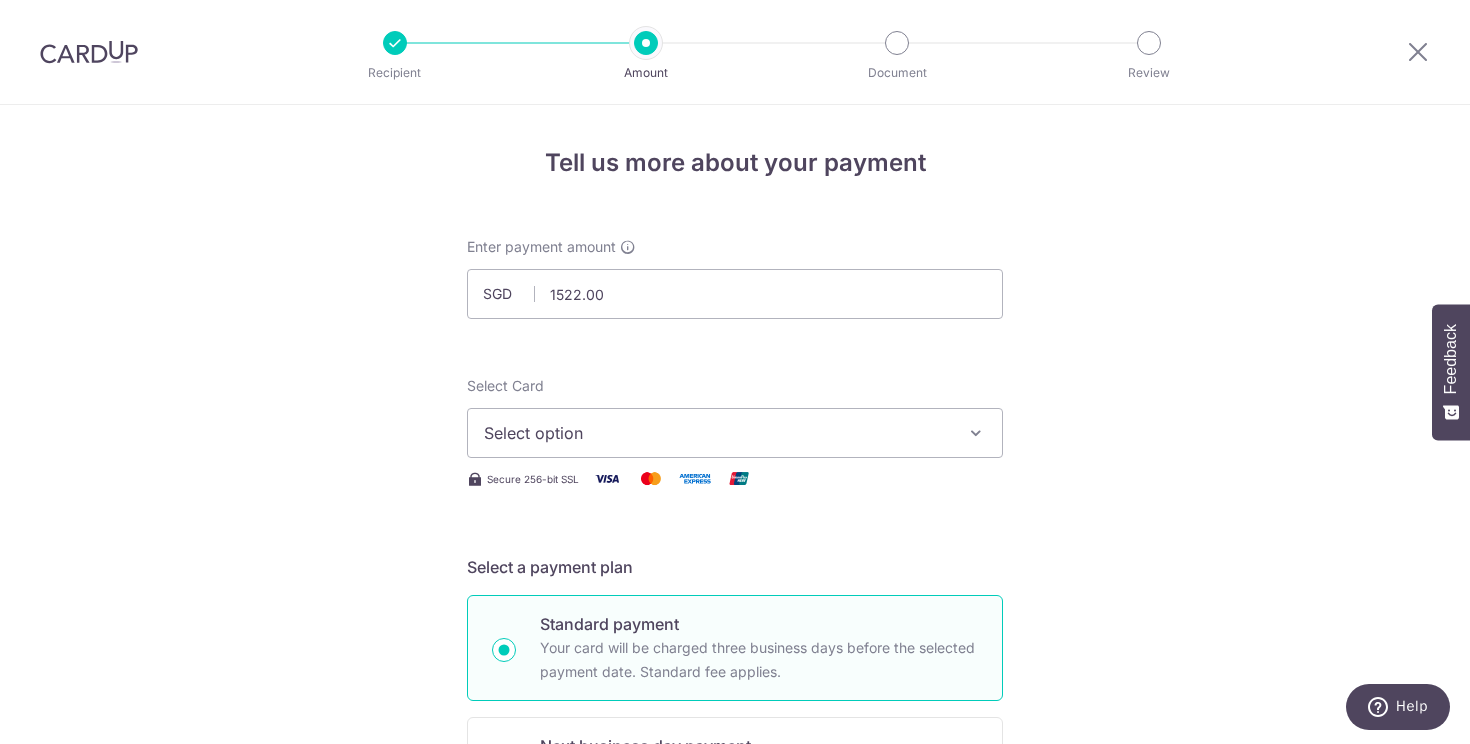 type on "1,522.00" 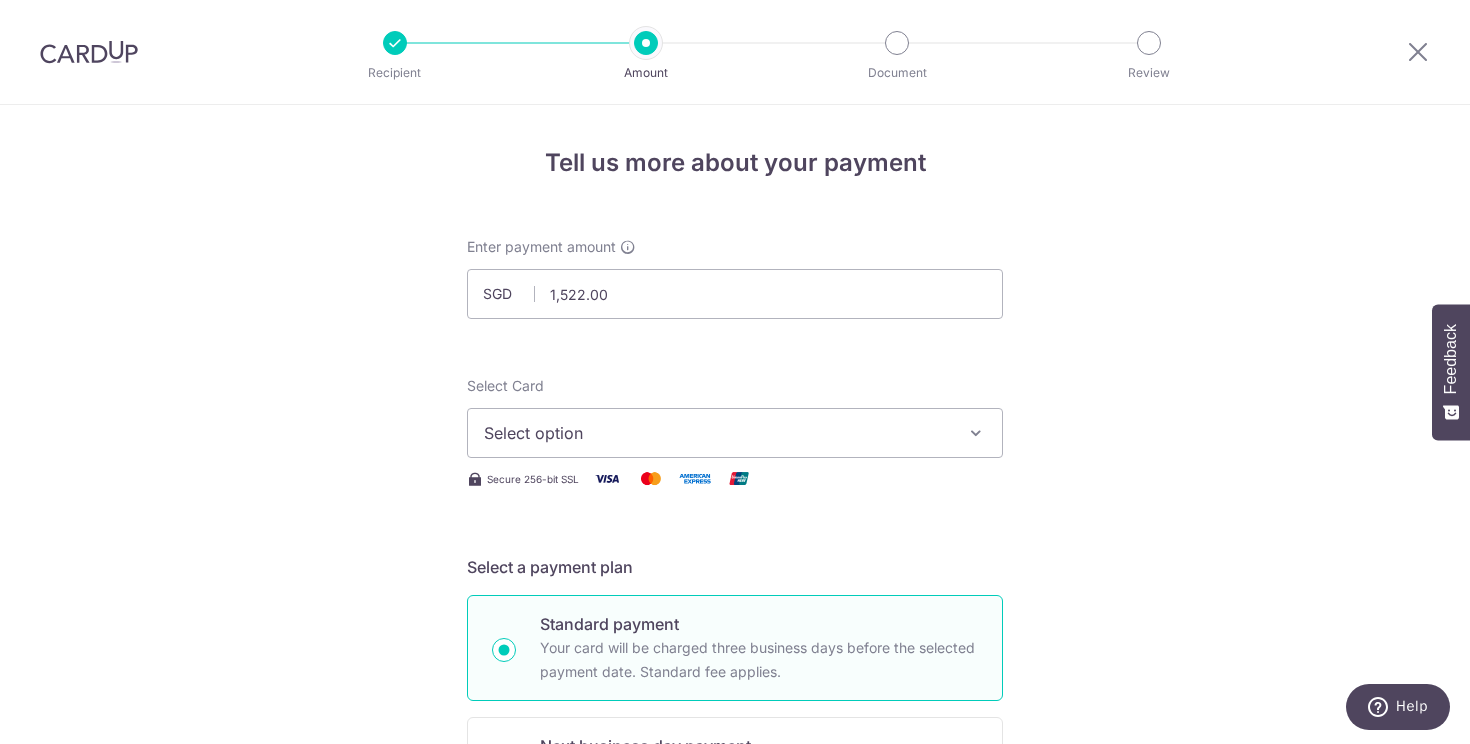 click on "Select option" at bounding box center [717, 433] 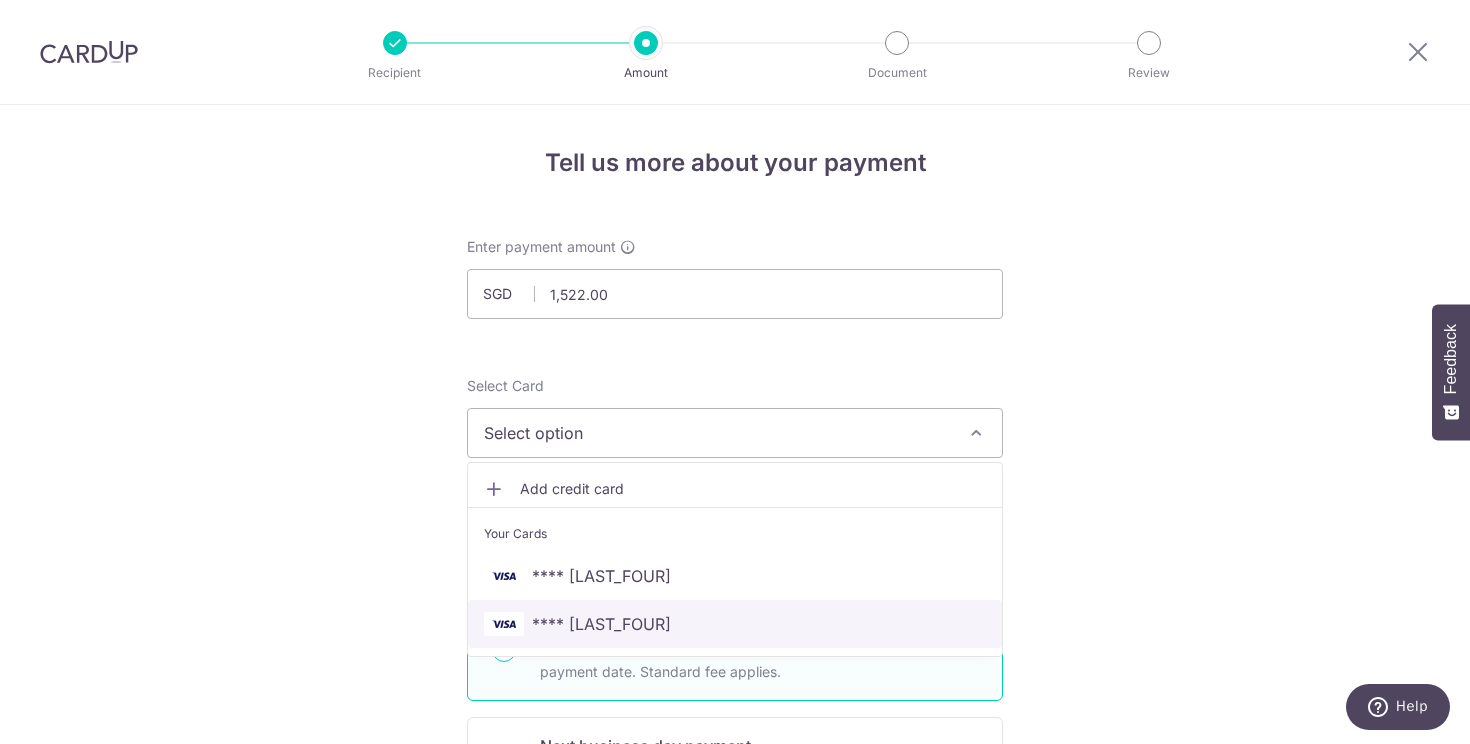 click on "**** 9889" at bounding box center (601, 624) 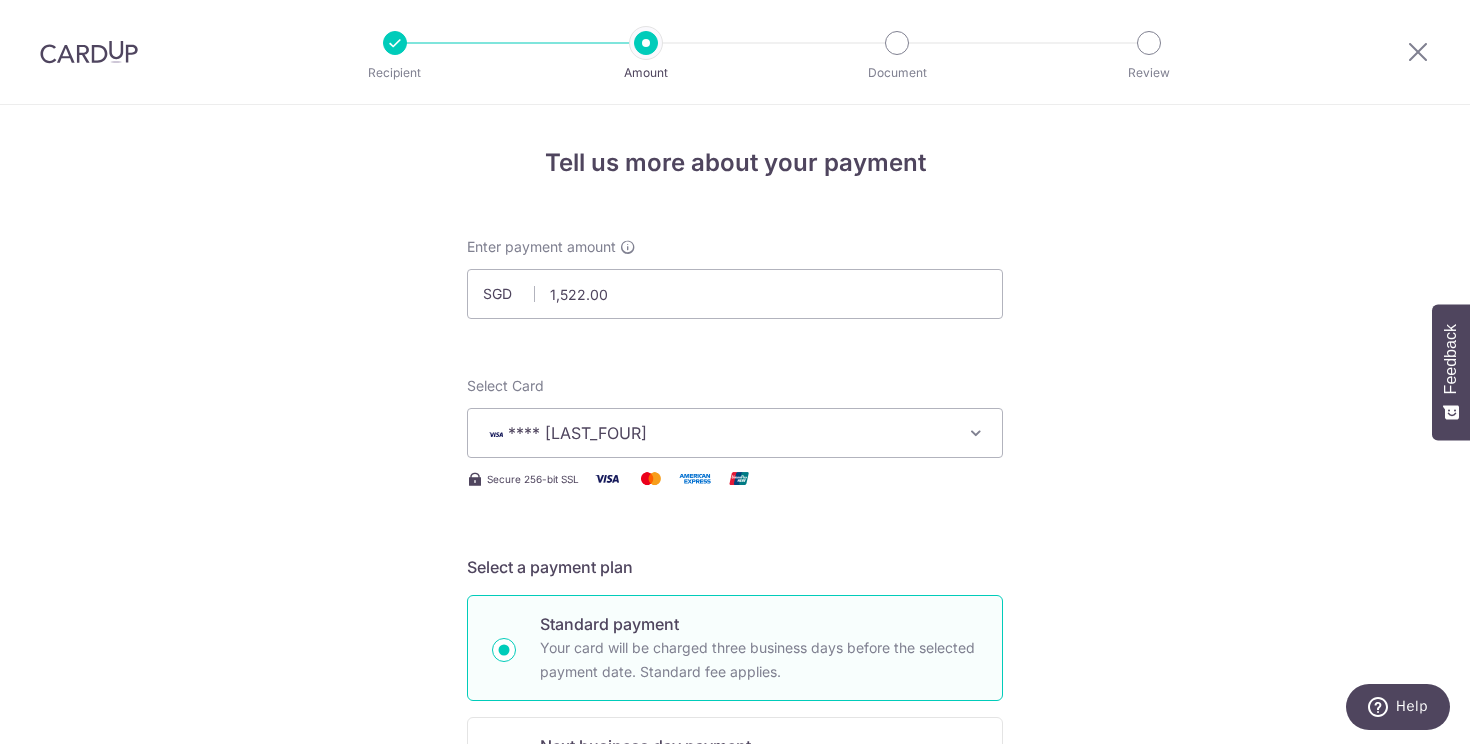 click on "Tell us more about your payment
Enter payment amount
SGD
1,522.00
1522.00
Select Card
**** 9889
Add credit card
Your Cards
**** 0543
**** 9889
Secure 256-bit SSL
Text
New card details
Card
Secure 256-bit SSL" at bounding box center [735, 1009] 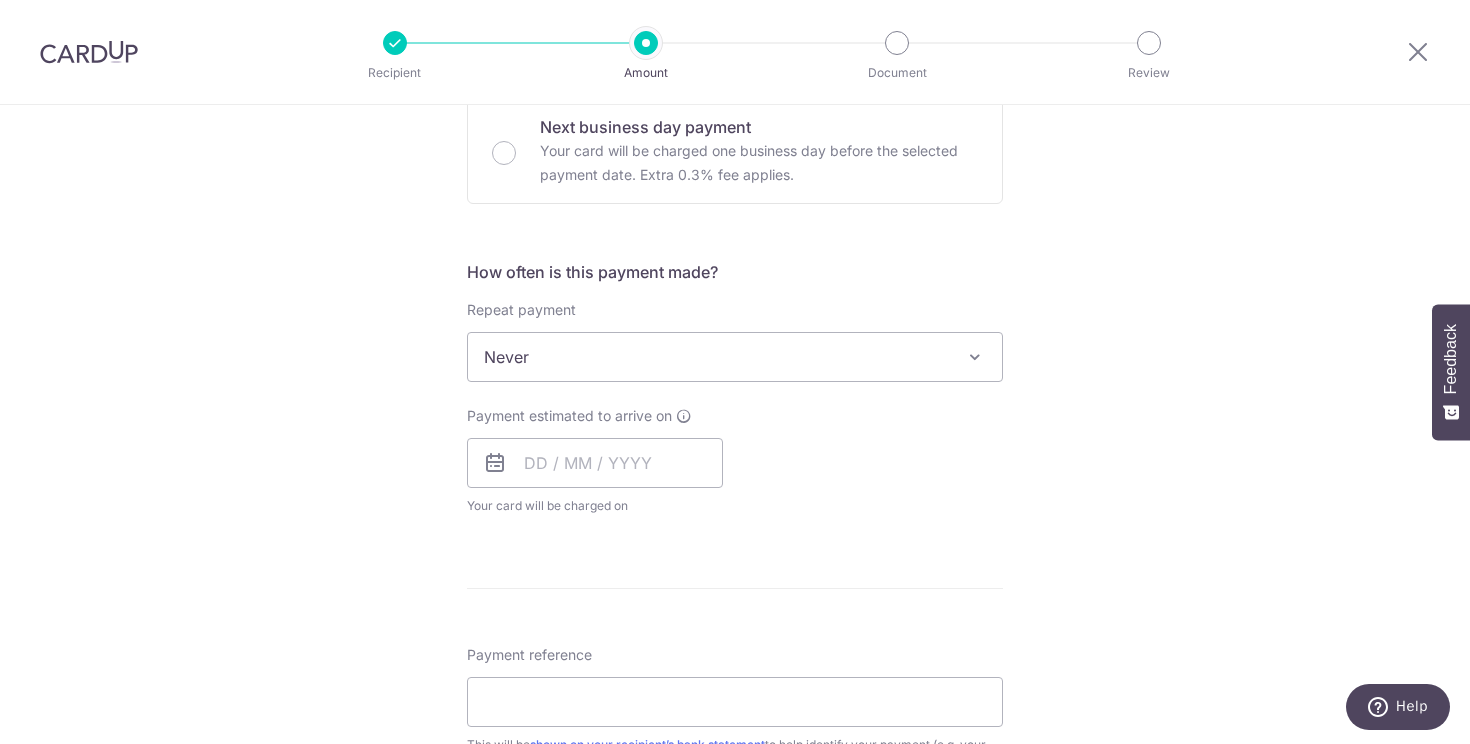scroll, scrollTop: 456, scrollLeft: 0, axis: vertical 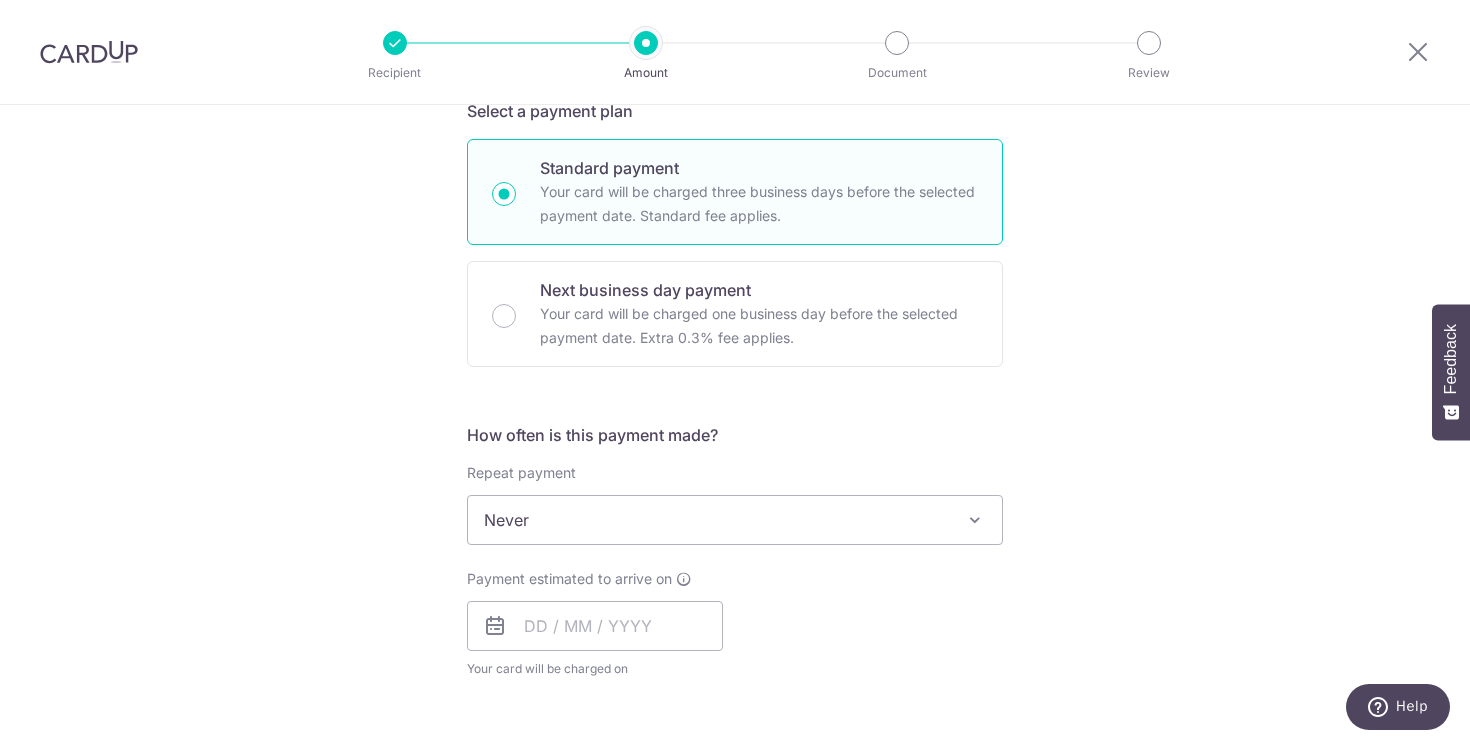 click on "Never" at bounding box center [735, 520] 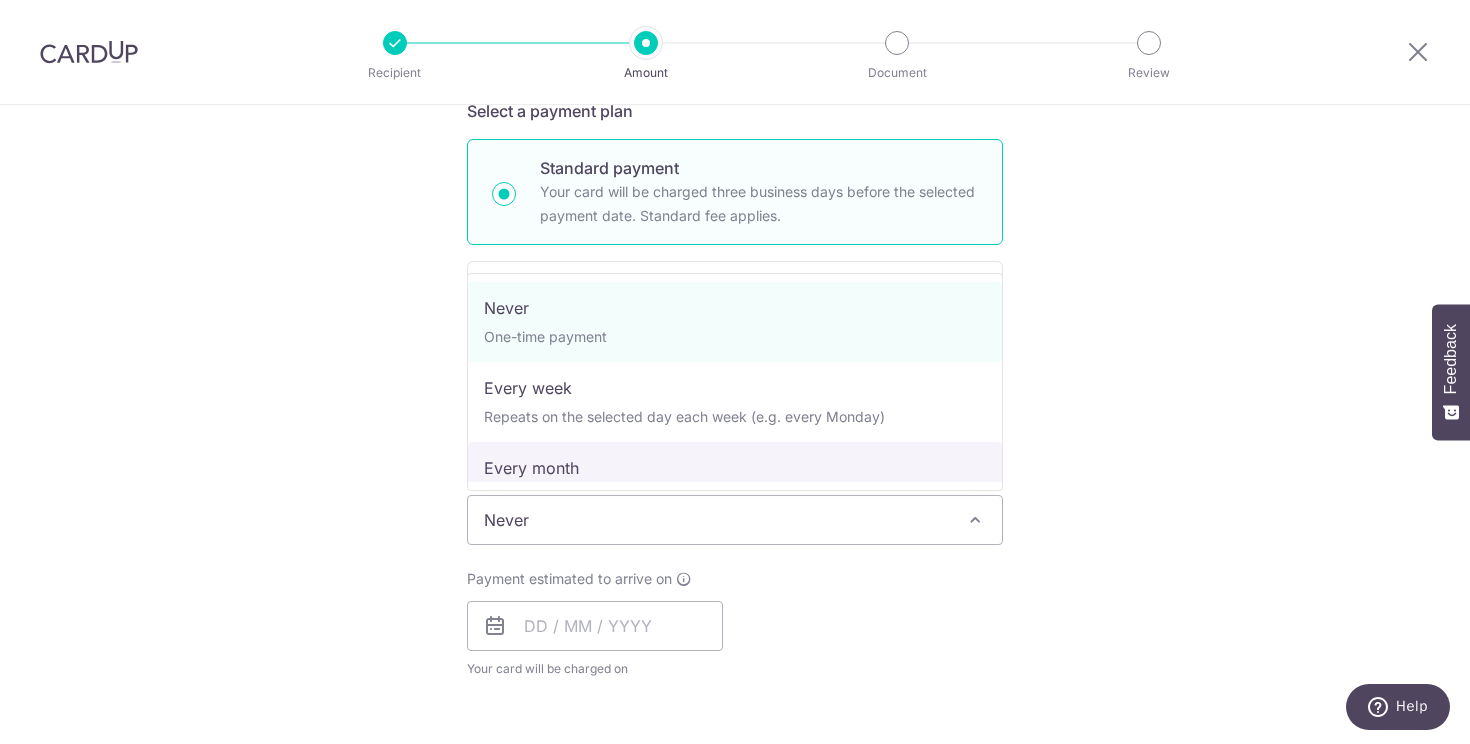 select on "3" 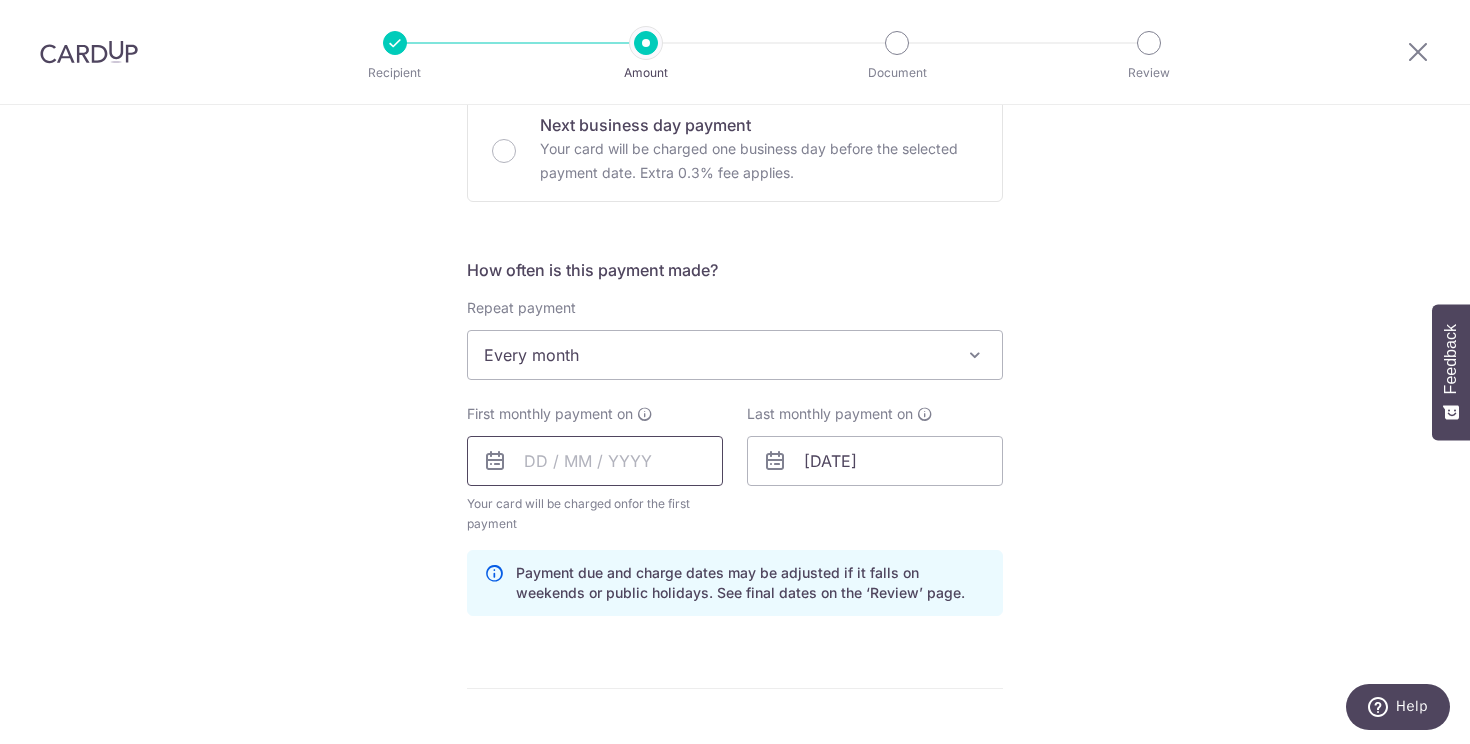 scroll, scrollTop: 621, scrollLeft: 0, axis: vertical 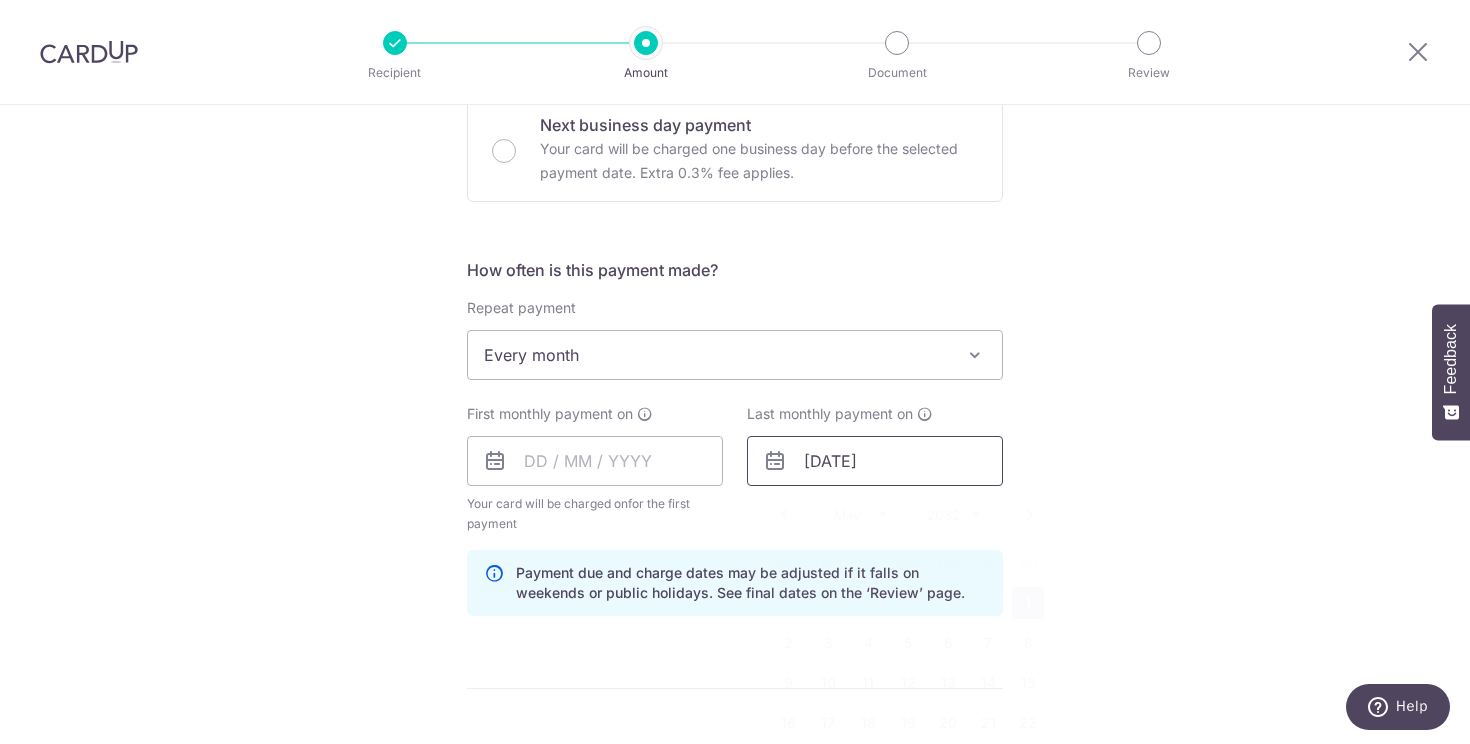 click on "01/05/2032" at bounding box center (875, 461) 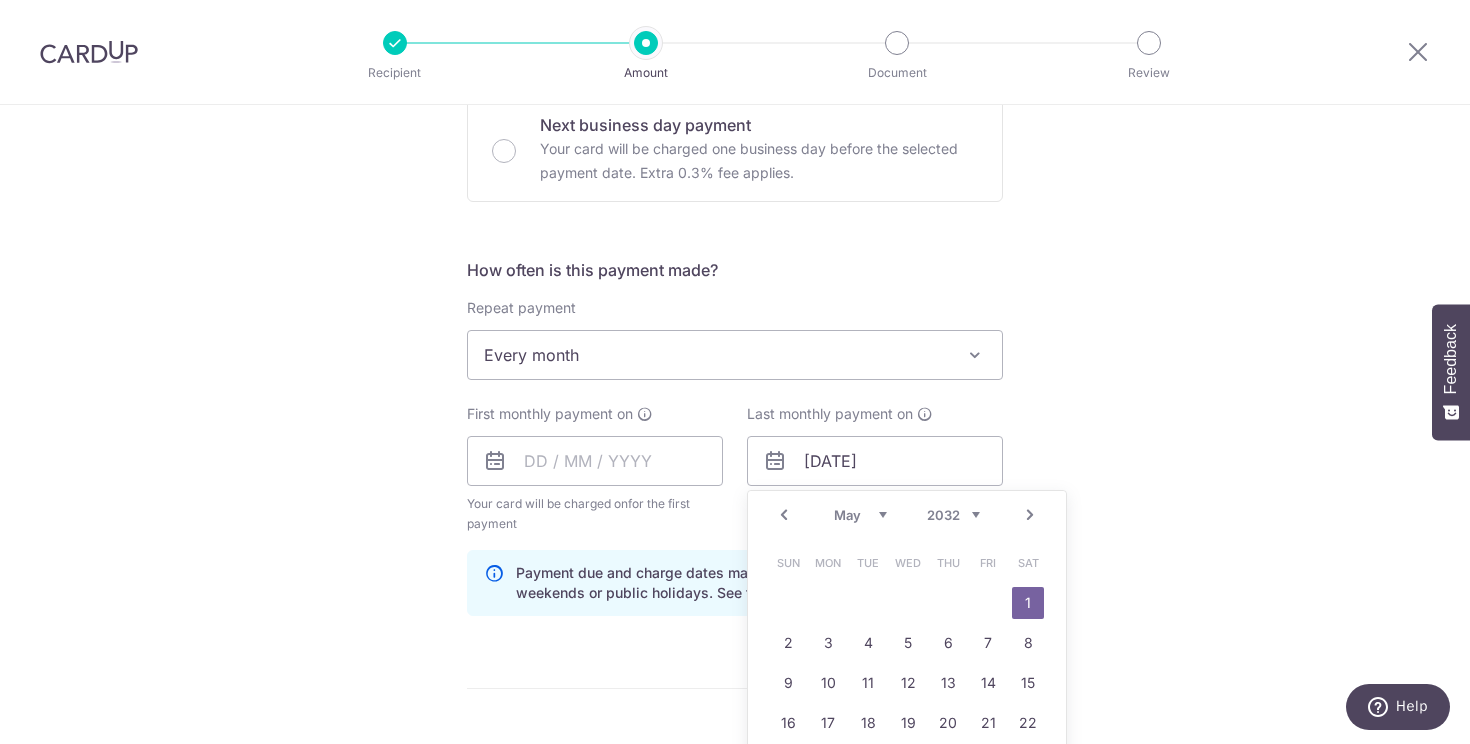 click on "Prev Next Jan Feb Mar Apr May Jun Jul Aug Sep Oct Nov Dec 2024 2025 2026 2027 2028 2029 2030 2031 2032 2033 2034 2035" at bounding box center (907, 515) 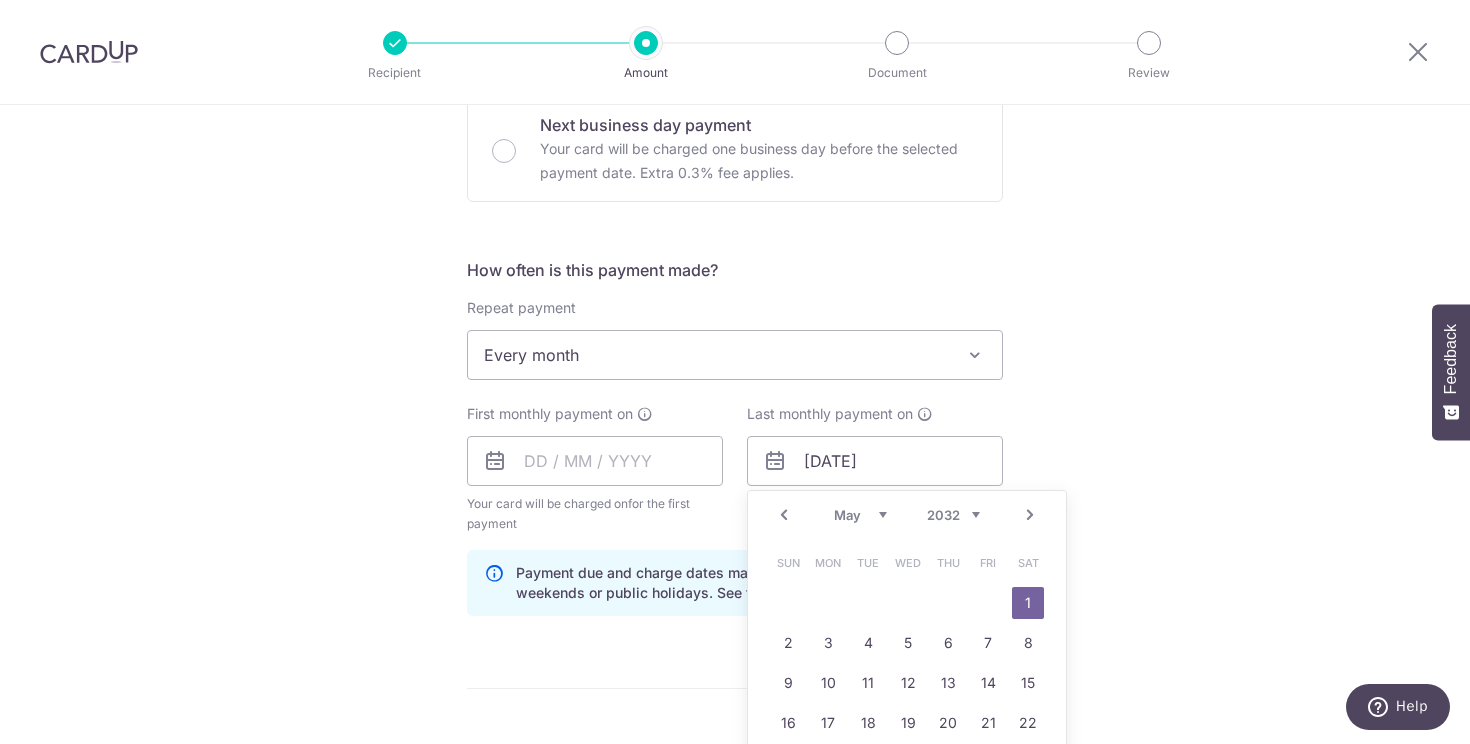 click on "2024 2025 2026 2027 2028 2029 2030 2031 2032 2033 2034 2035" at bounding box center [953, 515] 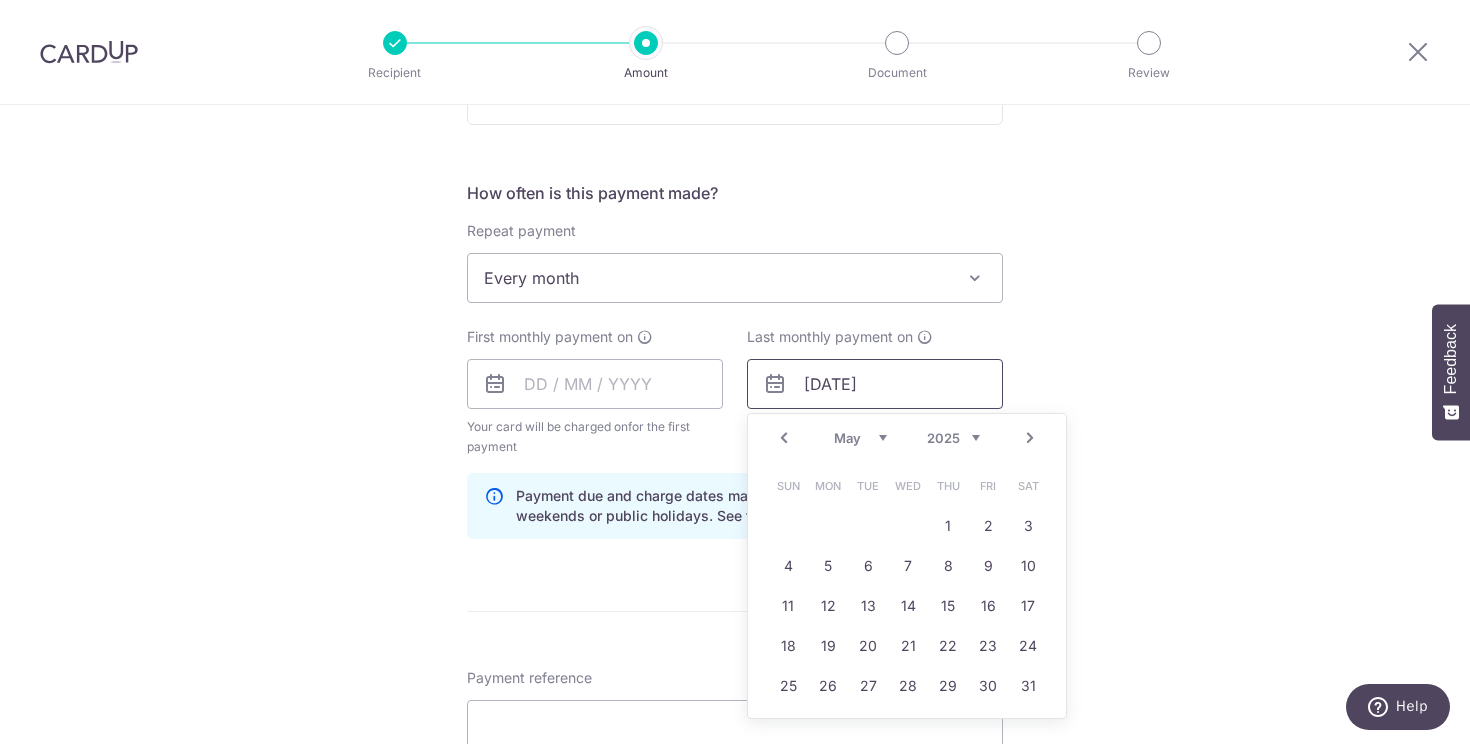 scroll, scrollTop: 801, scrollLeft: 0, axis: vertical 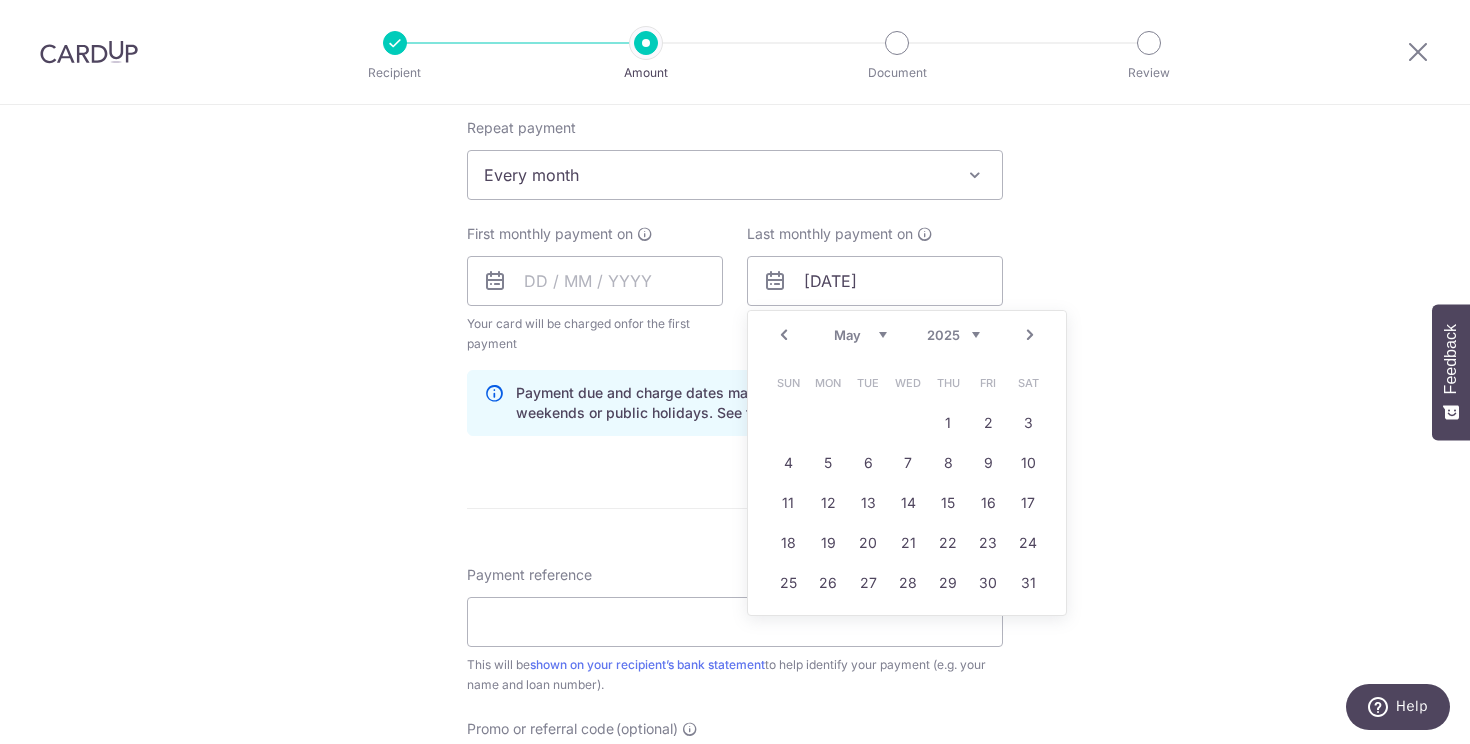 click on "Prev Next Jan Feb Mar Apr May Jun Jul Aug Sep Oct Nov Dec 2024 2025 2026 2027 2028 2029 2030 2031 2032 2033 2034 2035" at bounding box center [907, 335] 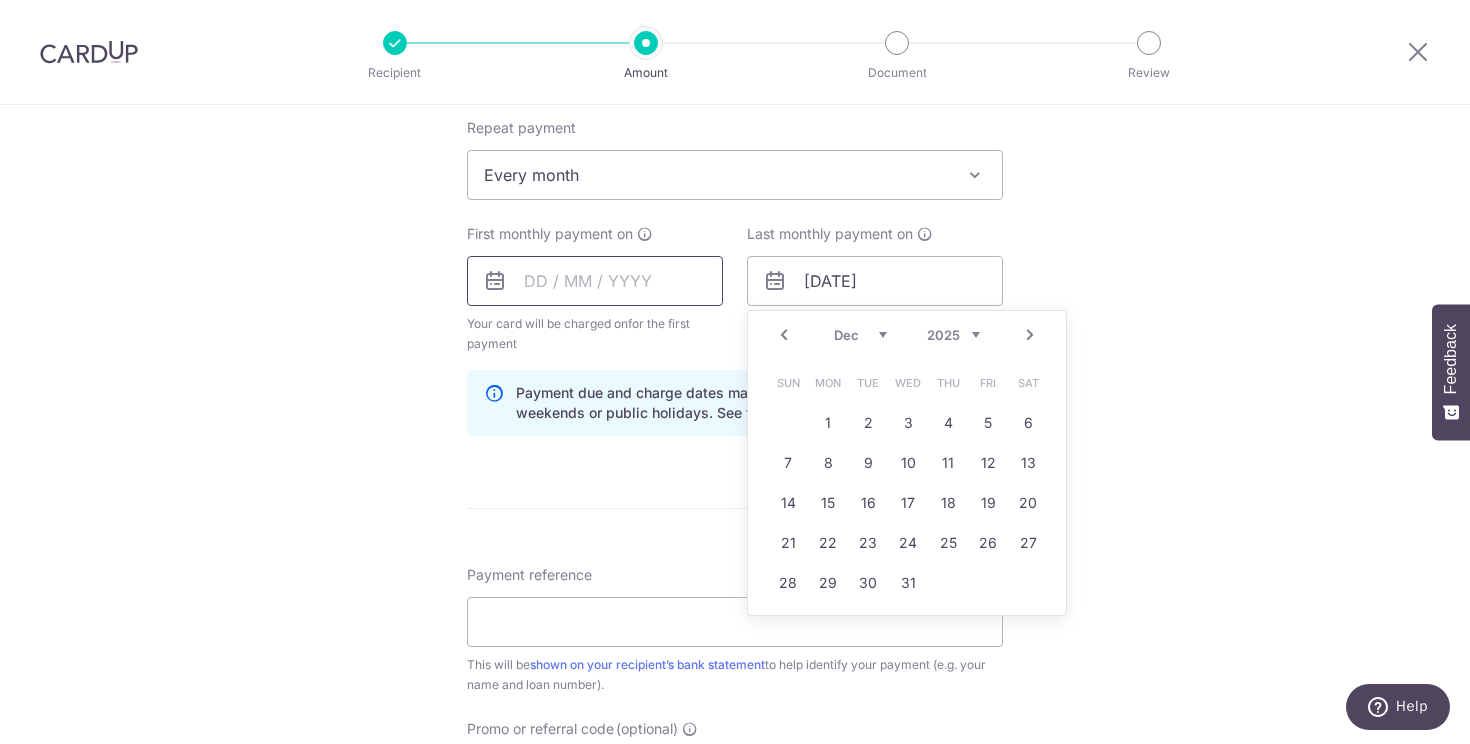 click at bounding box center [595, 281] 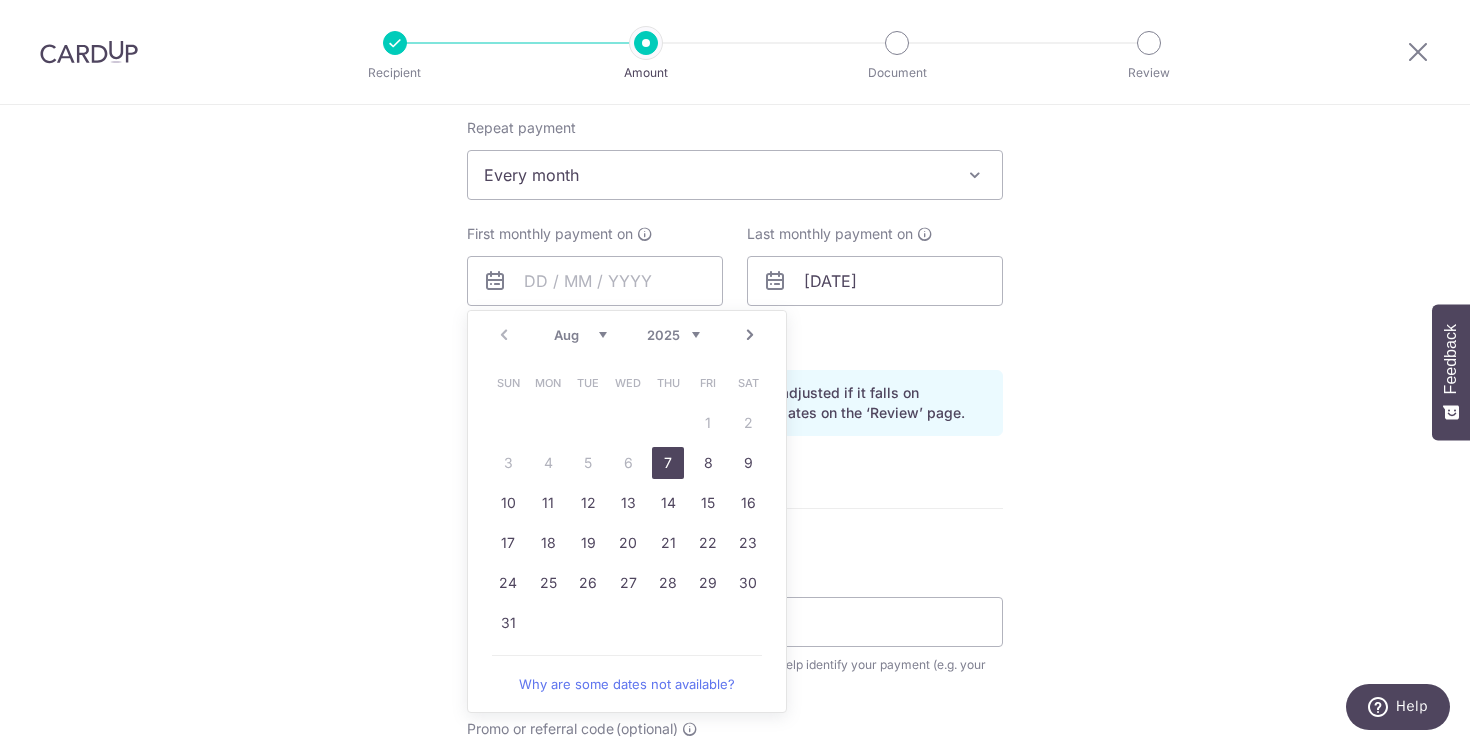 click on "Next" at bounding box center [750, 335] 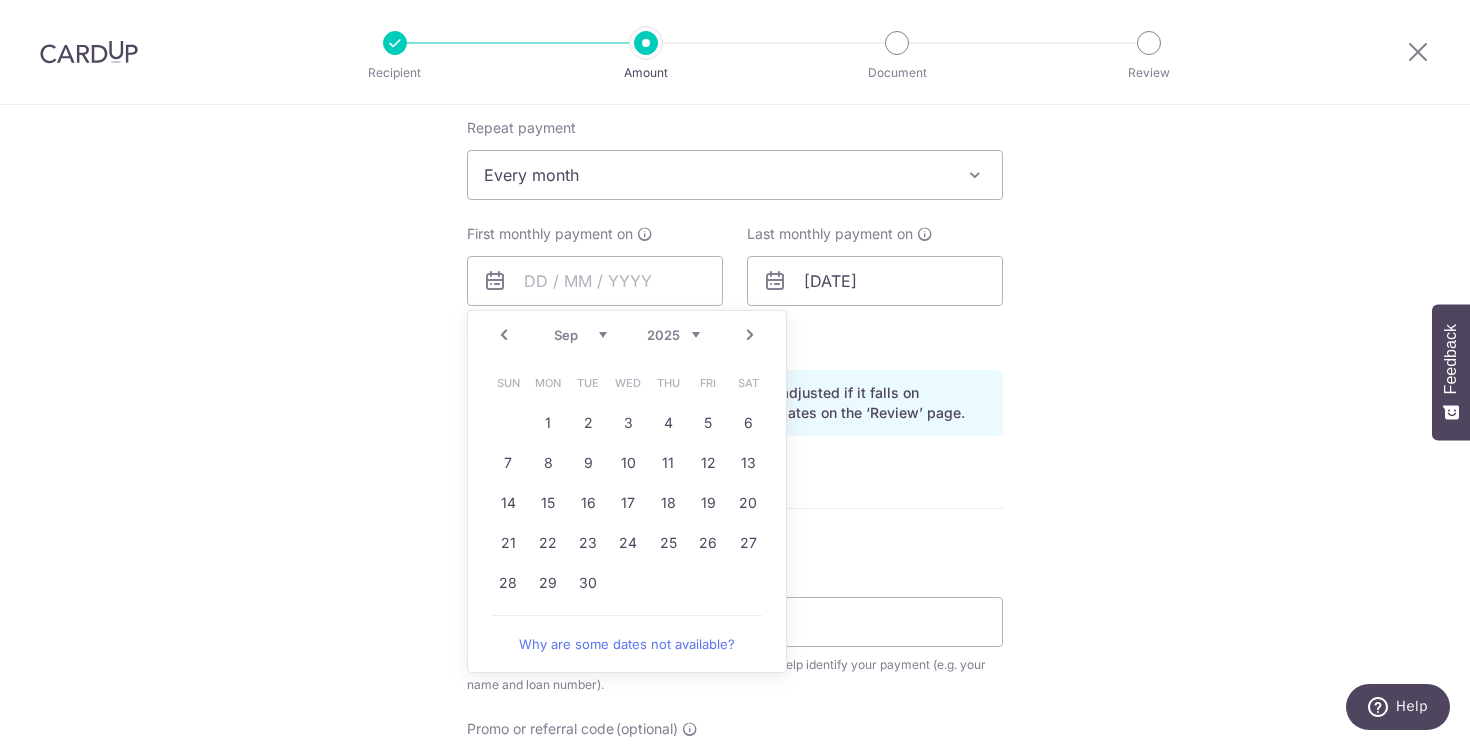 click on "Prev" at bounding box center [504, 335] 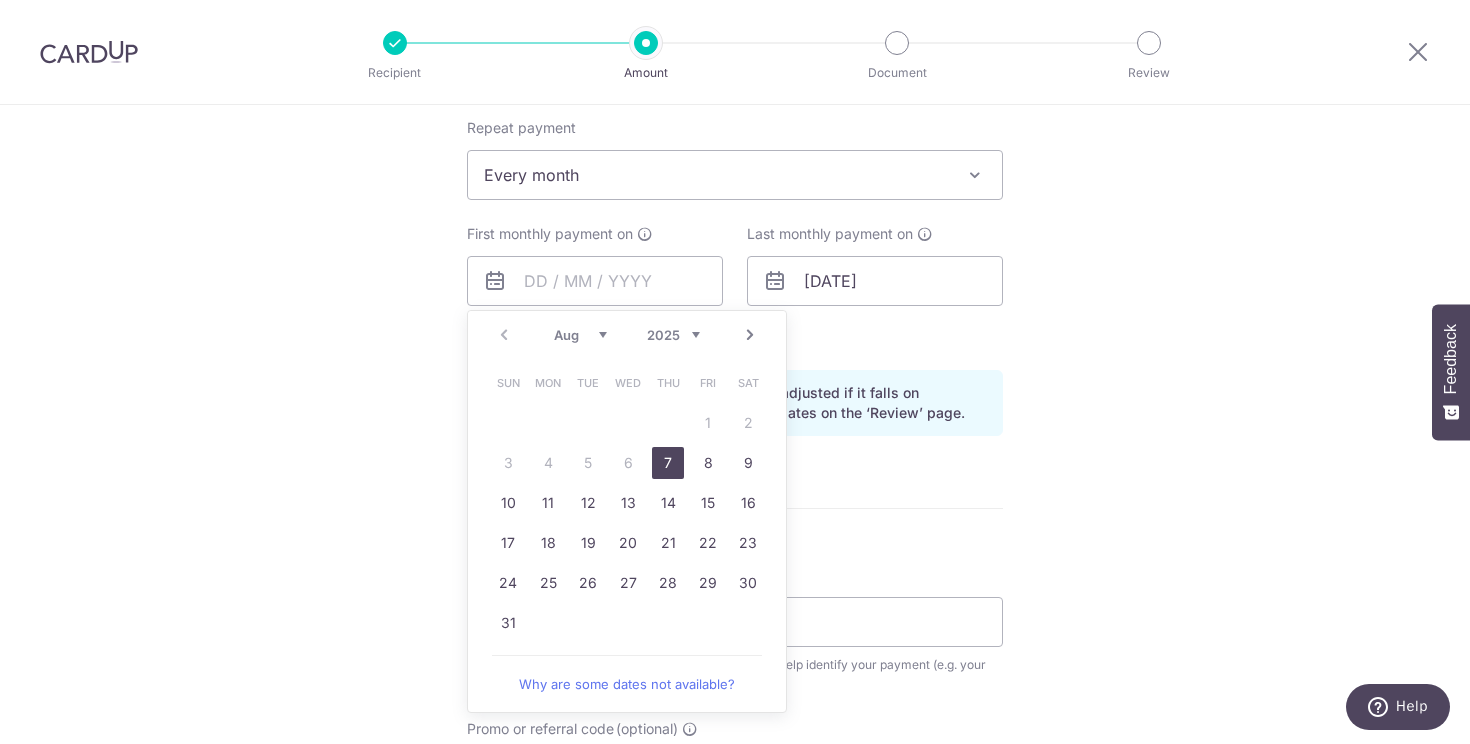 click on "7" at bounding box center (668, 463) 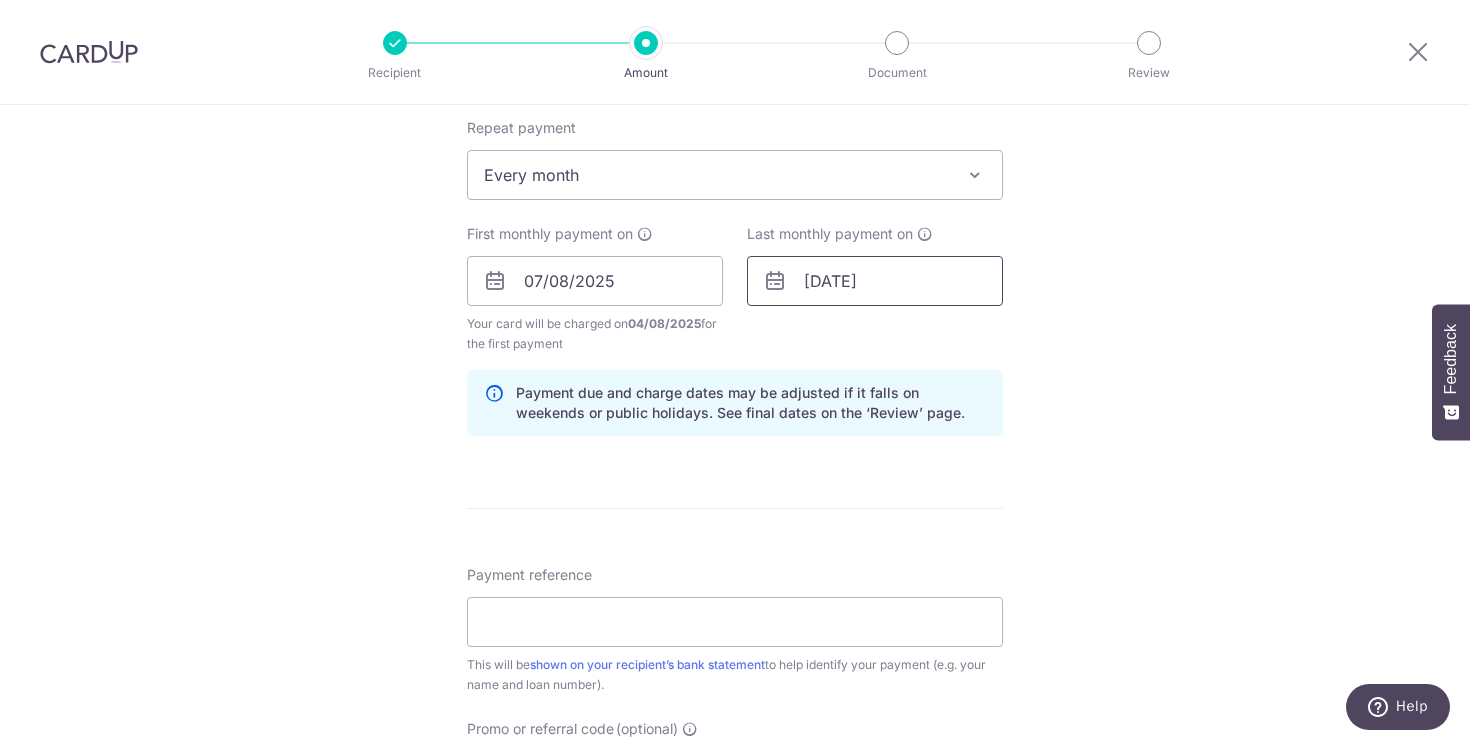 click on "01/05/2032" at bounding box center [875, 281] 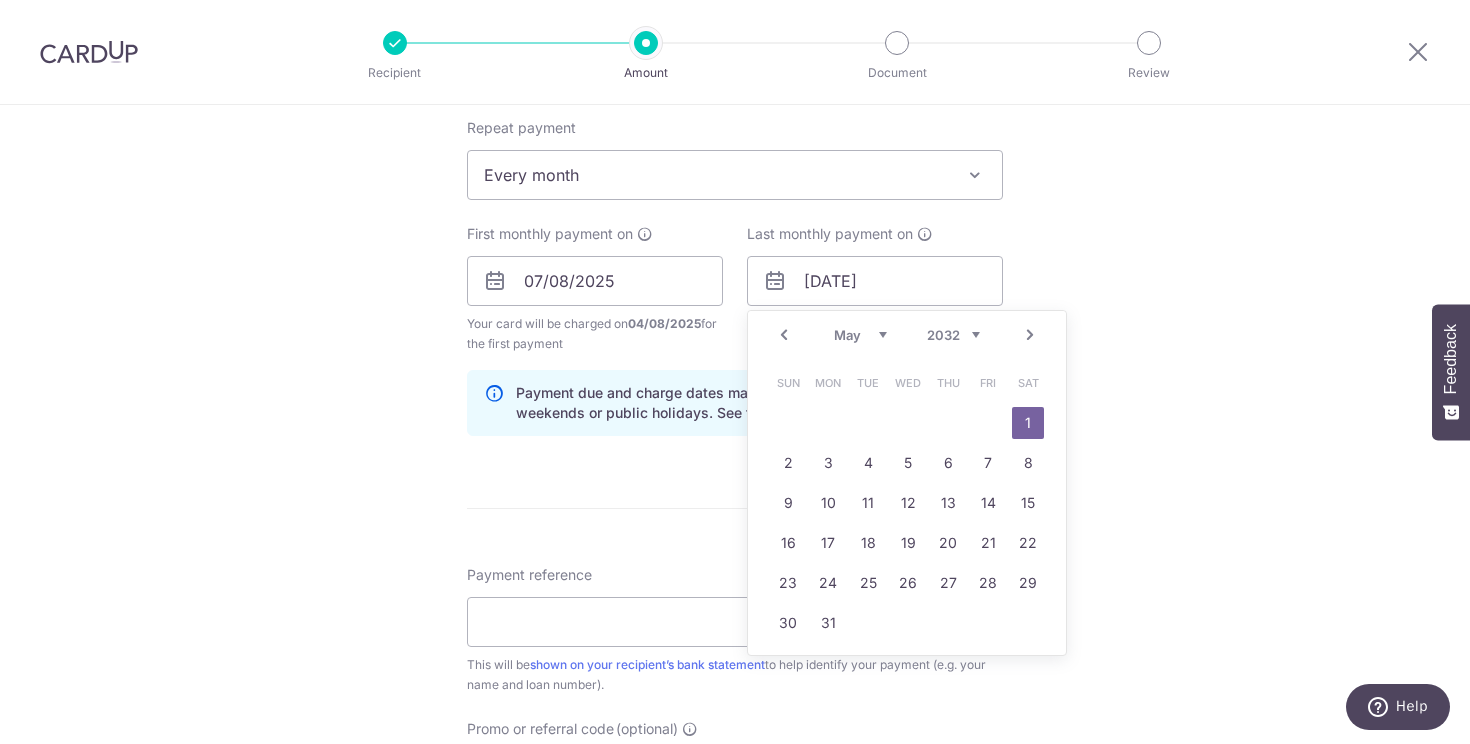 click on "2024 2025 2026 2027 2028 2029 2030 2031 2032 2033 2034 2035" at bounding box center [953, 335] 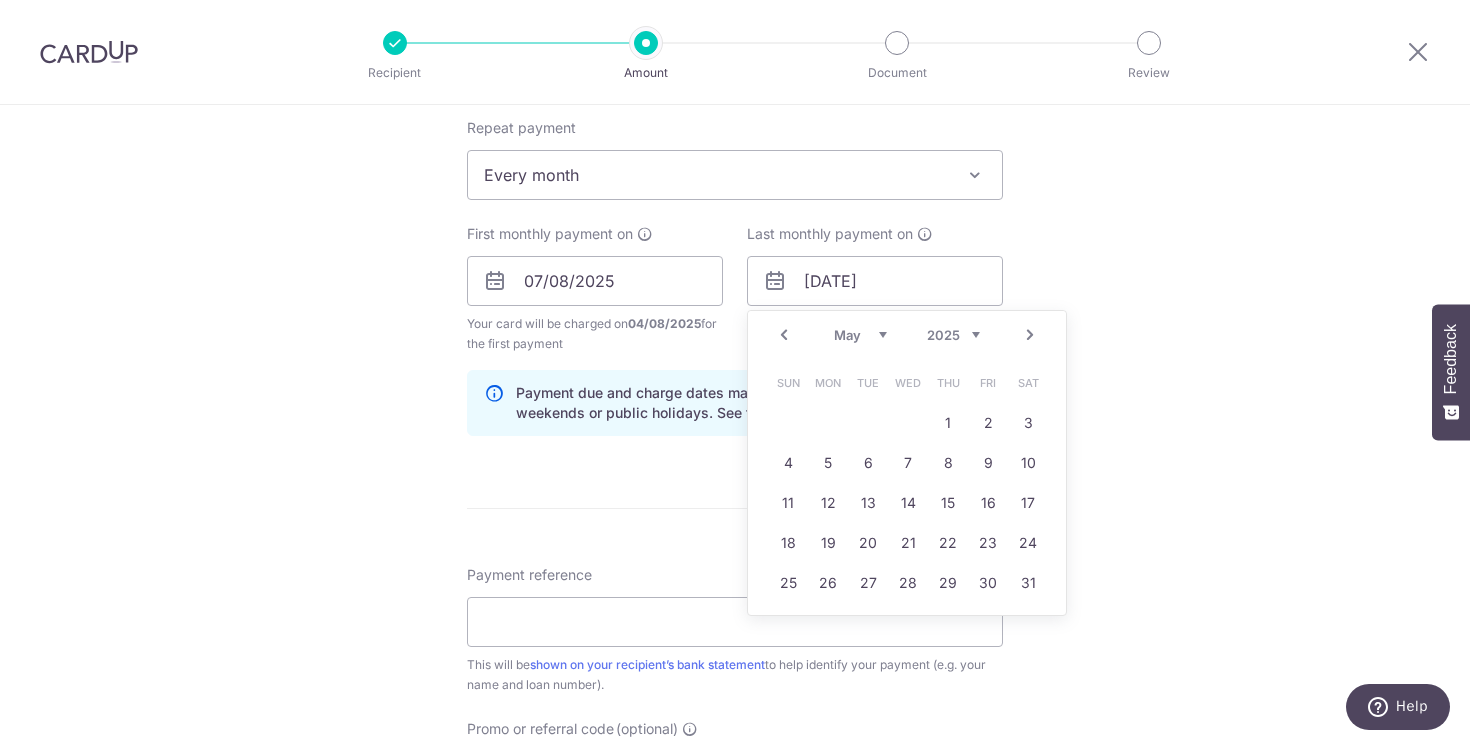 click on "Jan Feb Mar Apr May Jun Jul Aug Sep Oct Nov Dec" at bounding box center [860, 335] 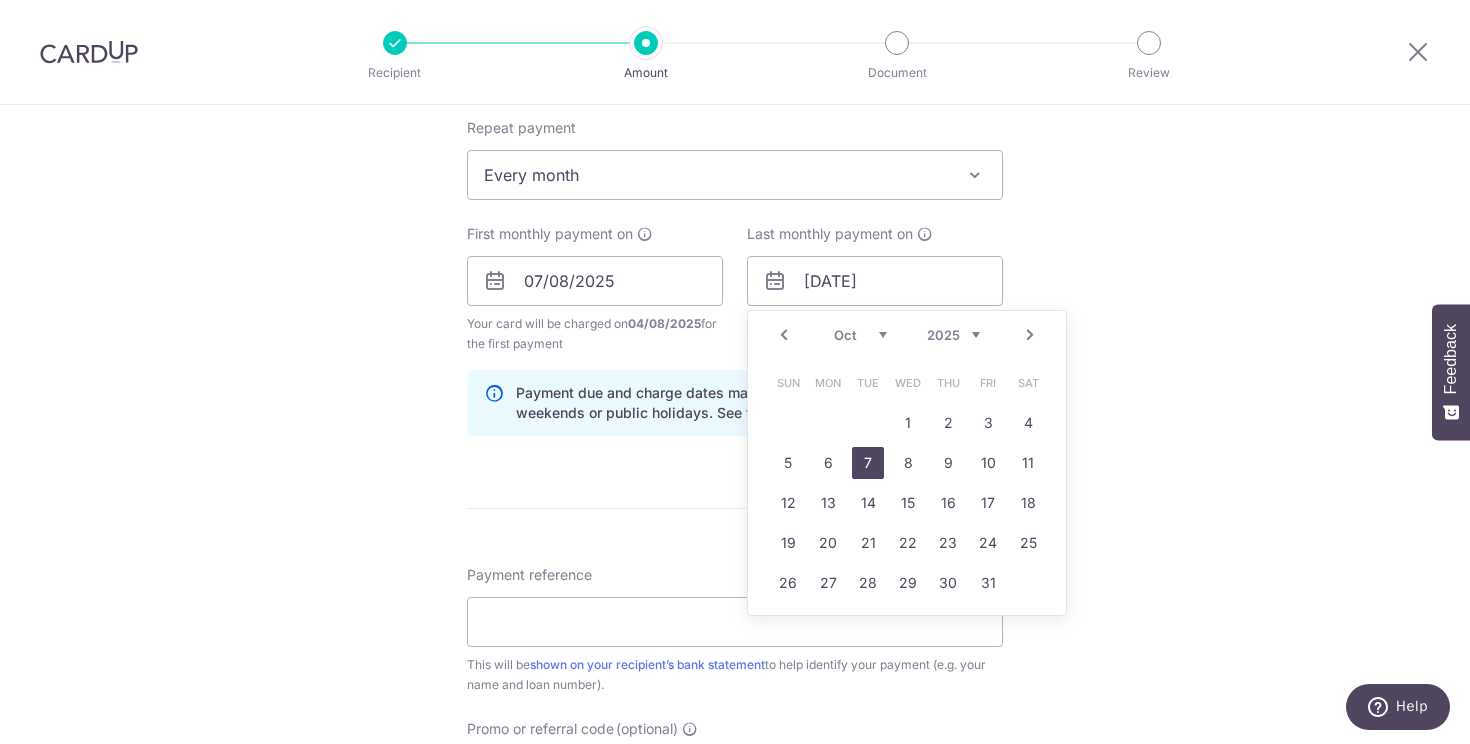 click on "7" at bounding box center (868, 463) 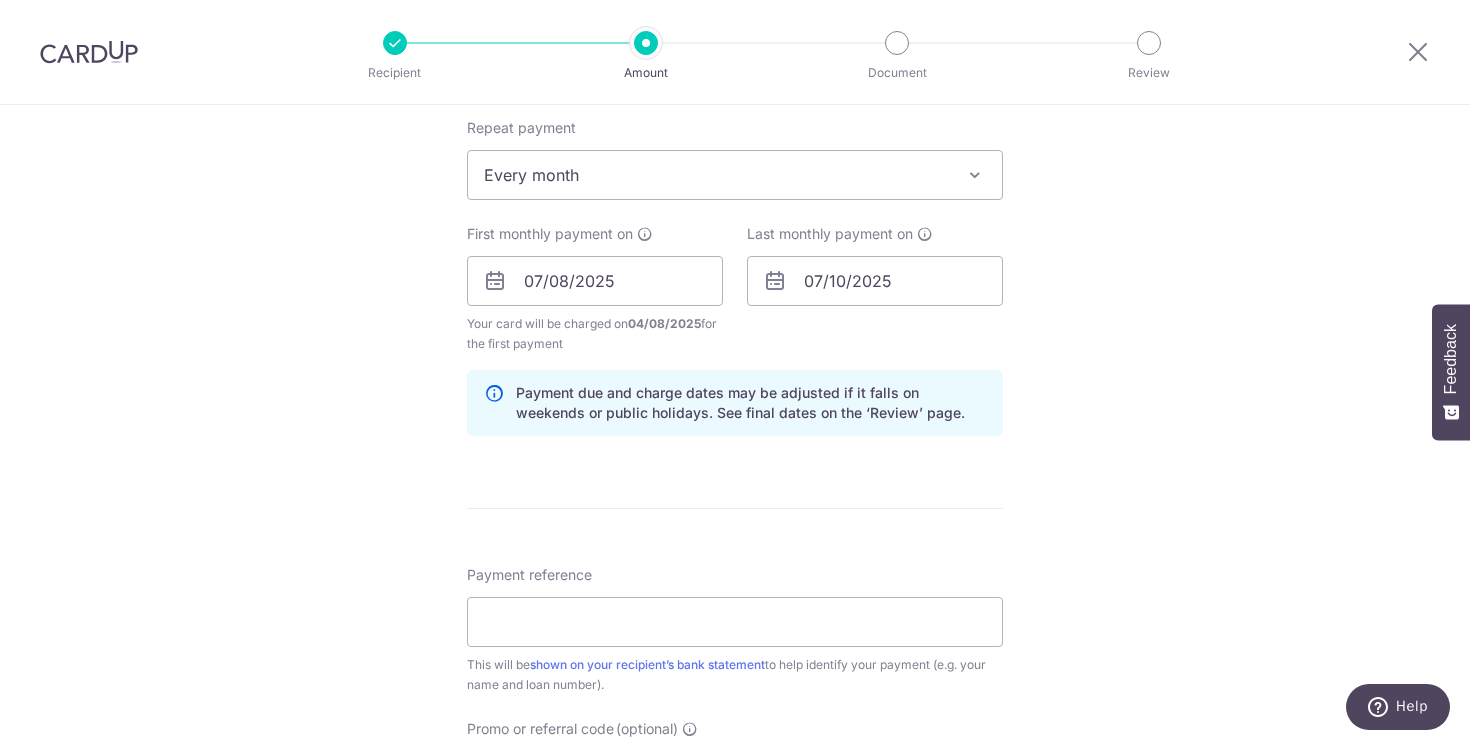 click on "Tell us more about your payment
Enter payment amount
SGD
1,522.00
1522.00
Select Card
**** 9889
Add credit card
Your Cards
**** 0543
**** 9889
Secure 256-bit SSL
Text
New card details
Card
Secure 256-bit SSL" at bounding box center (735, 259) 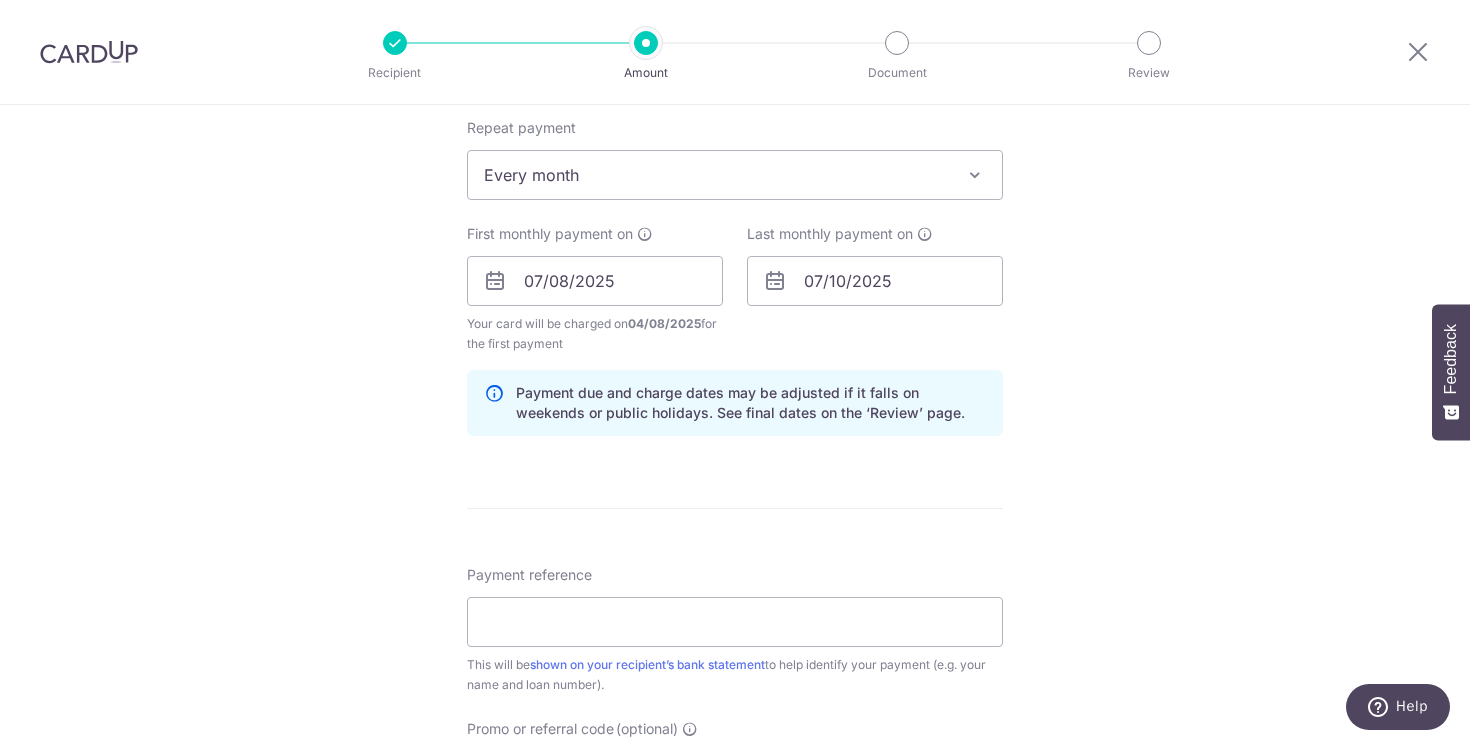 click on "Tell us more about your payment
Enter payment amount
SGD
1,522.00
1522.00
Select Card
**** 9889
Add credit card
Your Cards
**** 0543
**** 9889
Secure 256-bit SSL
Text
New card details
Card
Secure 256-bit SSL" at bounding box center [735, 259] 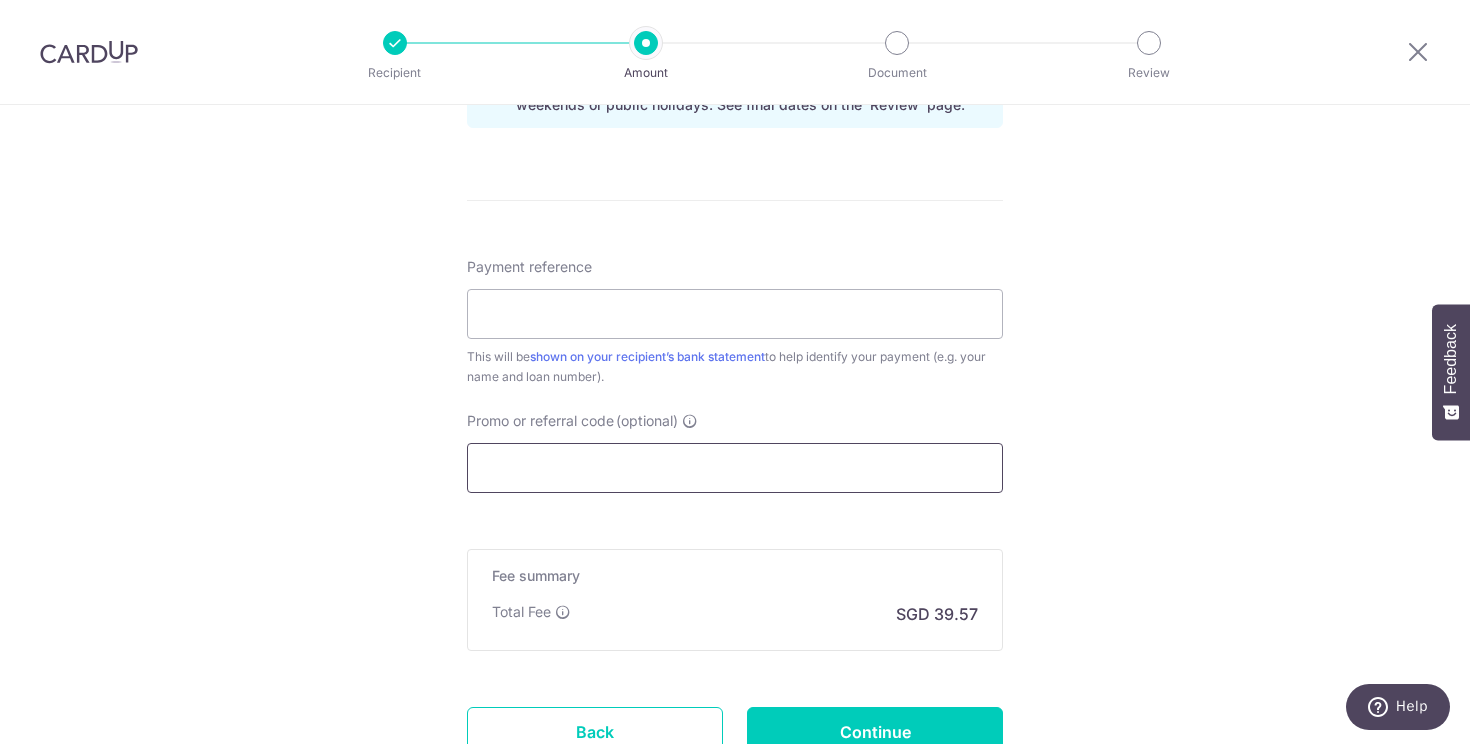 scroll, scrollTop: 1136, scrollLeft: 0, axis: vertical 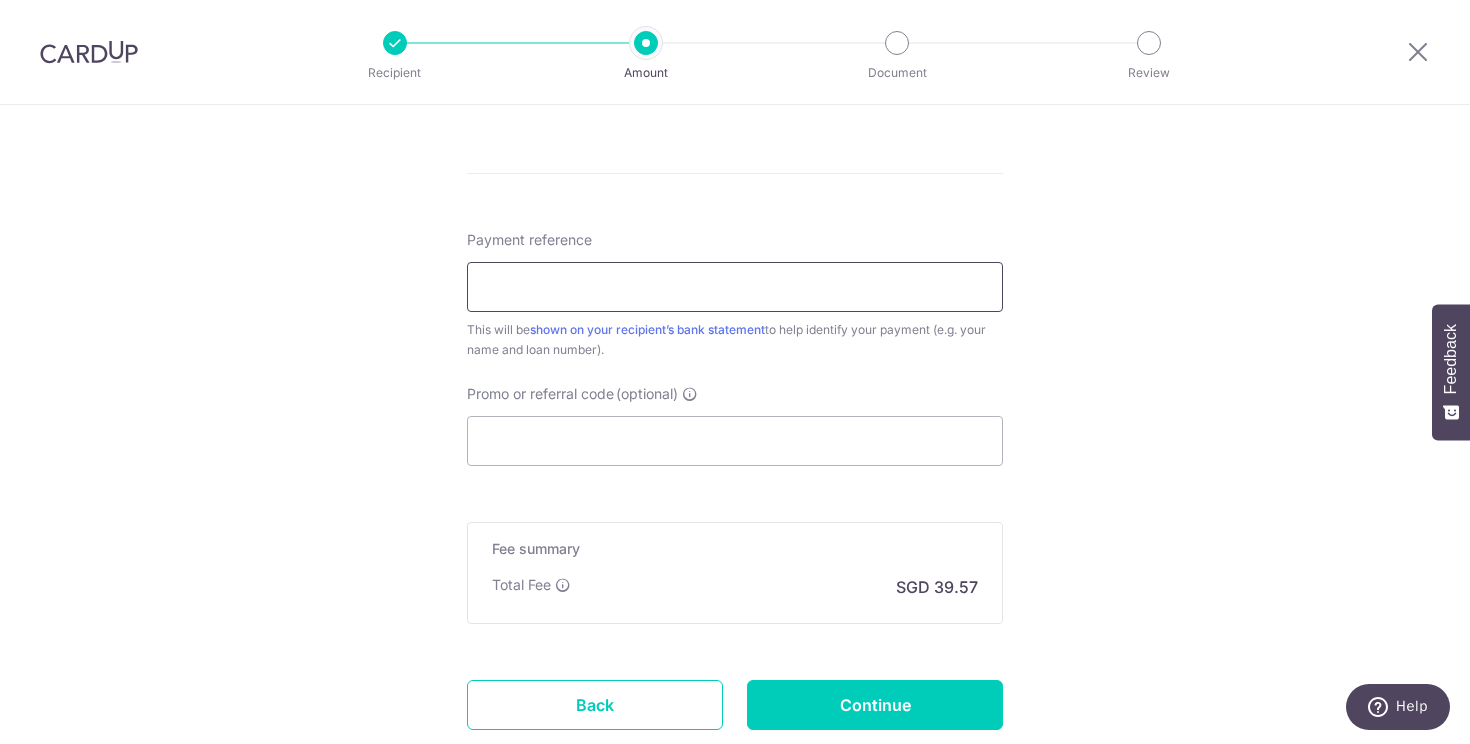 click on "Payment reference" at bounding box center (735, 287) 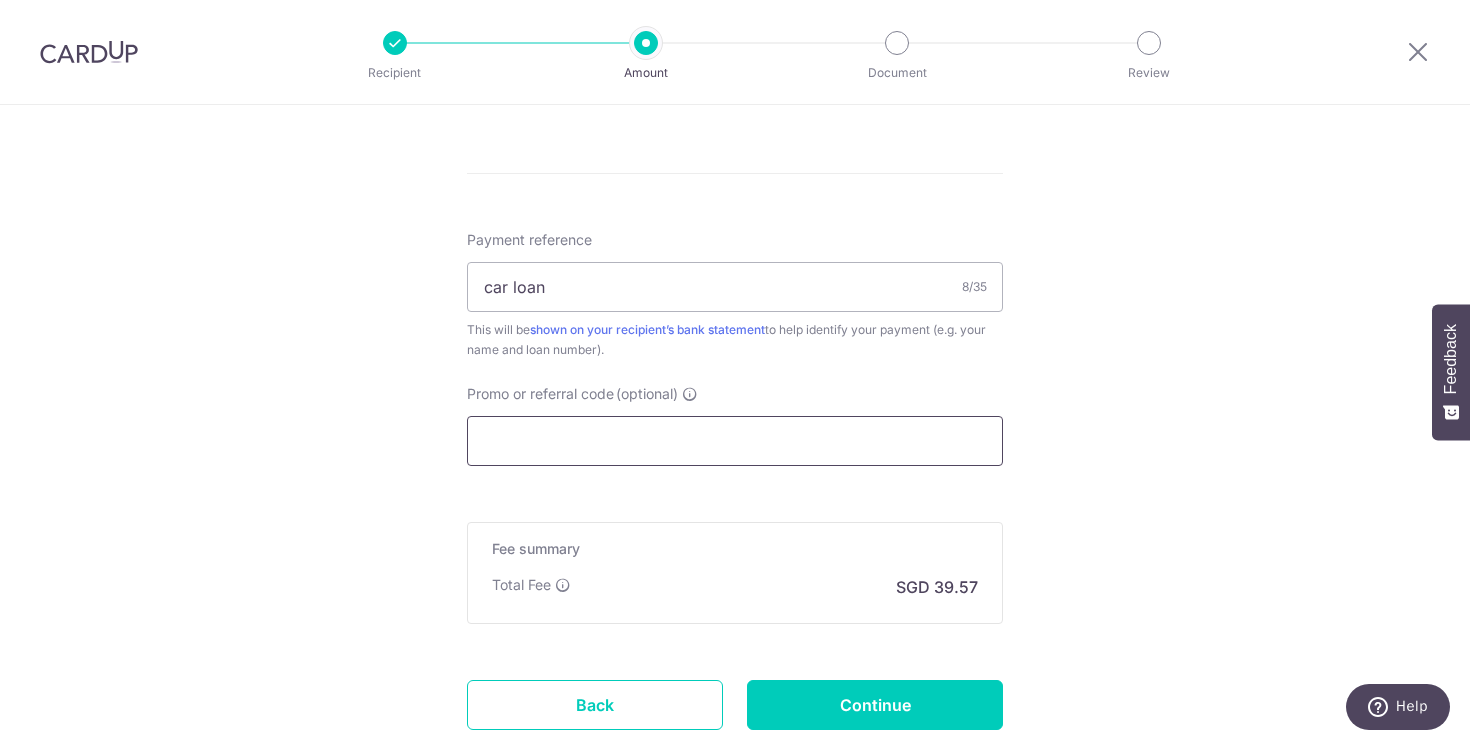 click on "Promo or referral code
(optional)" at bounding box center [735, 441] 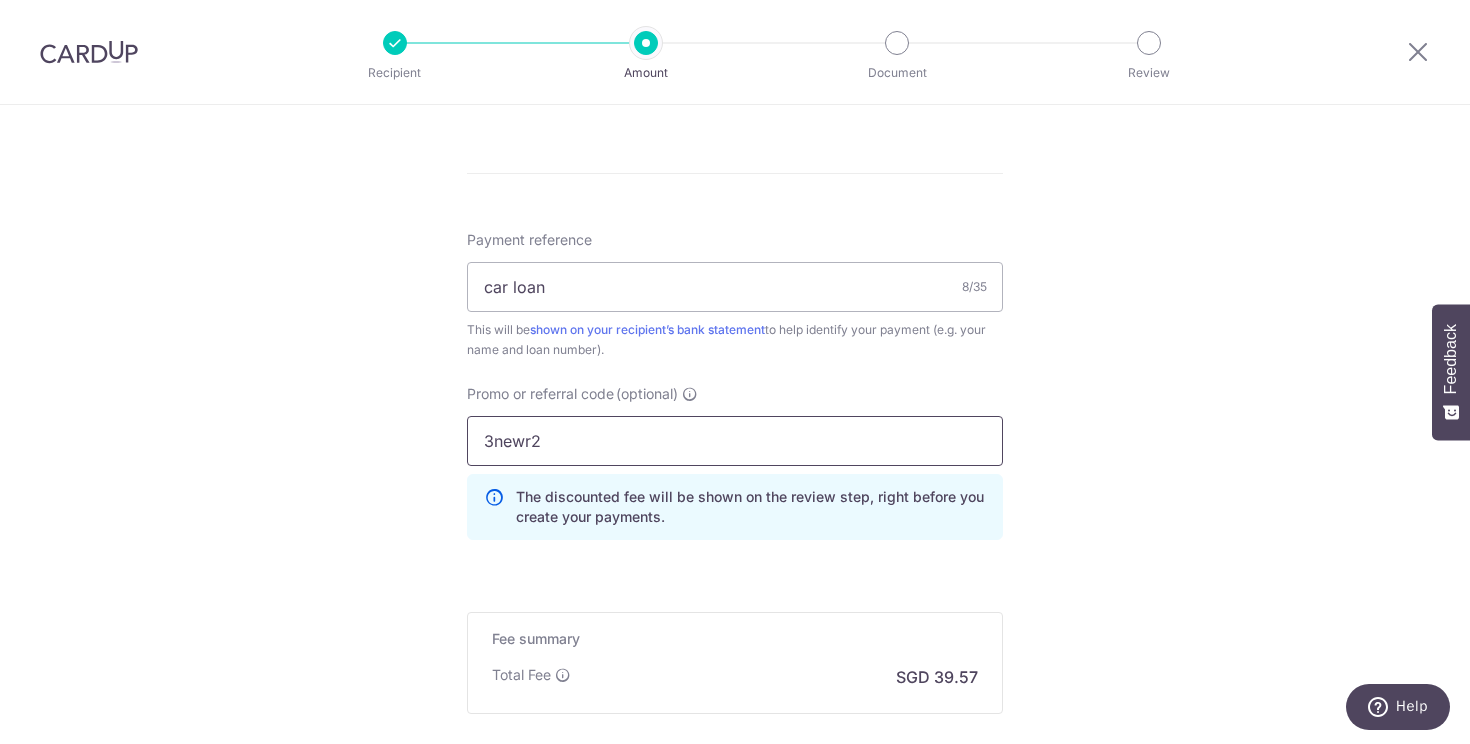 type on "3newr2" 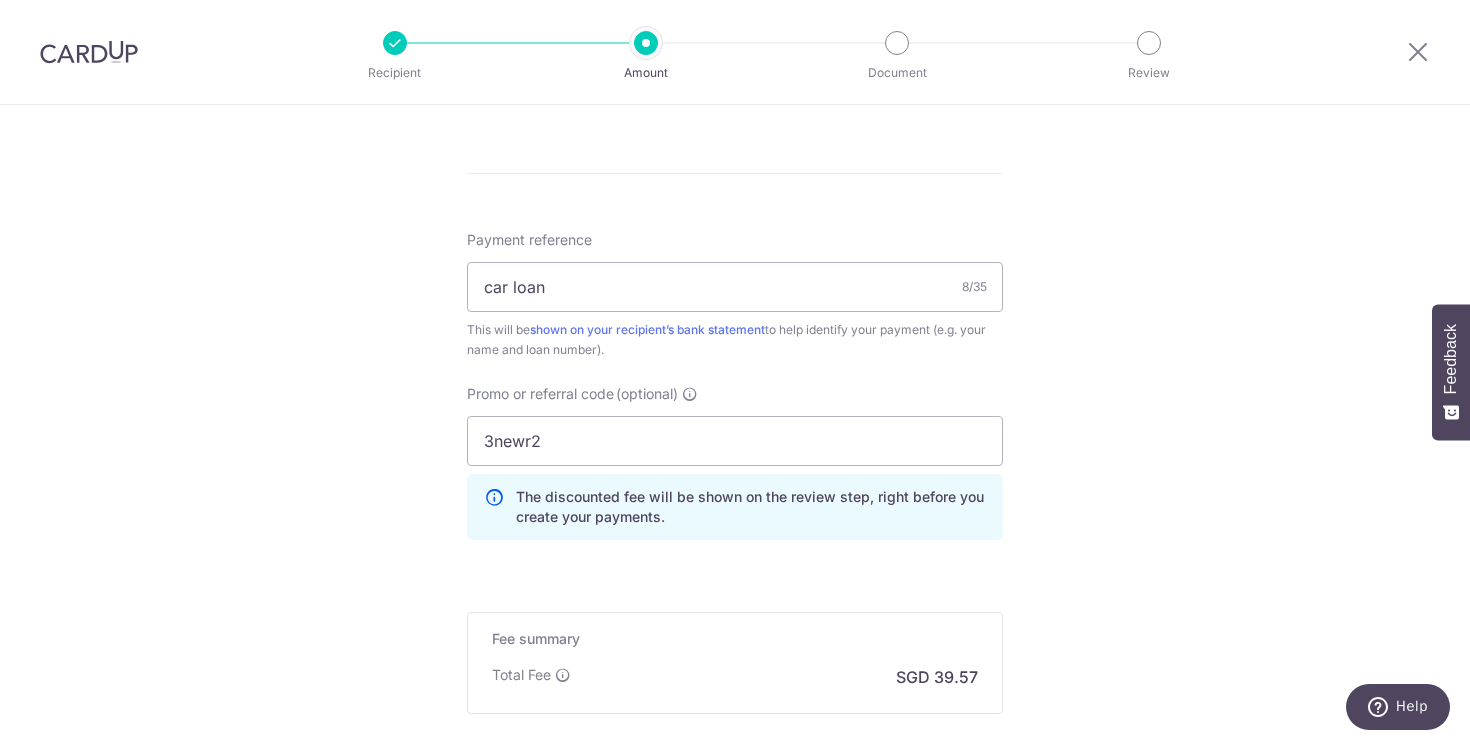 click on "Enter payment amount
SGD
1,522.00
1522.00
Select Card
**** 9889
Add credit card
Your Cards
**** 0543
**** 9889
Secure 256-bit SSL
Text
New card details
Card
Secure 256-bit SSL" at bounding box center (735, -12) 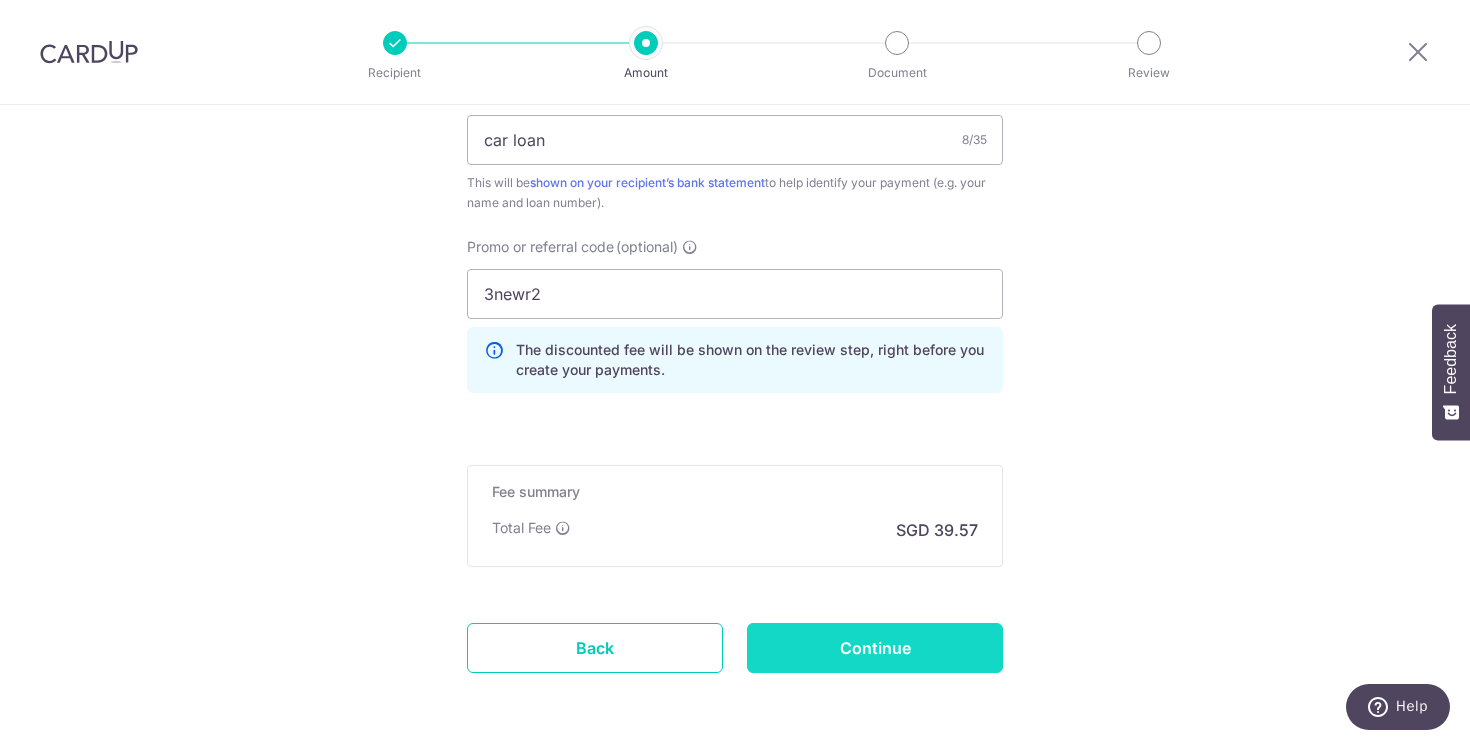 scroll, scrollTop: 1362, scrollLeft: 0, axis: vertical 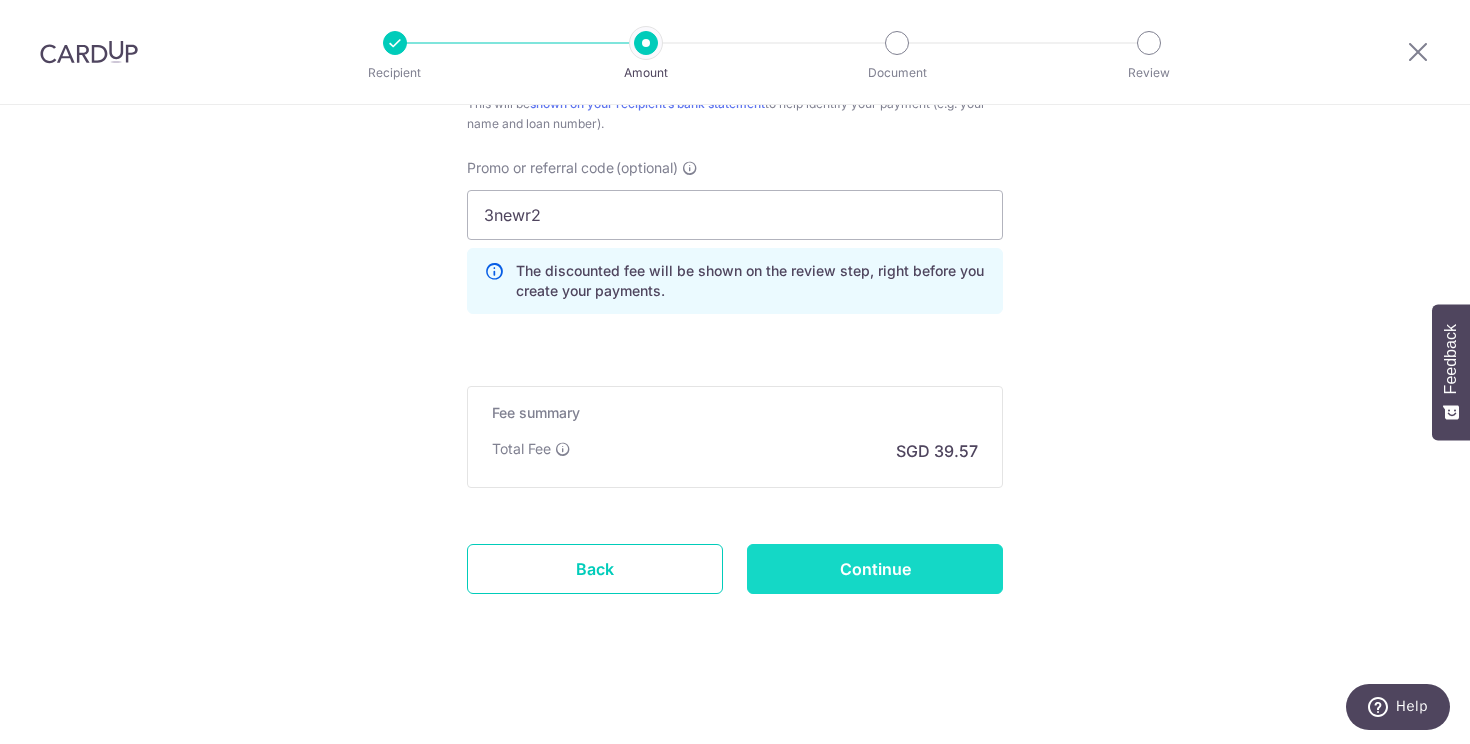 click on "Continue" at bounding box center (875, 569) 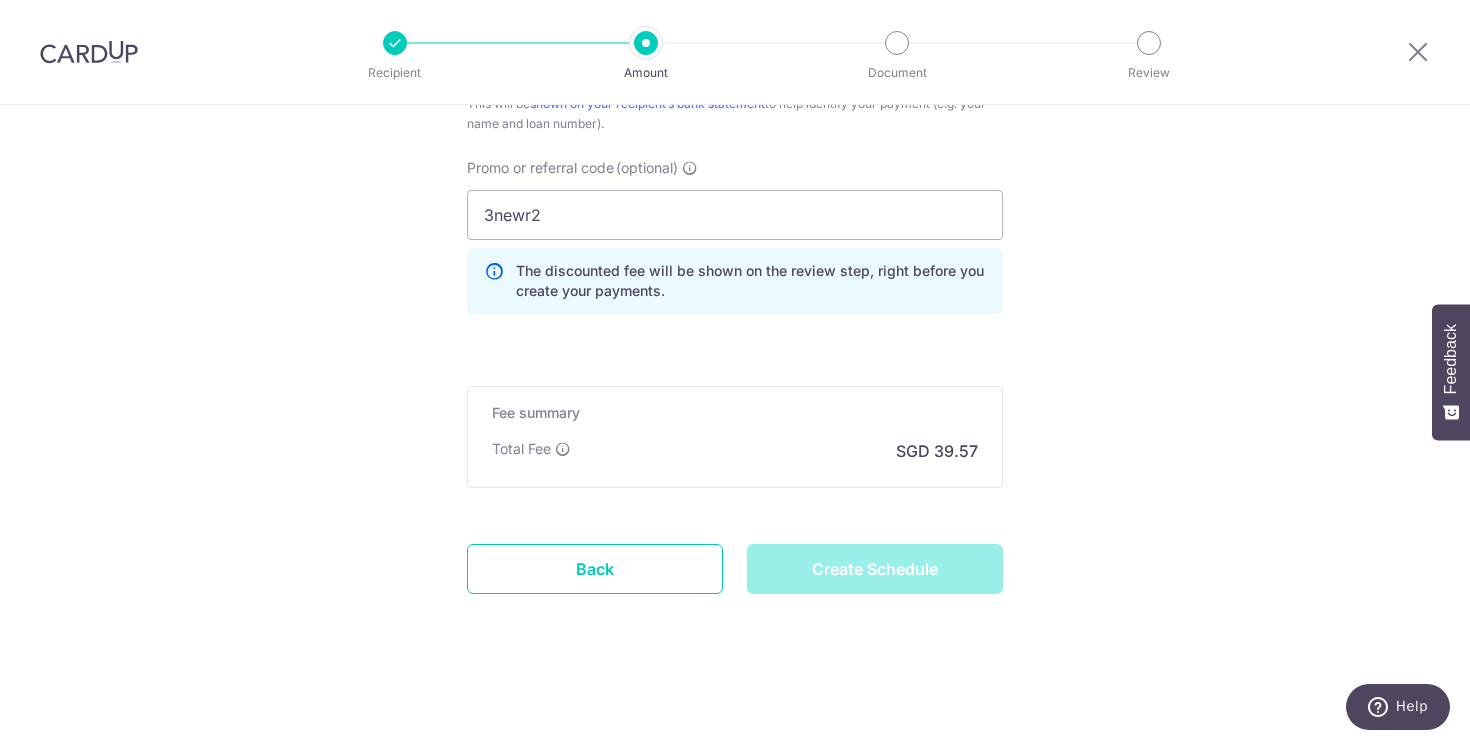 type on "Create Schedule" 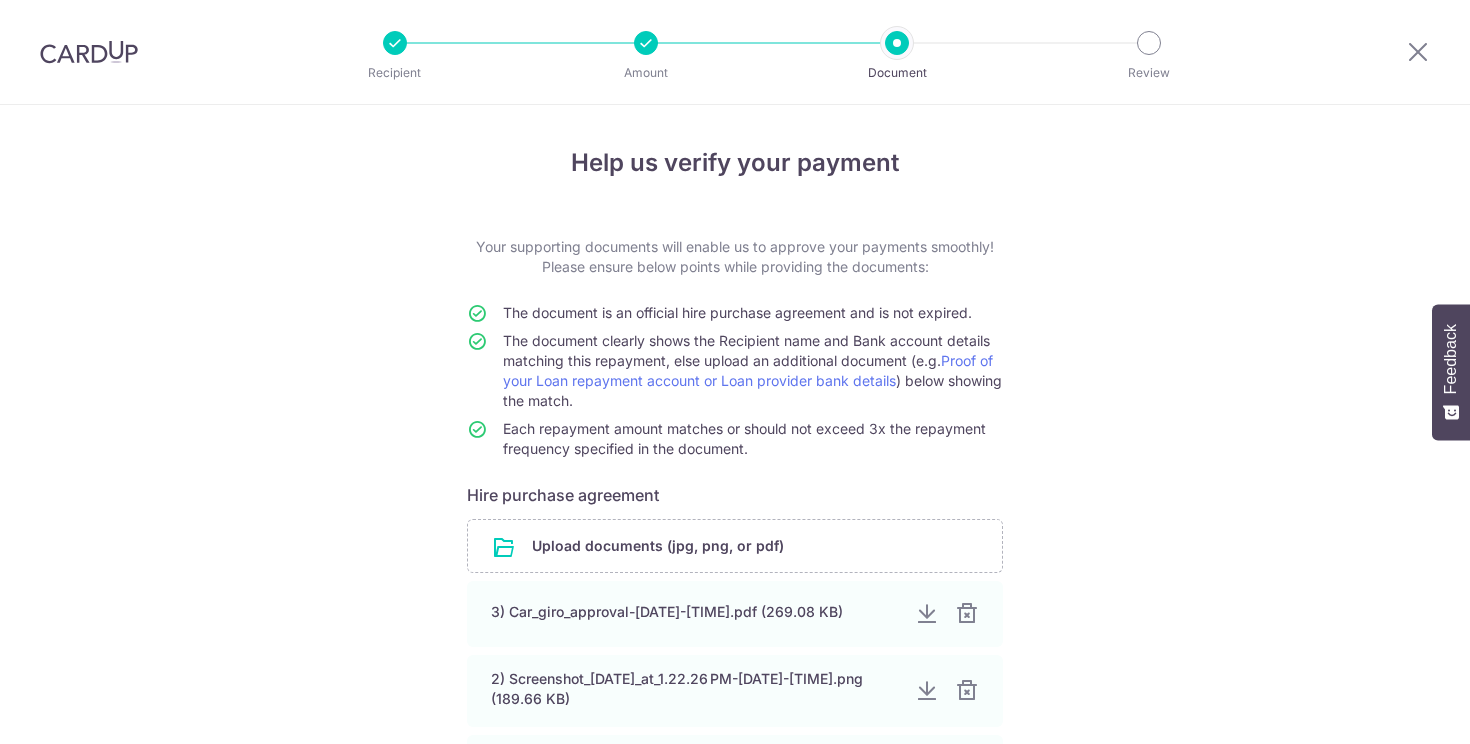 scroll, scrollTop: 0, scrollLeft: 0, axis: both 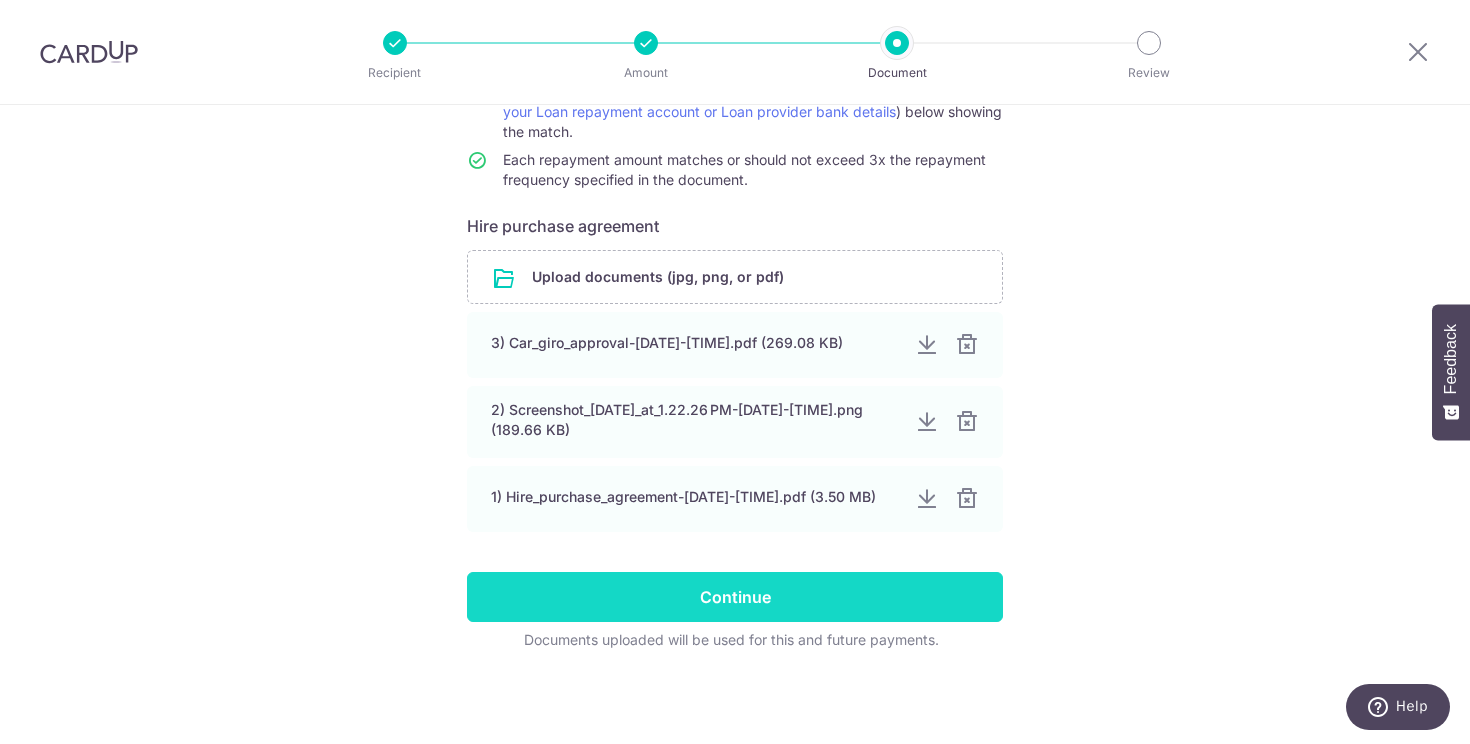 click on "Continue" at bounding box center (735, 597) 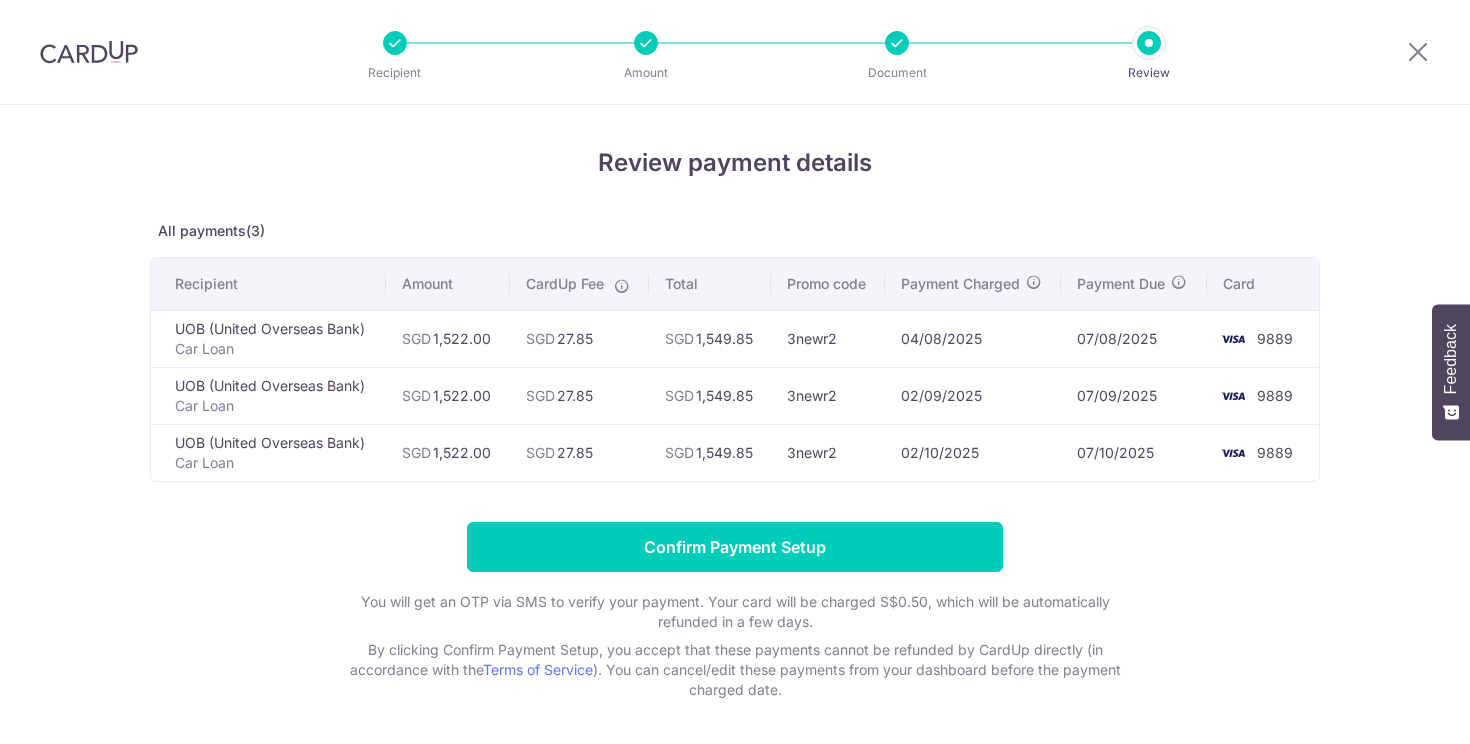 scroll, scrollTop: 0, scrollLeft: 0, axis: both 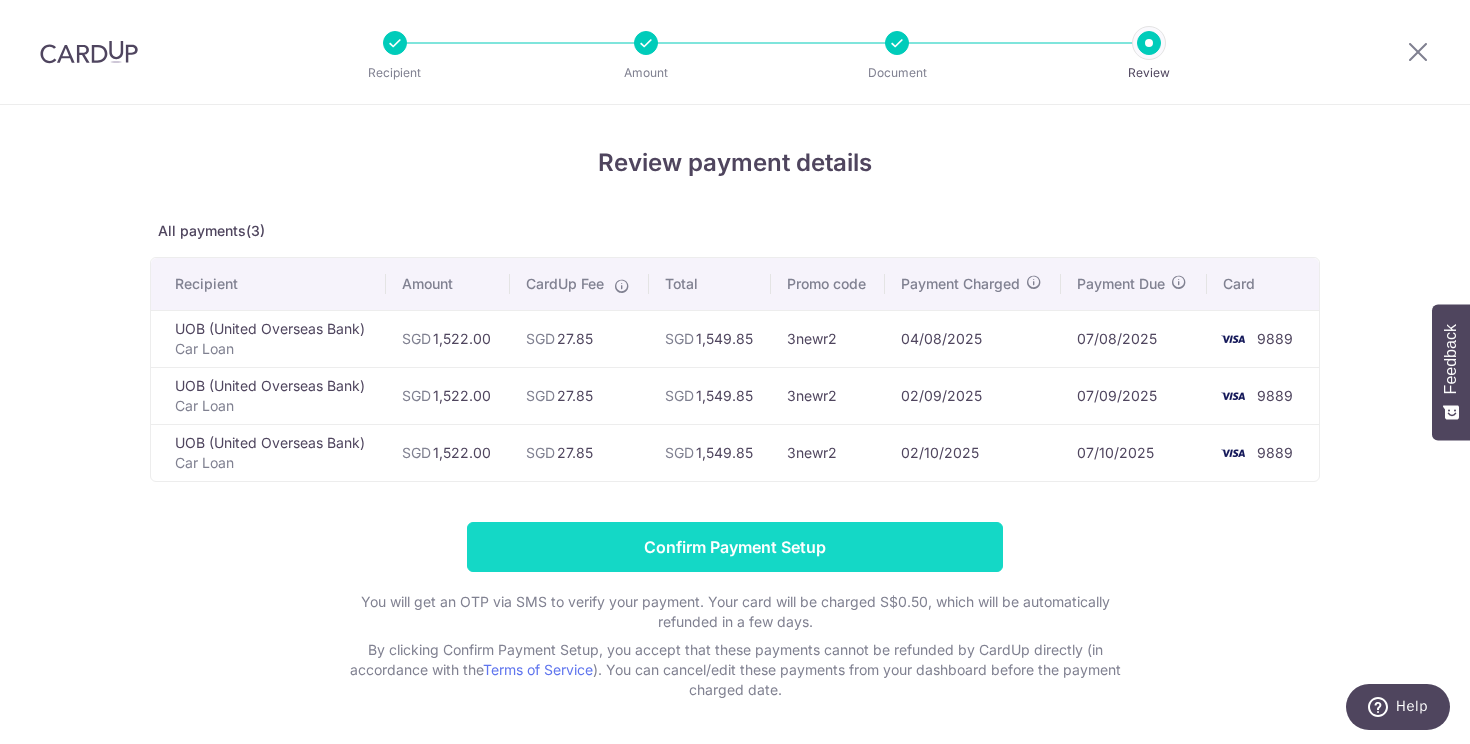 click on "Confirm Payment Setup" at bounding box center (735, 547) 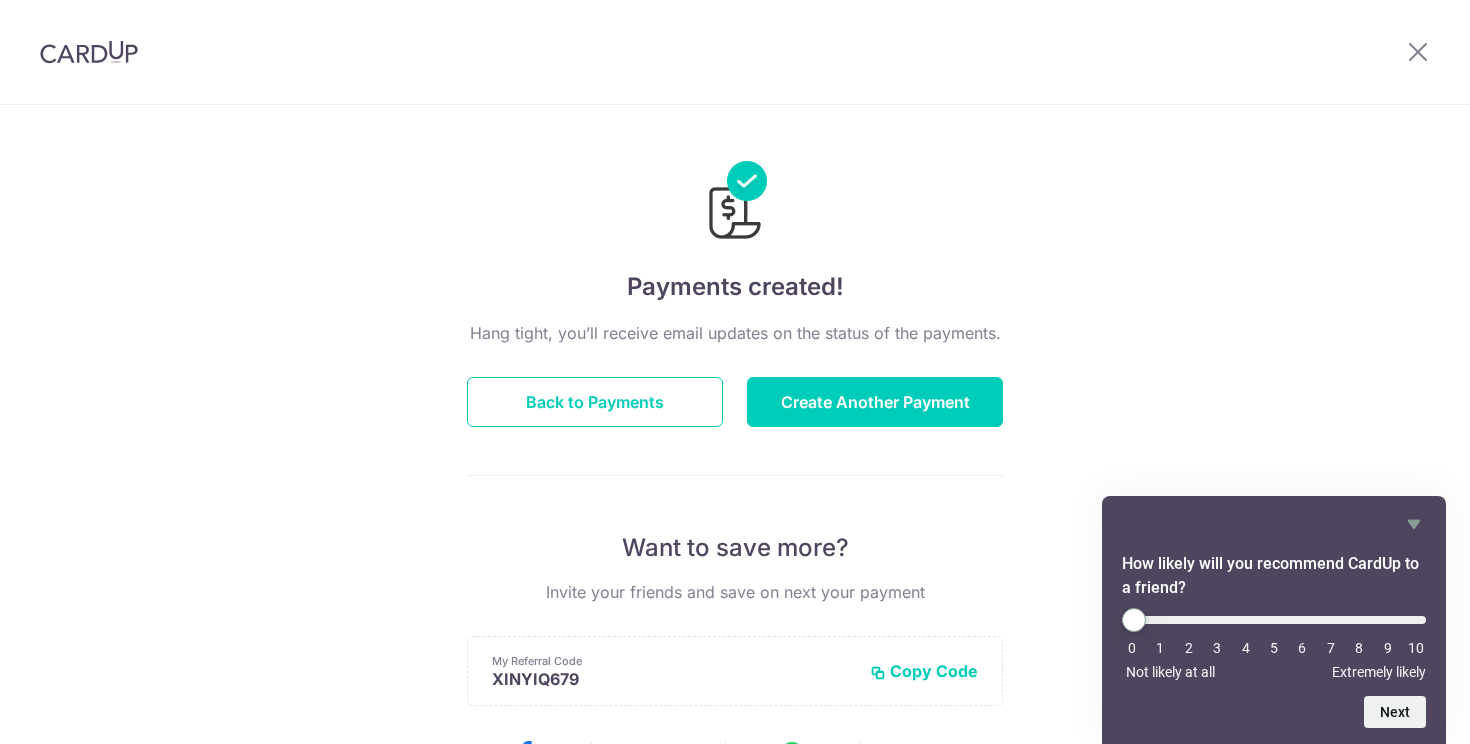 scroll, scrollTop: 0, scrollLeft: 0, axis: both 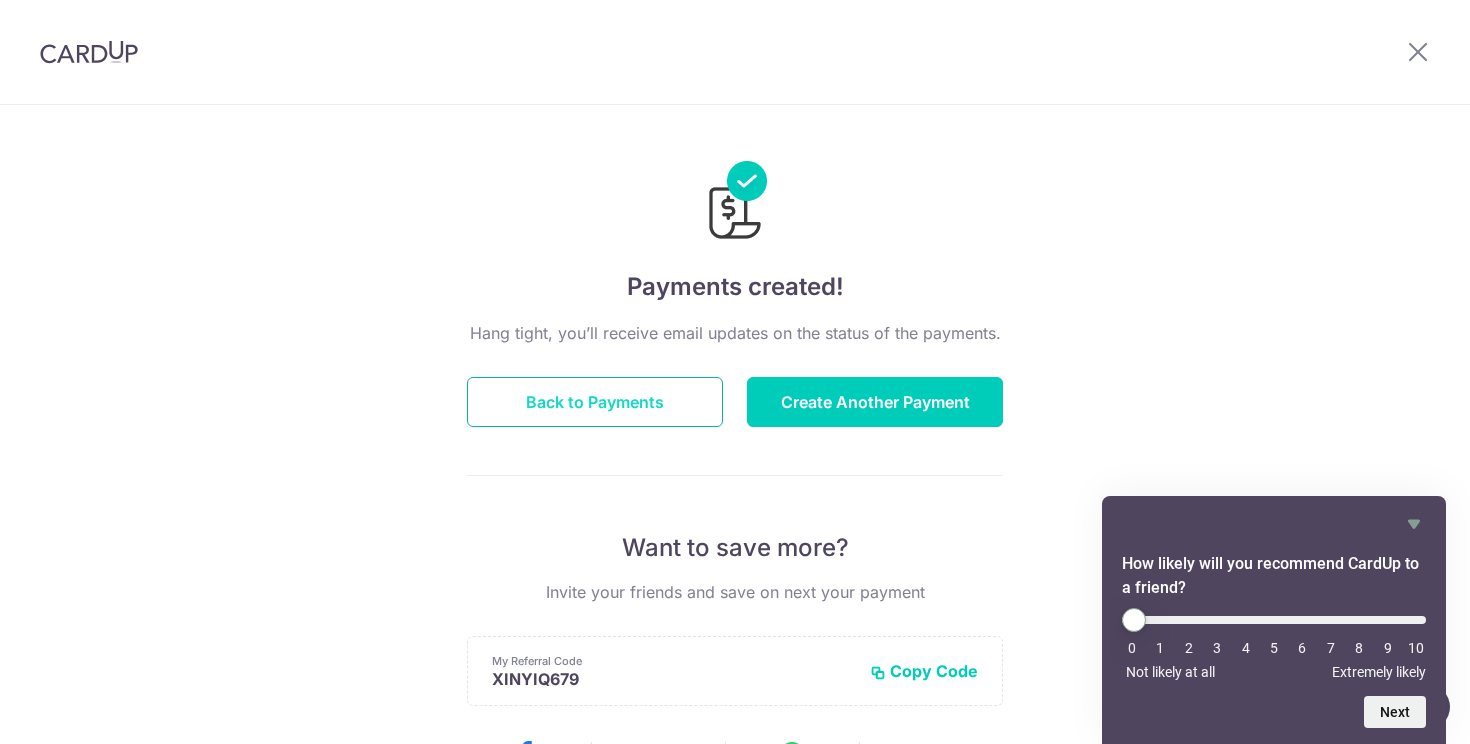 click on "Back to Payments" at bounding box center (595, 402) 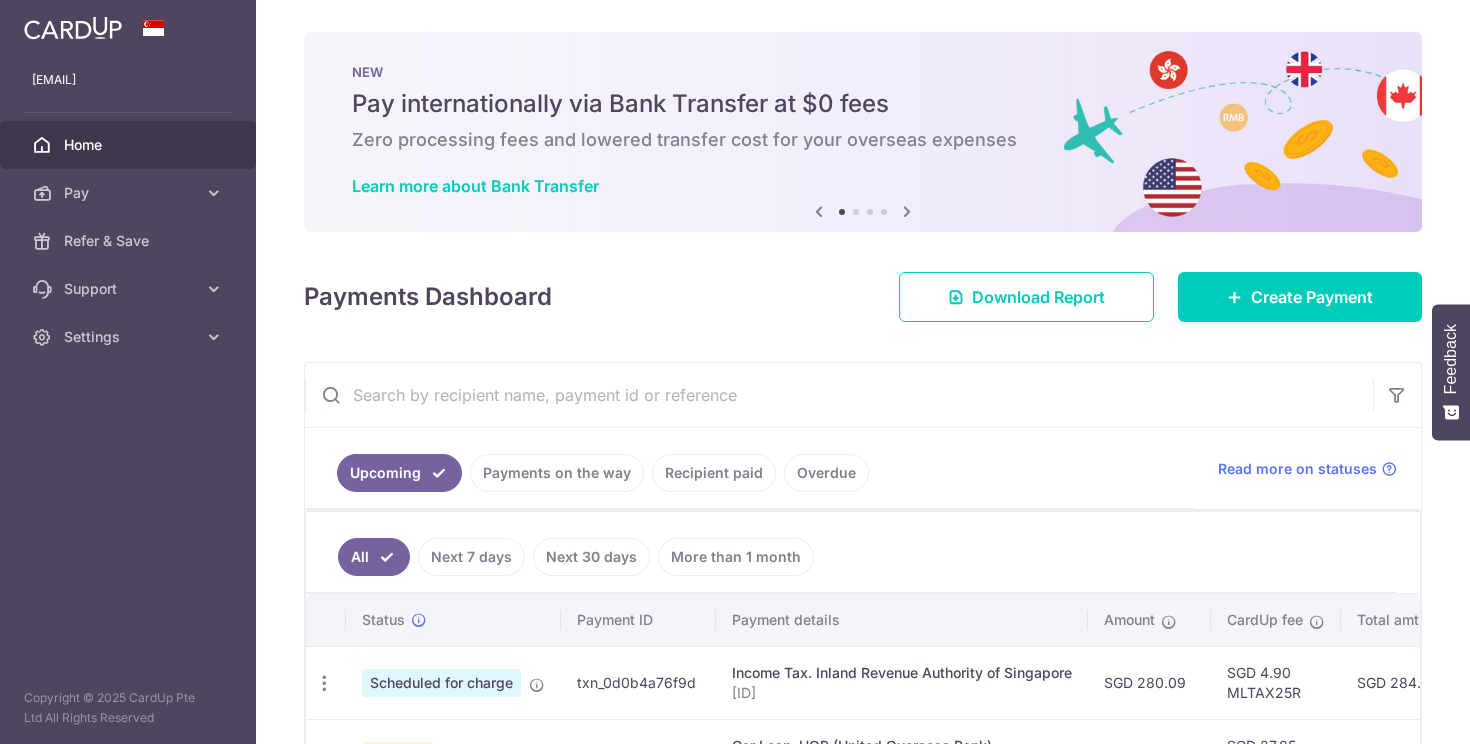 scroll, scrollTop: 0, scrollLeft: 0, axis: both 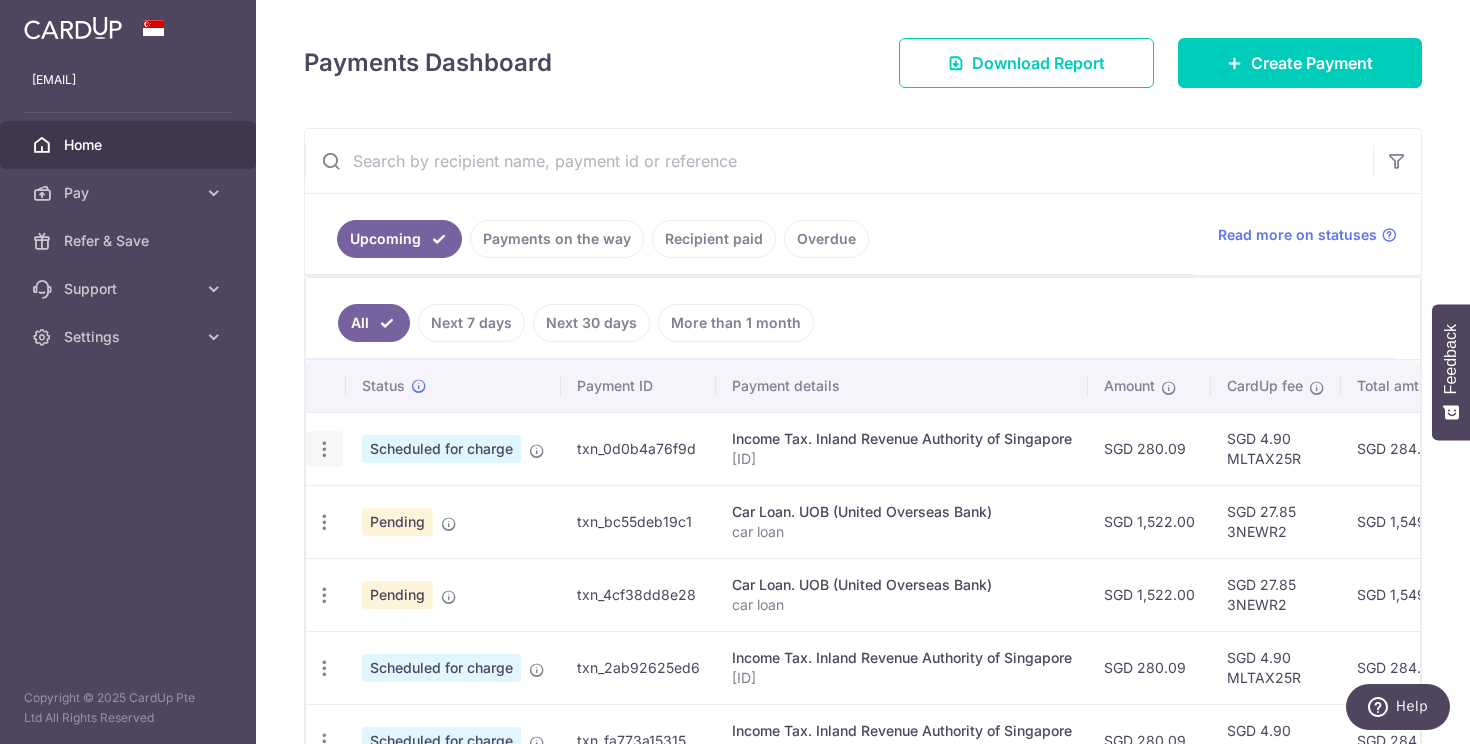 click at bounding box center [324, 449] 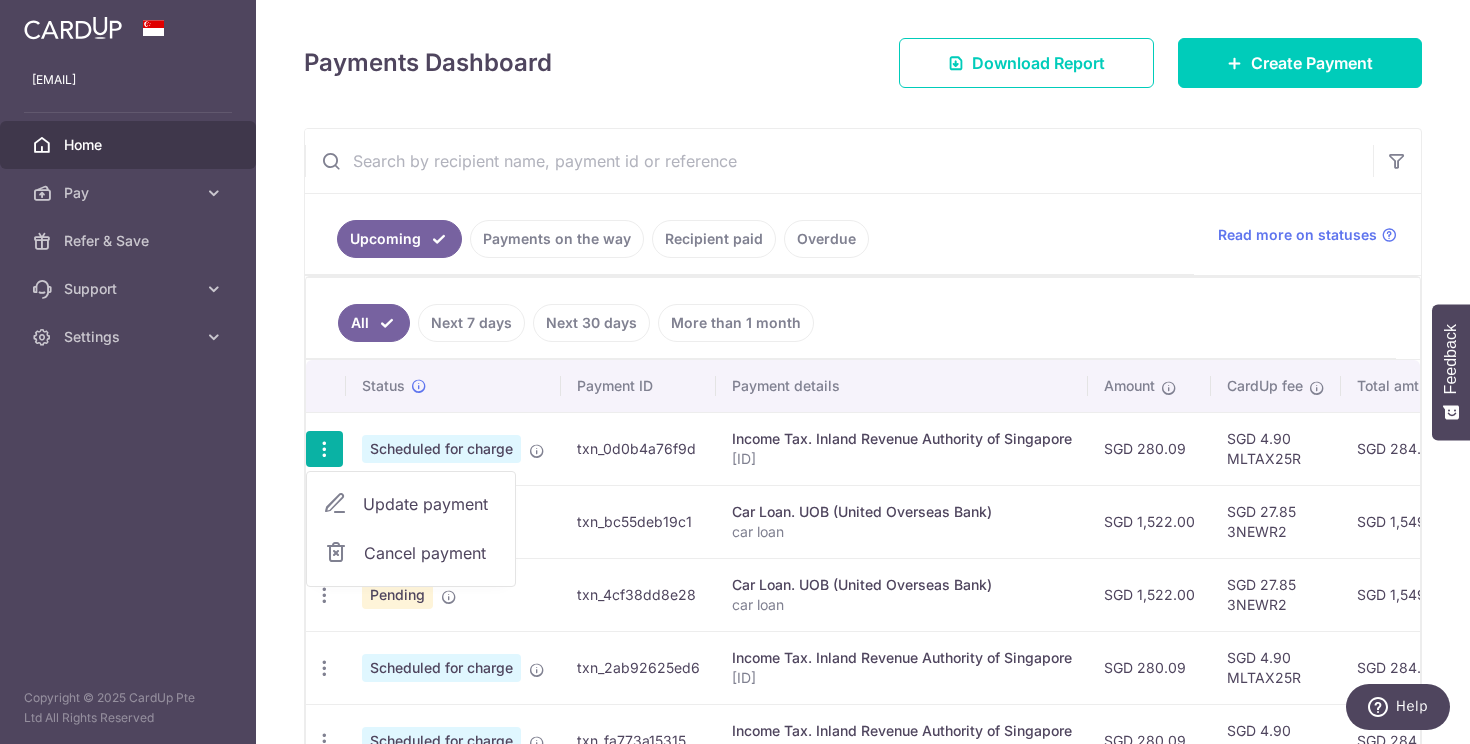 click on "Update payment" at bounding box center (431, 504) 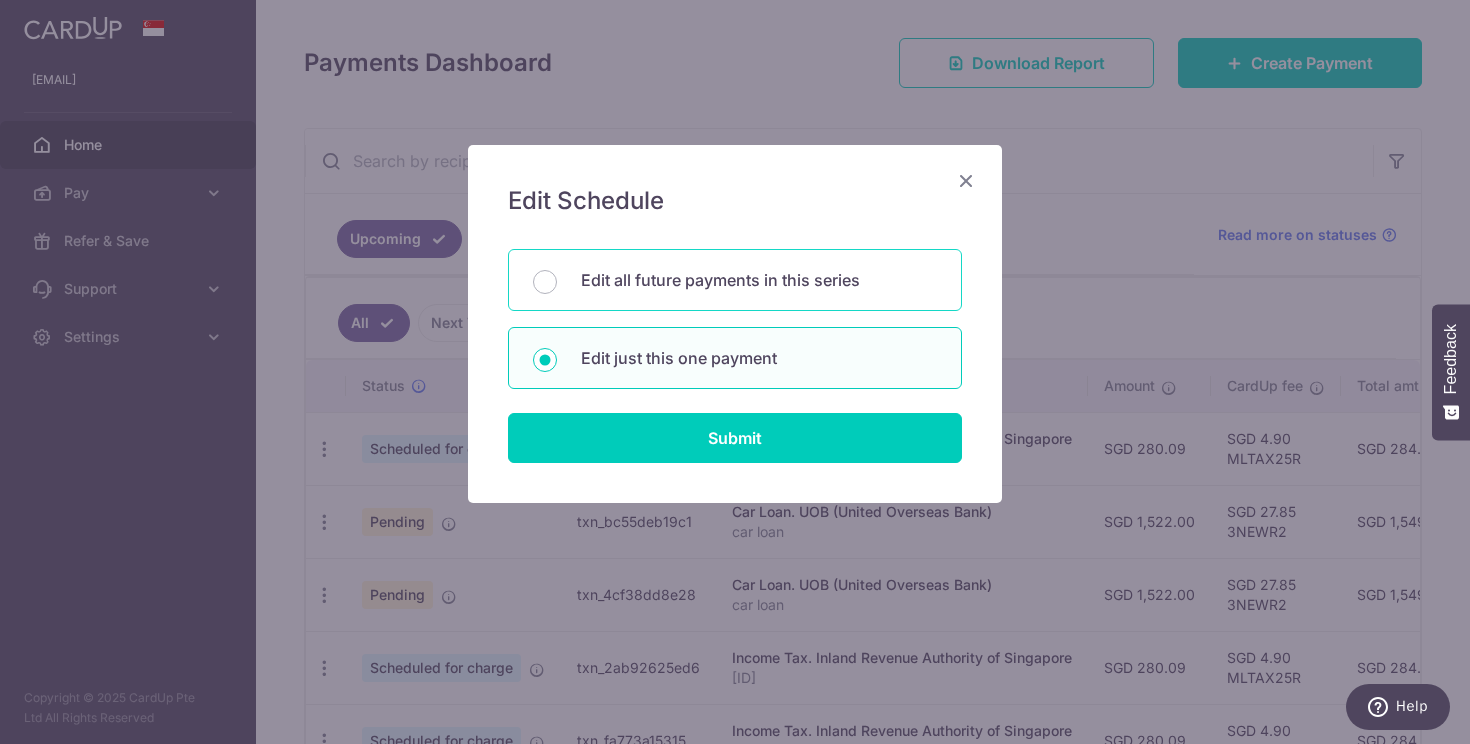click on "Edit all future payments in this series" at bounding box center [759, 280] 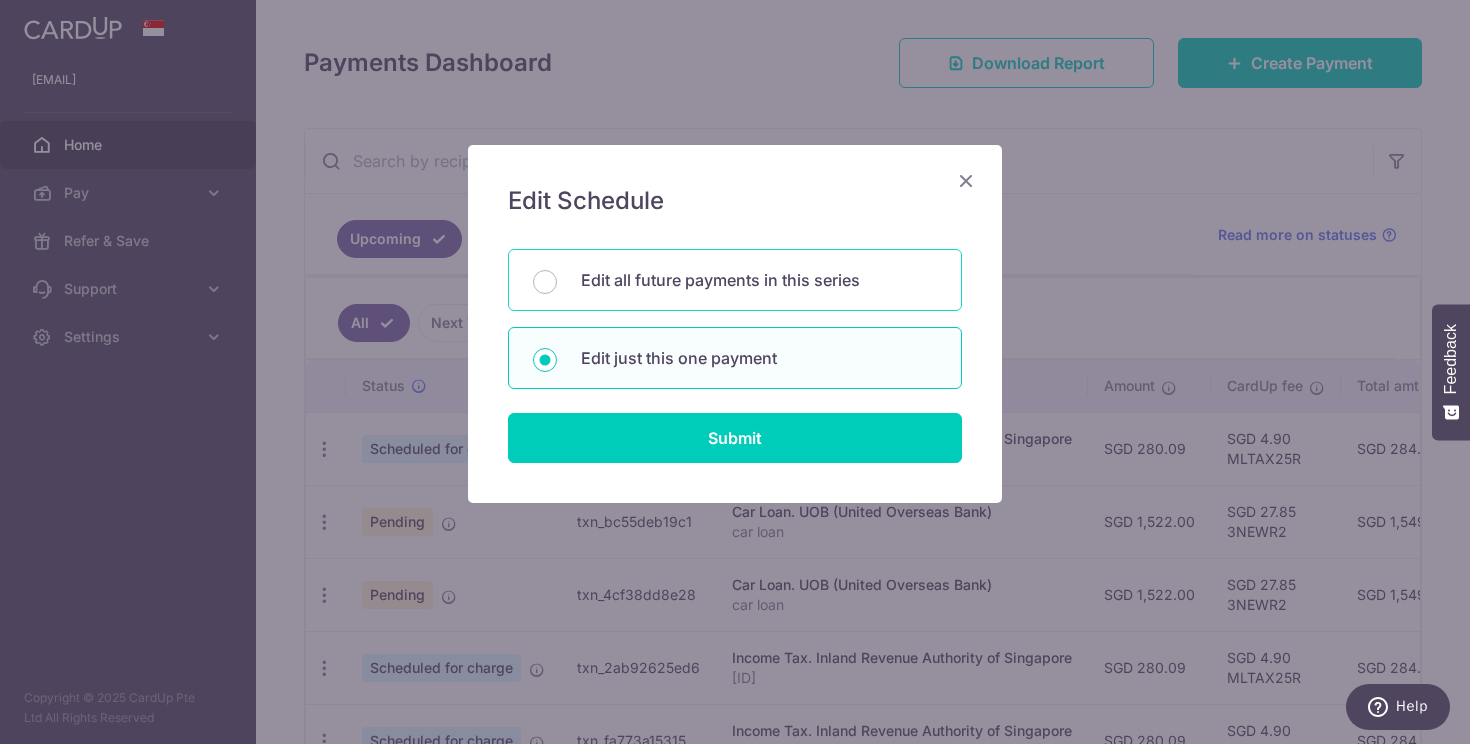 radio on "true" 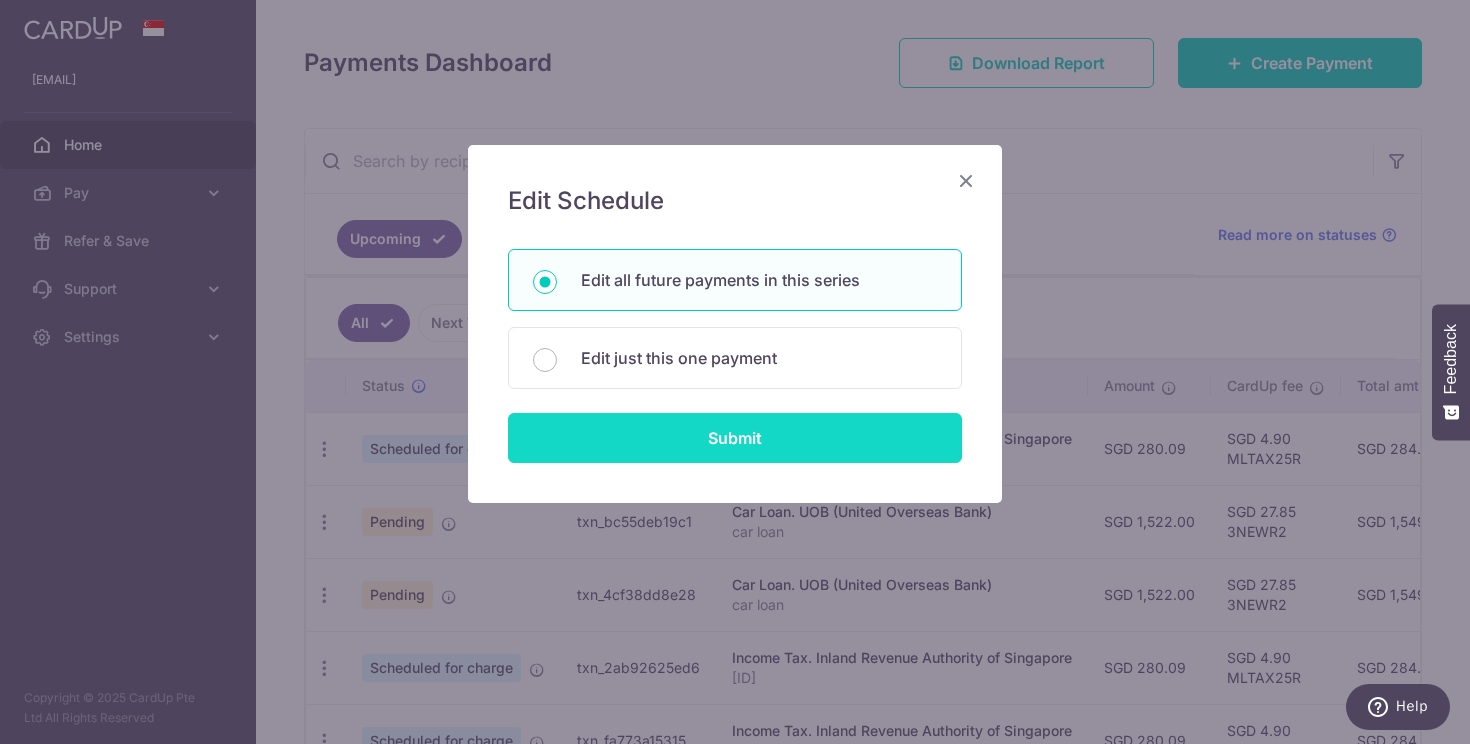 click on "Submit" at bounding box center (735, 438) 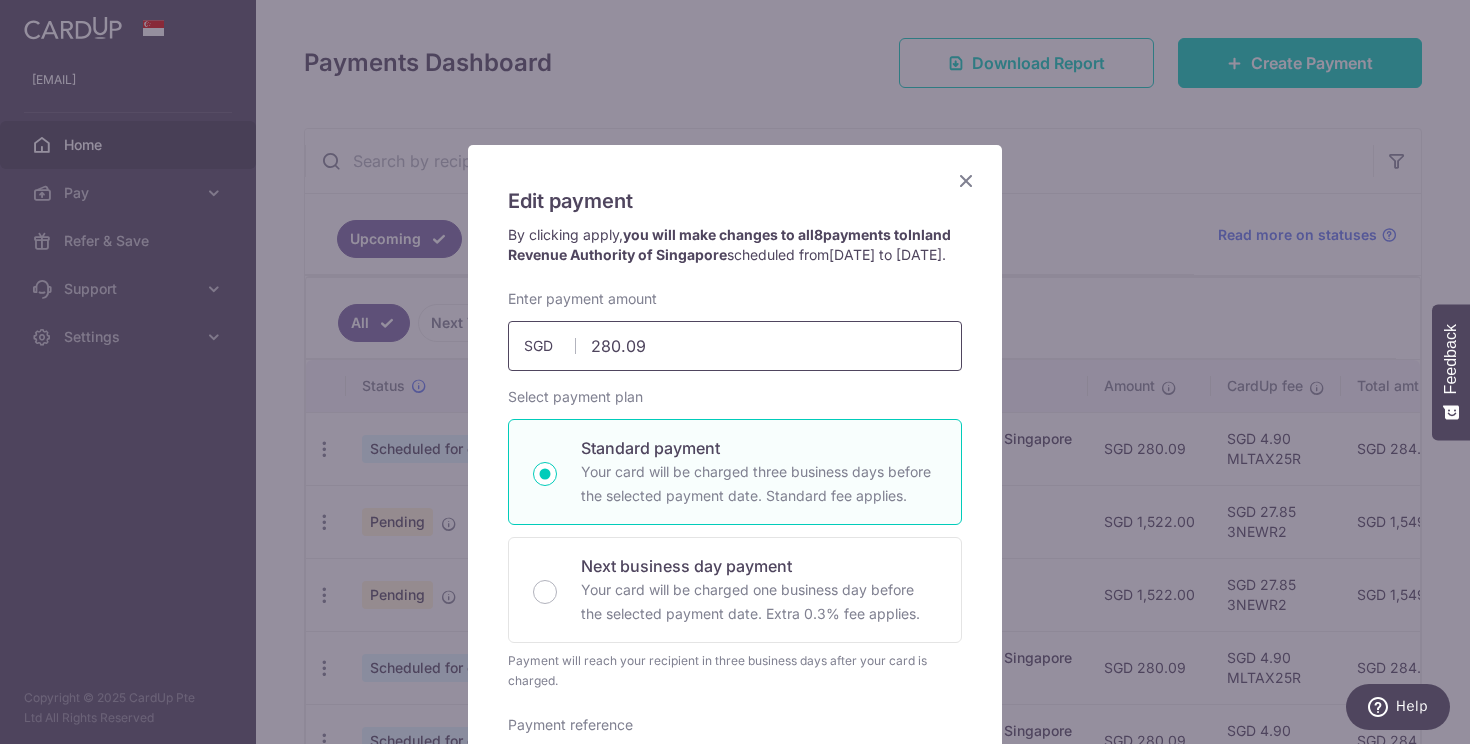 drag, startPoint x: 620, startPoint y: 364, endPoint x: 561, endPoint y: 362, distance: 59.03389 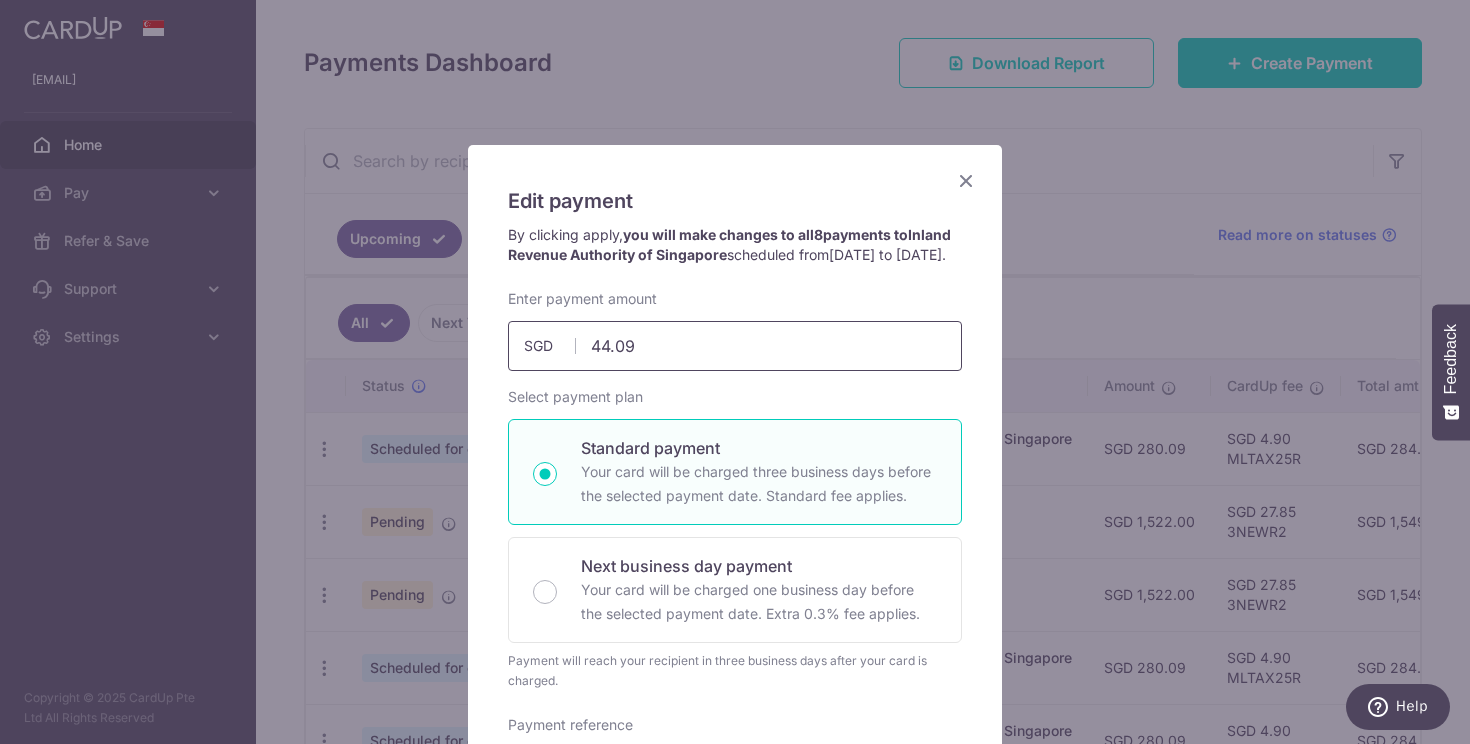 type on "447.09" 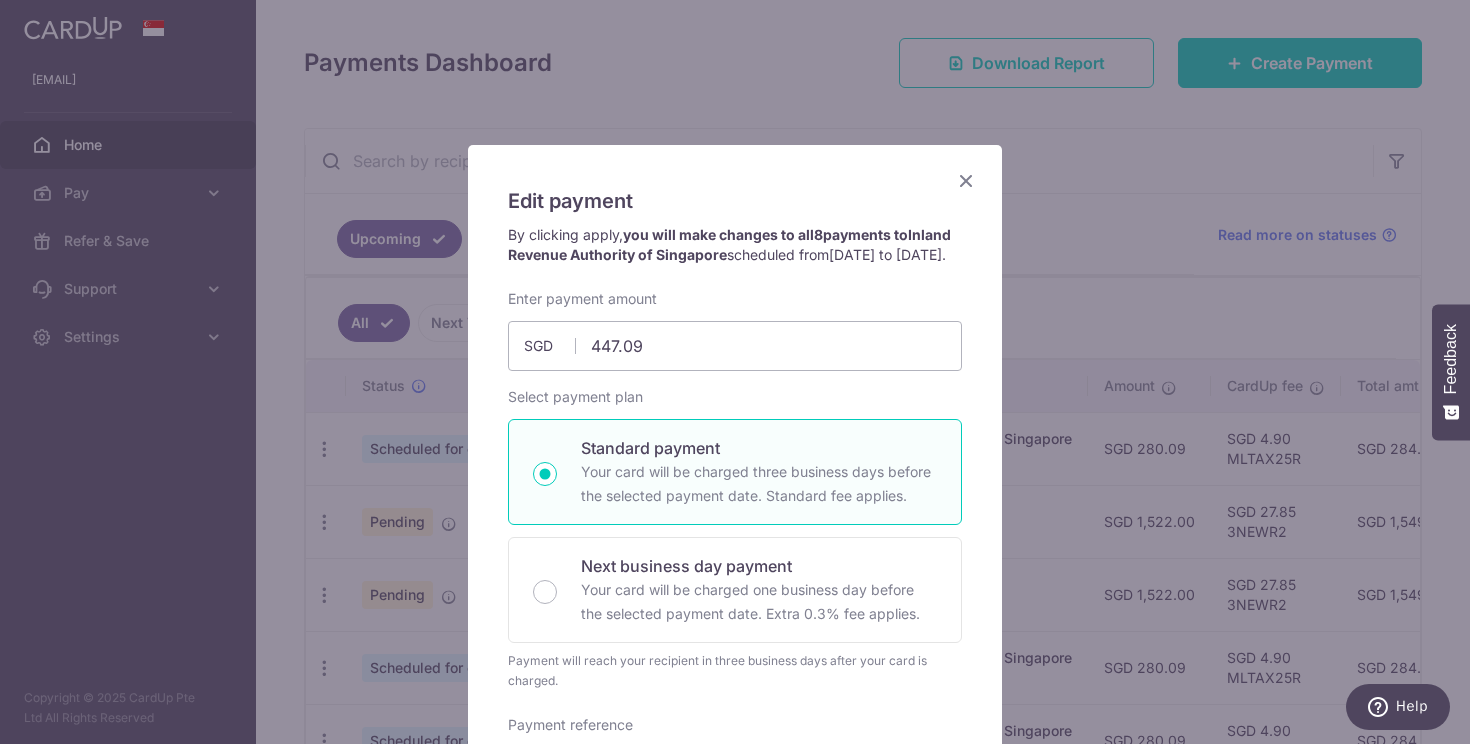 click on "By clicking apply,  you will make changes to all  8  payments to  Inland Revenue Authority of Singapore  scheduled from
07/08/2025 to 09/03/2026 ." at bounding box center [735, 257] 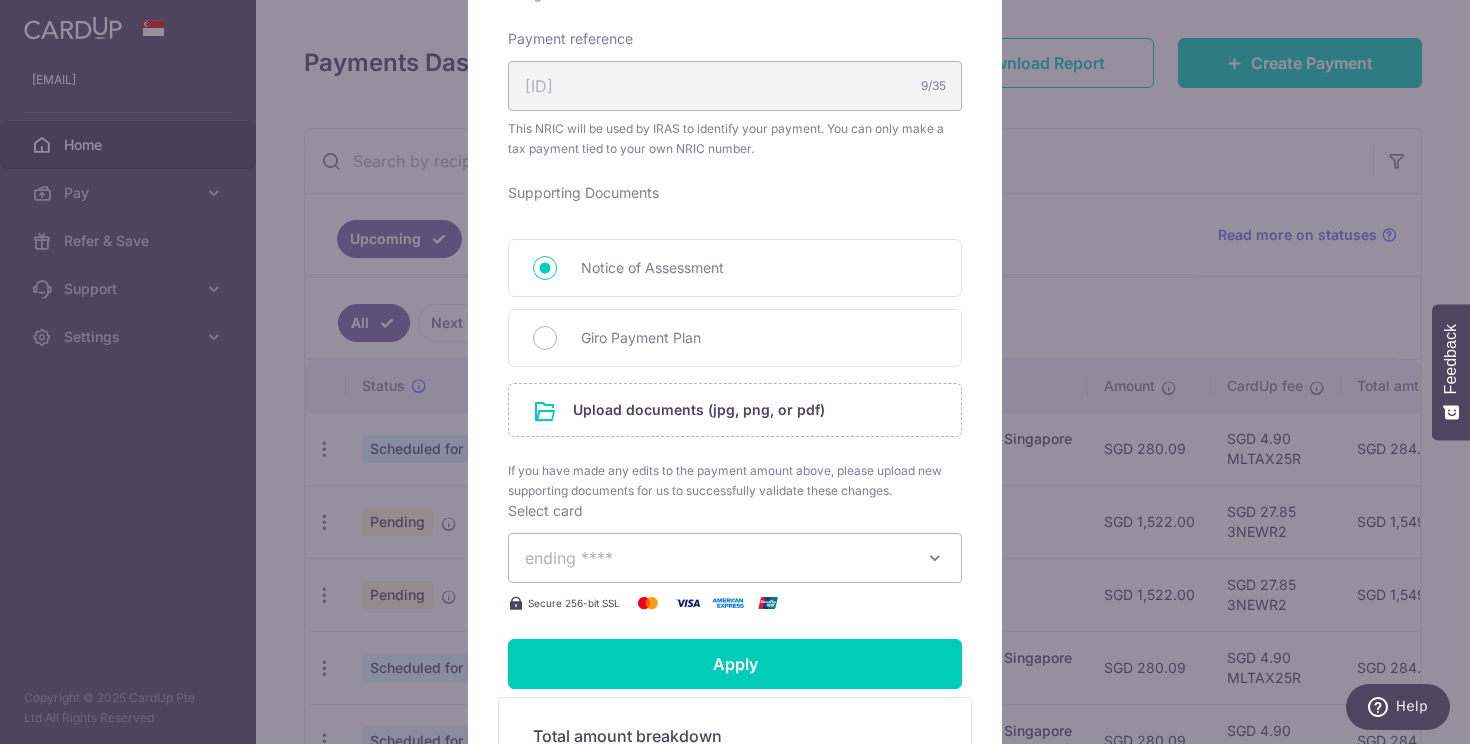 scroll, scrollTop: 798, scrollLeft: 0, axis: vertical 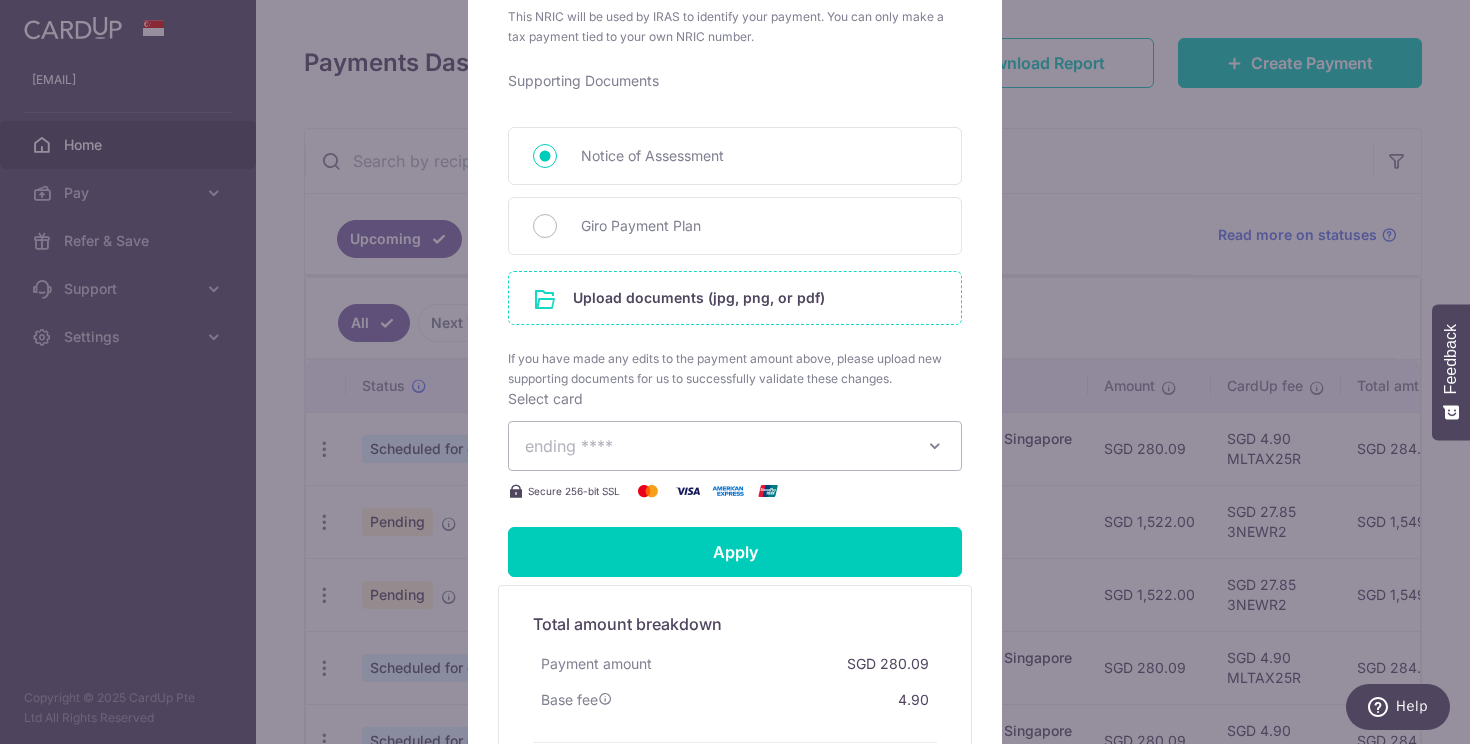 click at bounding box center (735, 298) 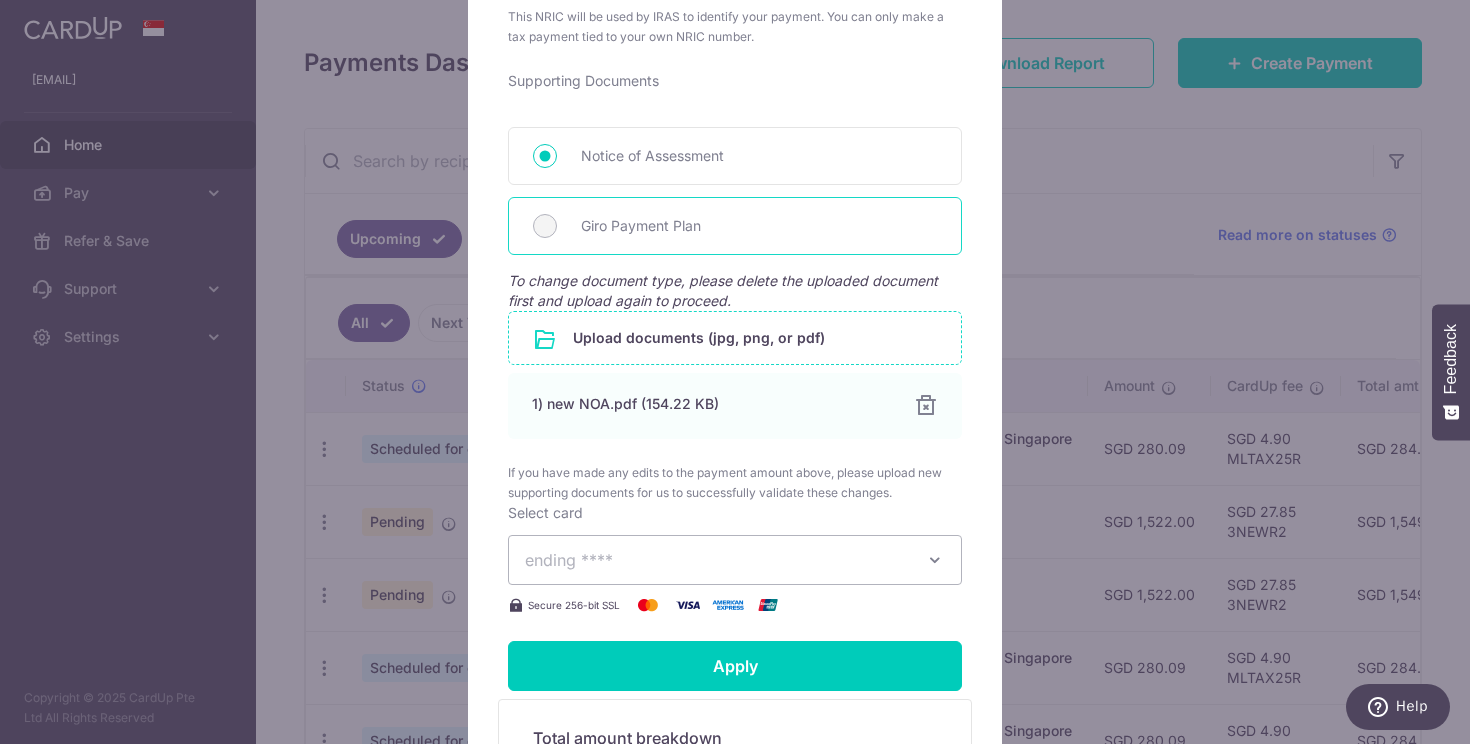 click on "Giro Payment Plan" at bounding box center [759, 226] 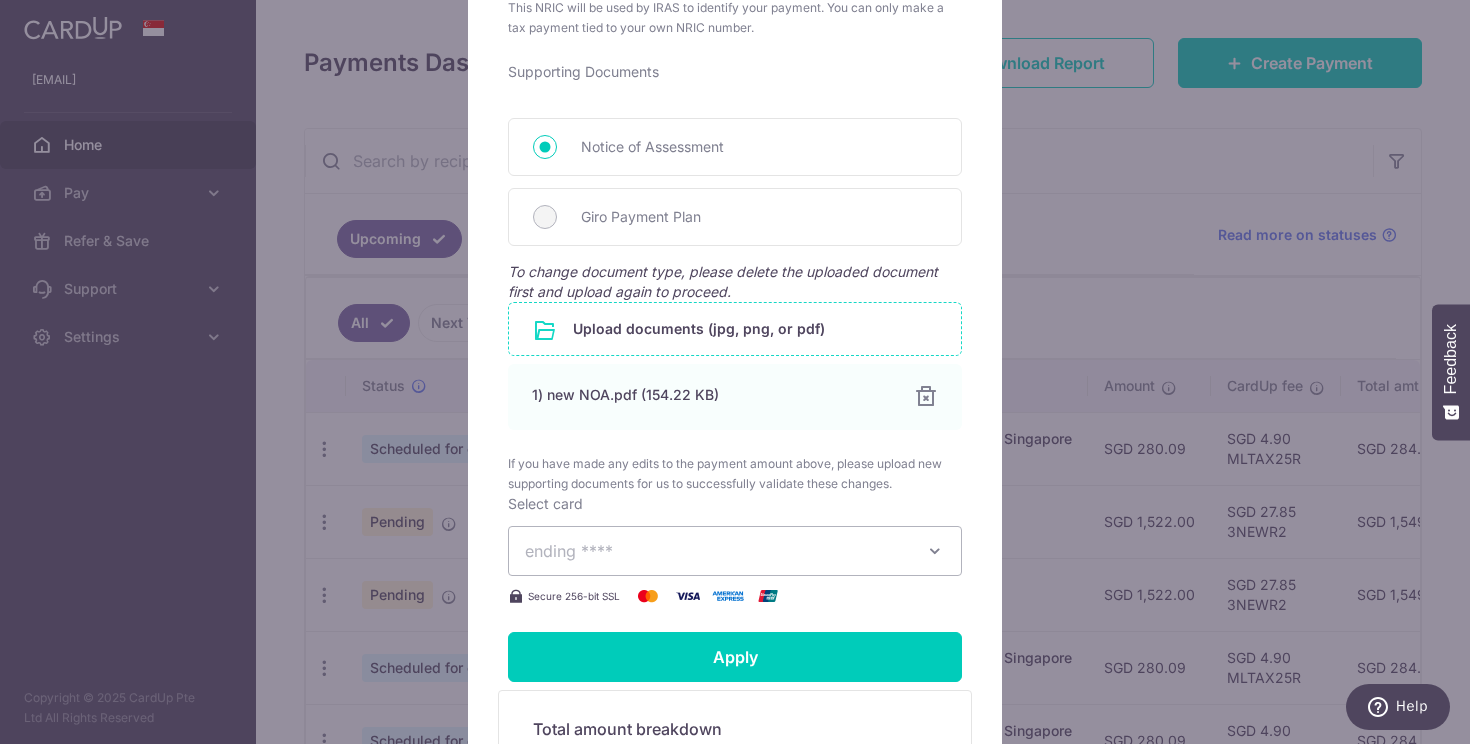 scroll, scrollTop: 831, scrollLeft: 0, axis: vertical 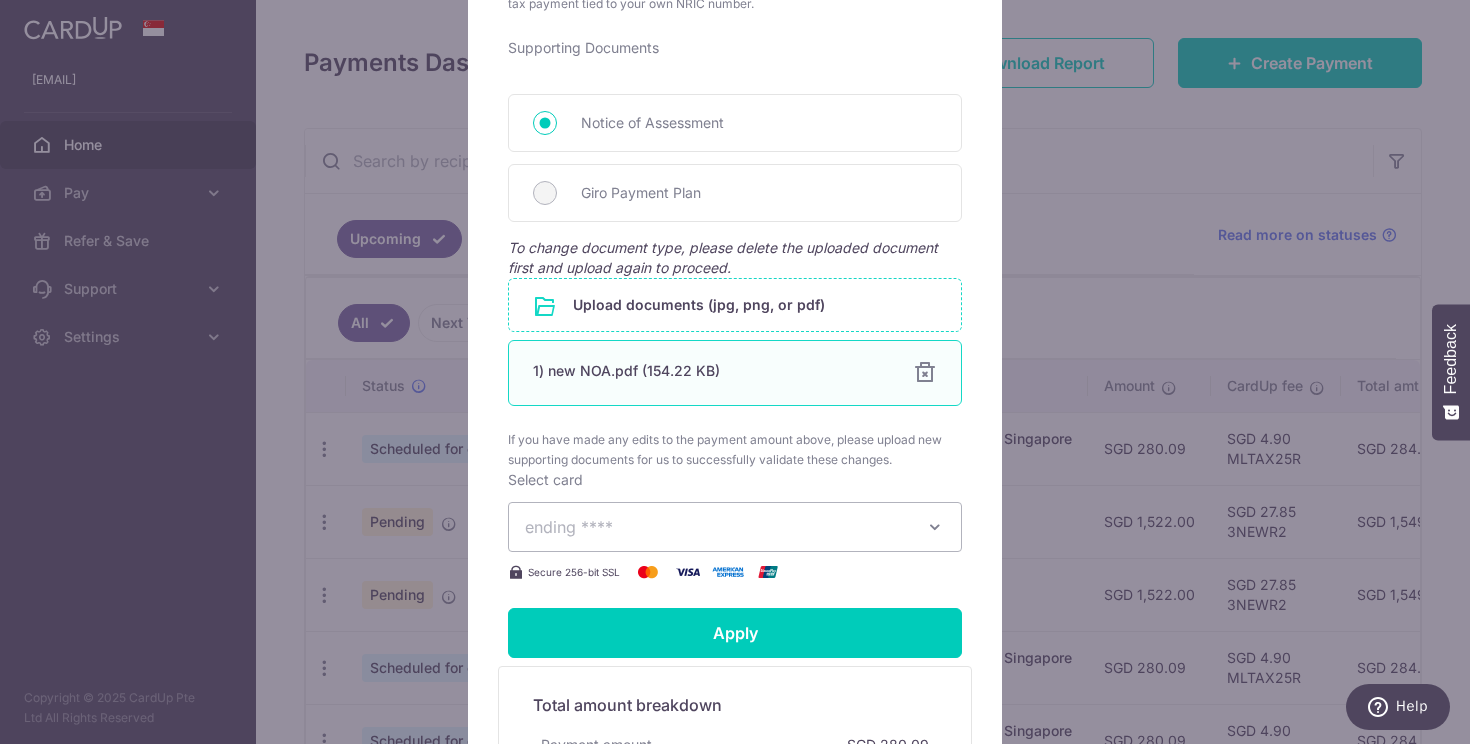 click at bounding box center (925, 373) 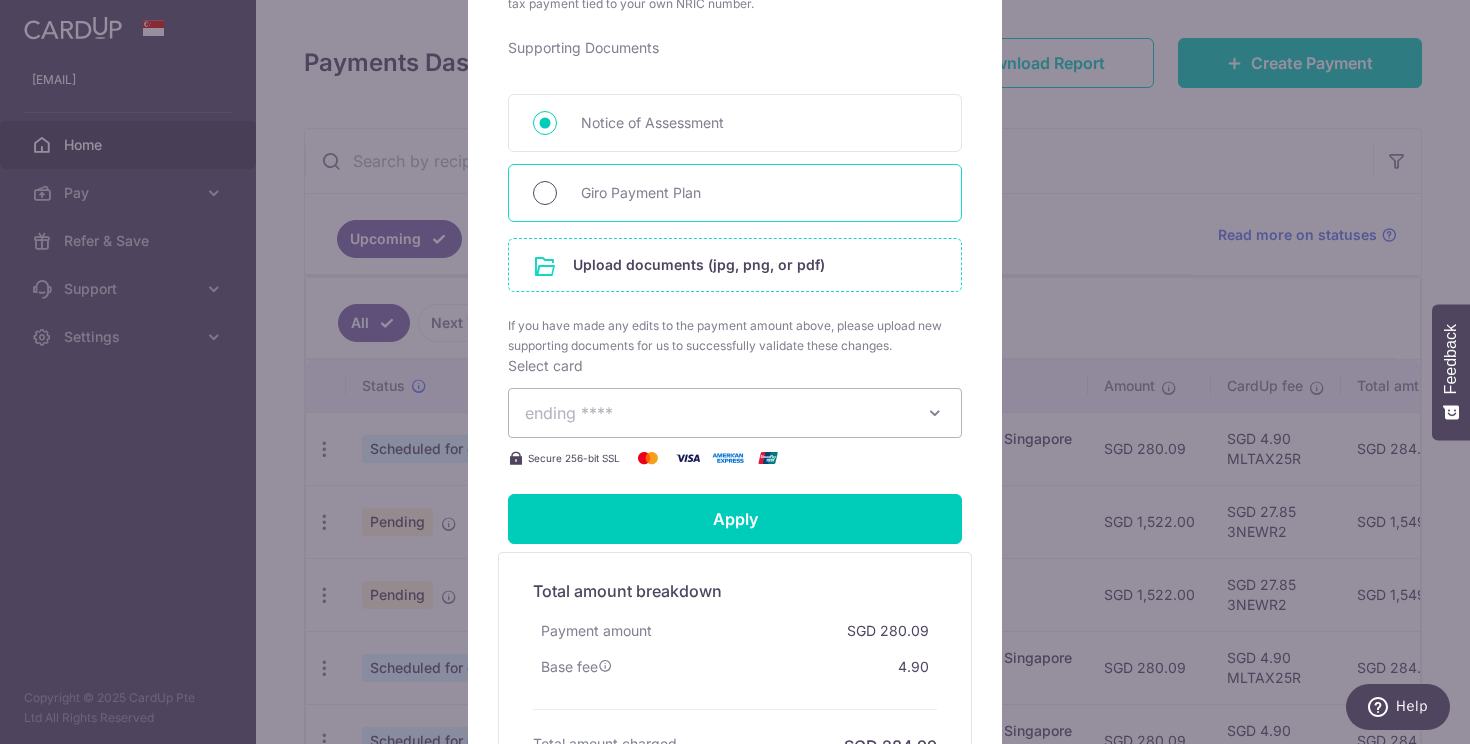 click on "Giro Payment Plan" at bounding box center (545, 193) 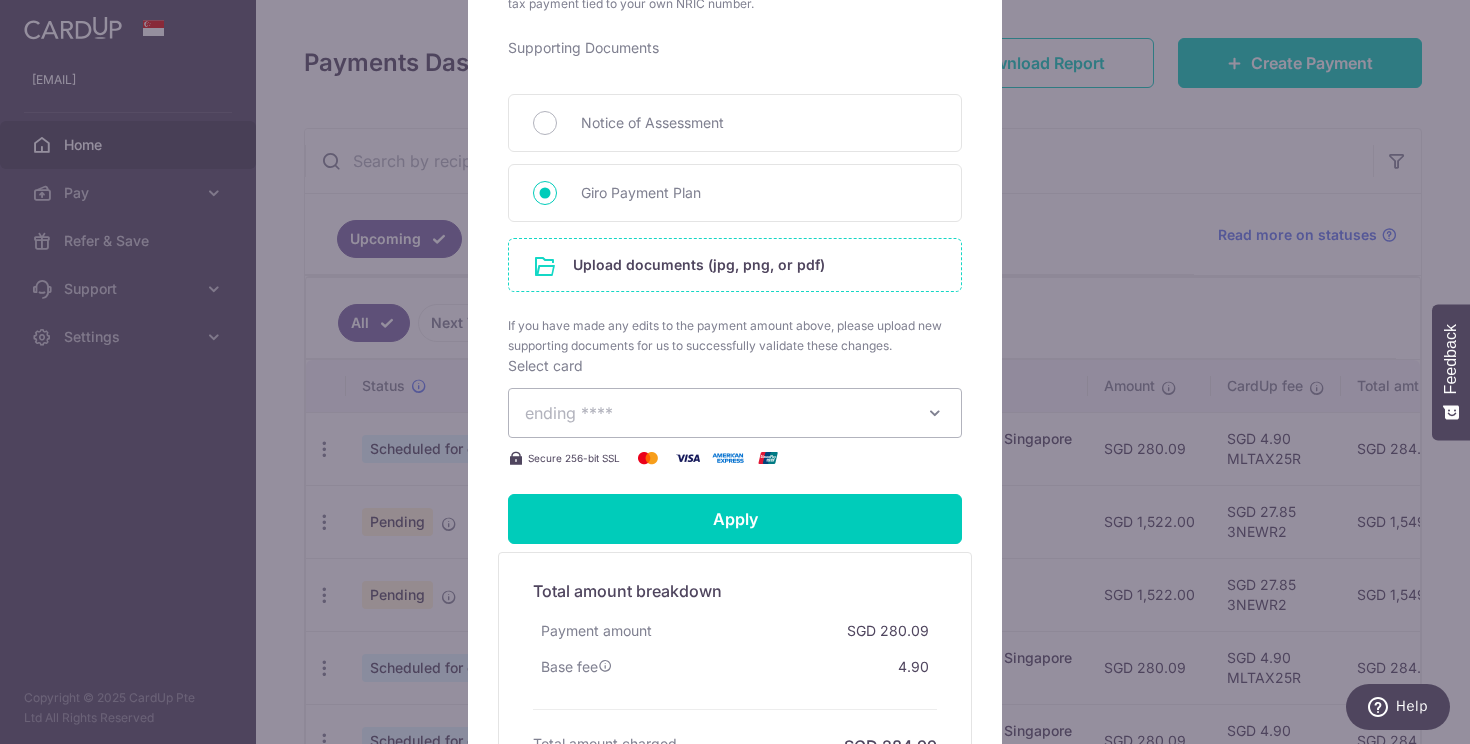 click at bounding box center (735, 265) 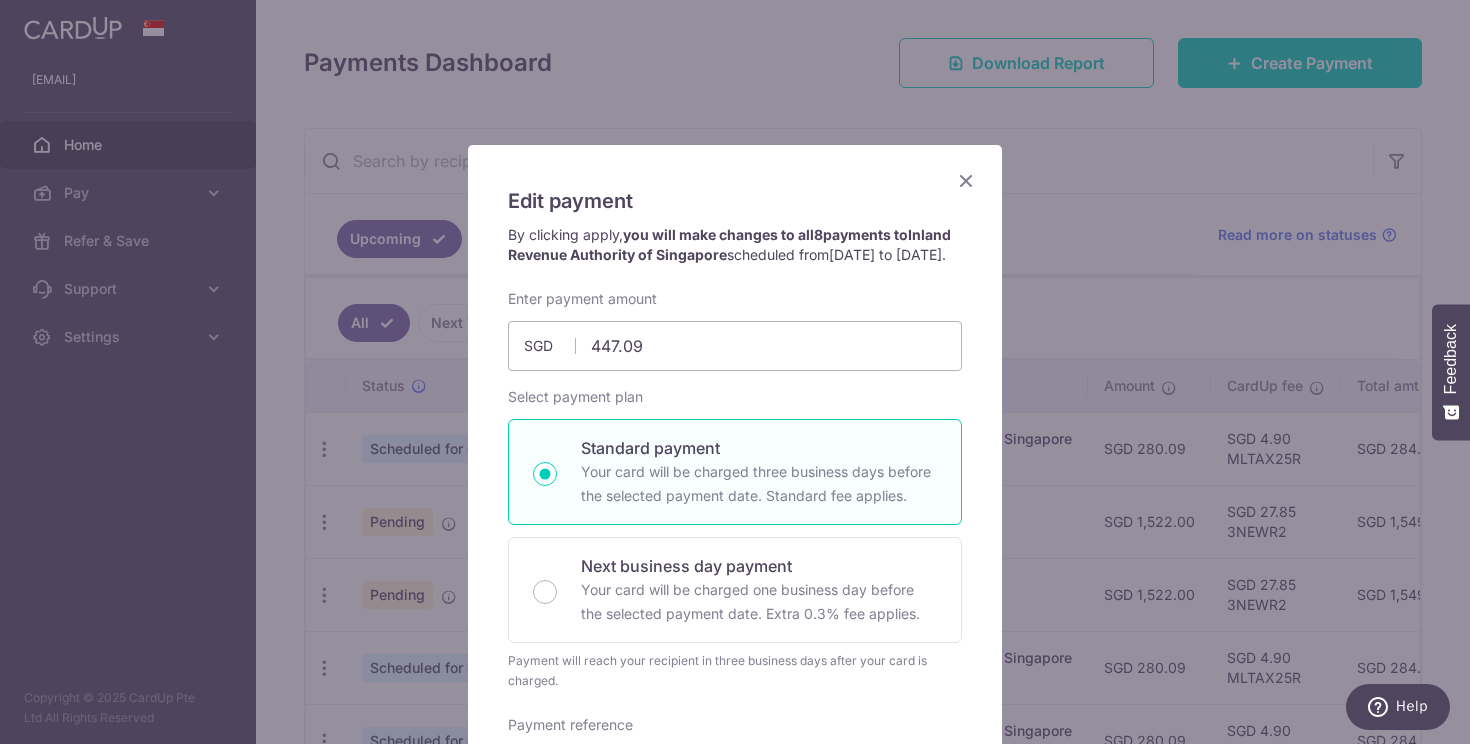 scroll, scrollTop: 951, scrollLeft: 0, axis: vertical 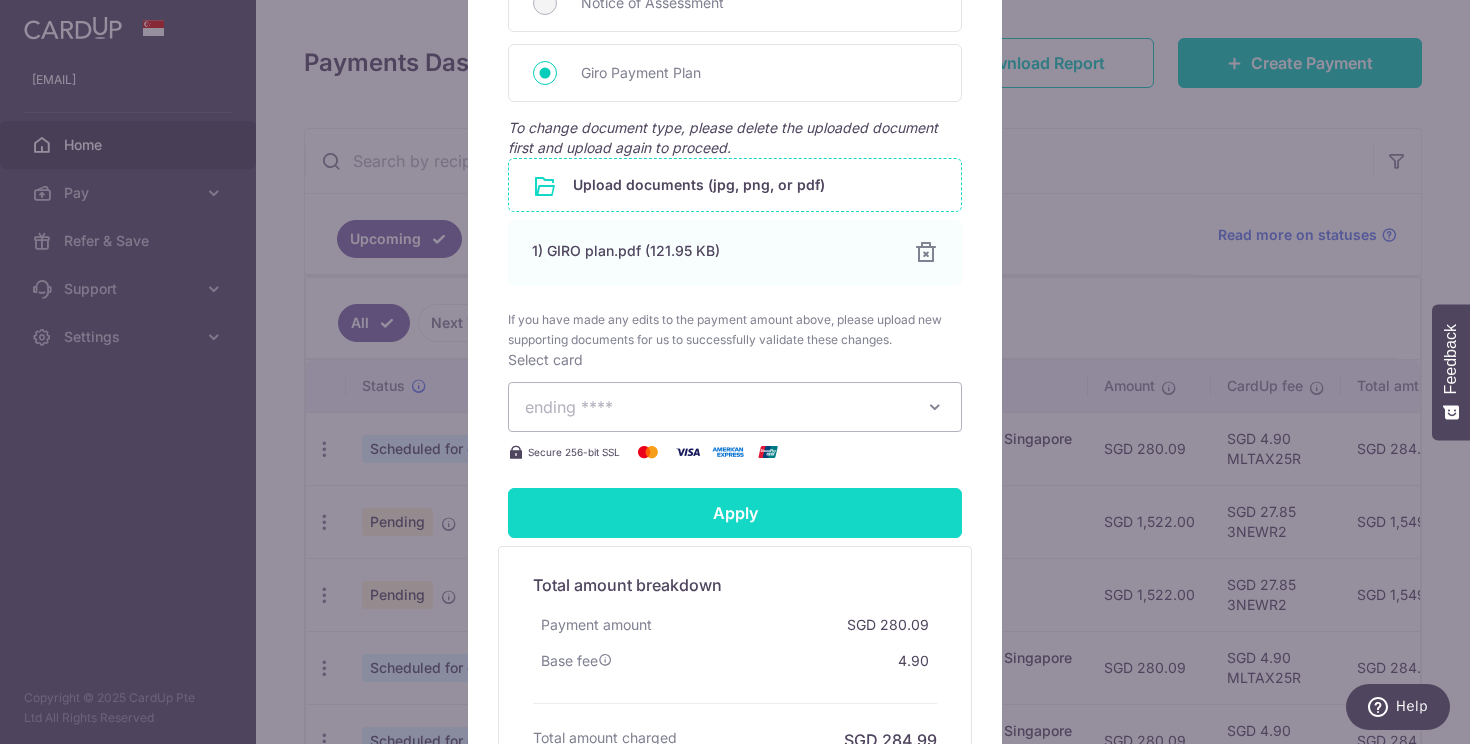 click on "Apply" at bounding box center (735, 513) 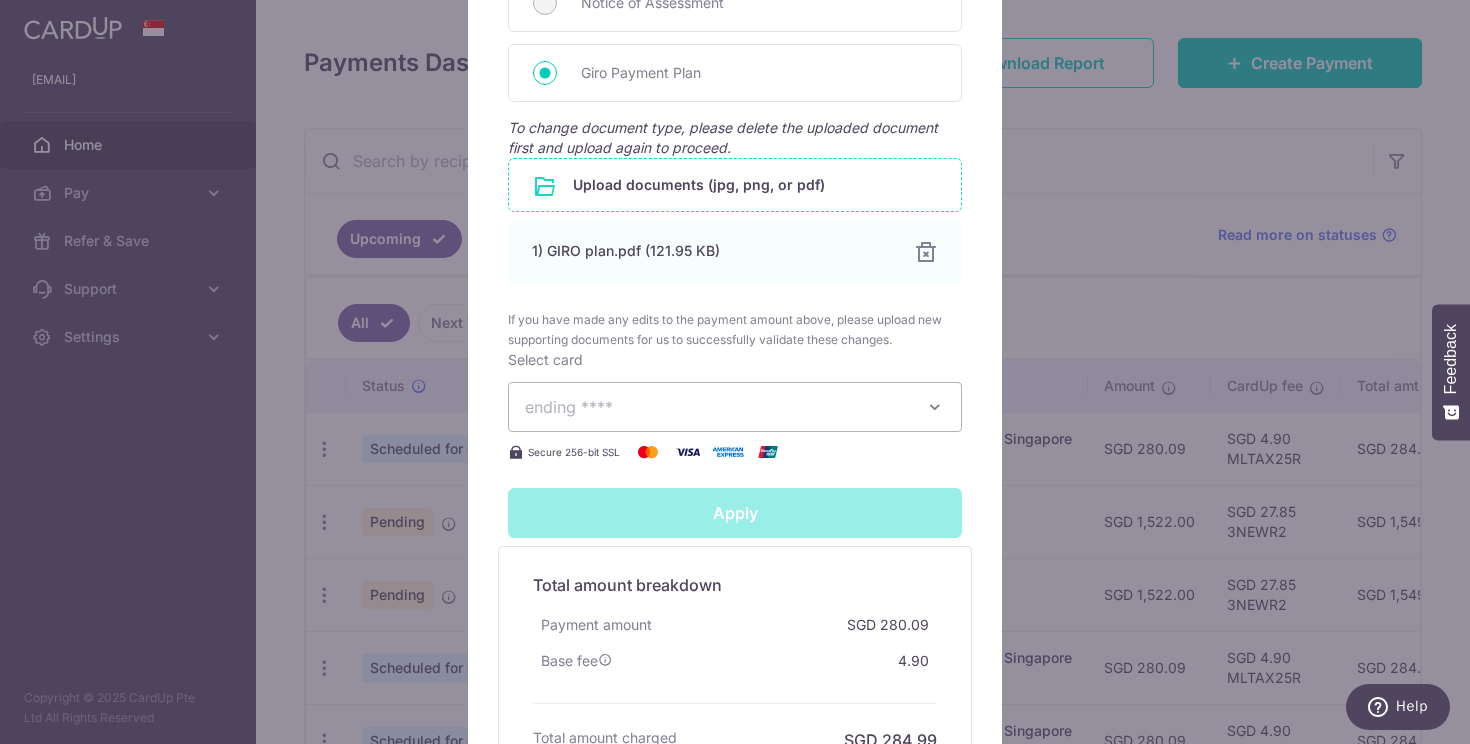 type on "Successfully Applied" 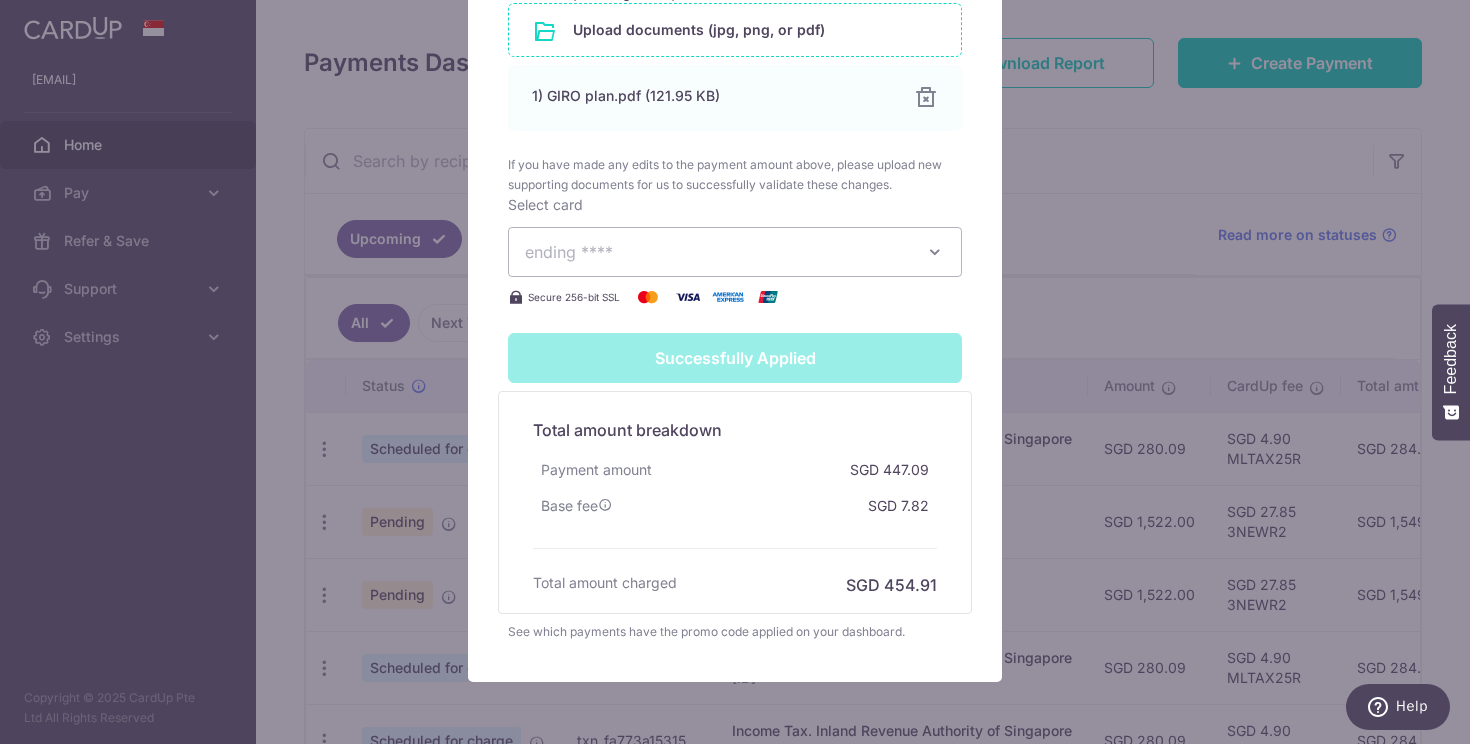 scroll, scrollTop: 1279, scrollLeft: 0, axis: vertical 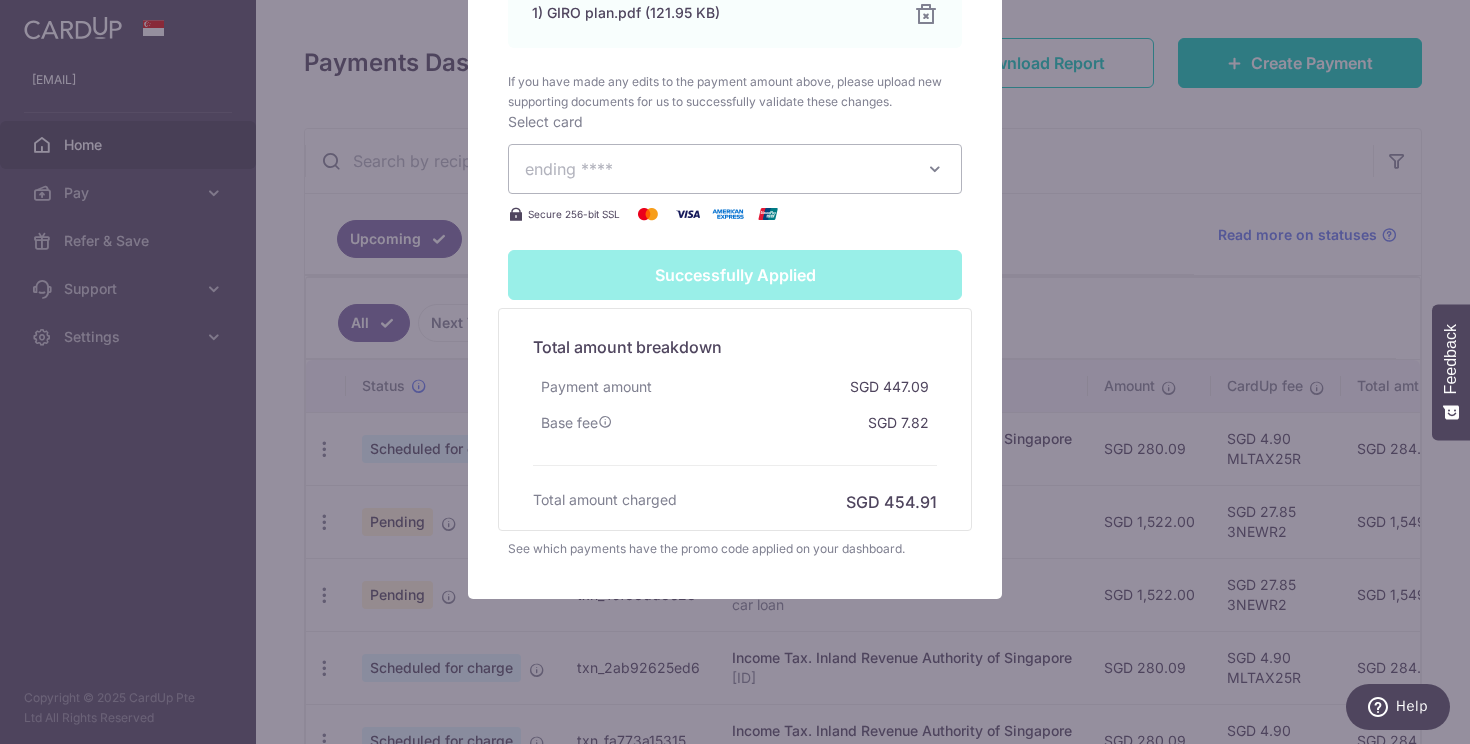 click on "Edit payment
By clicking apply,  you will make changes to all  8  payments to  Inland Revenue Authority of Singapore  scheduled from
07/08/2025 to 09/03/2026 .
By clicking below, you confirm you are editing this payment to  Inland Revenue Authority of Singapore  on
07/08/2025 .
Your recurring series payments are updated successfully. SGD" at bounding box center (735, 372) 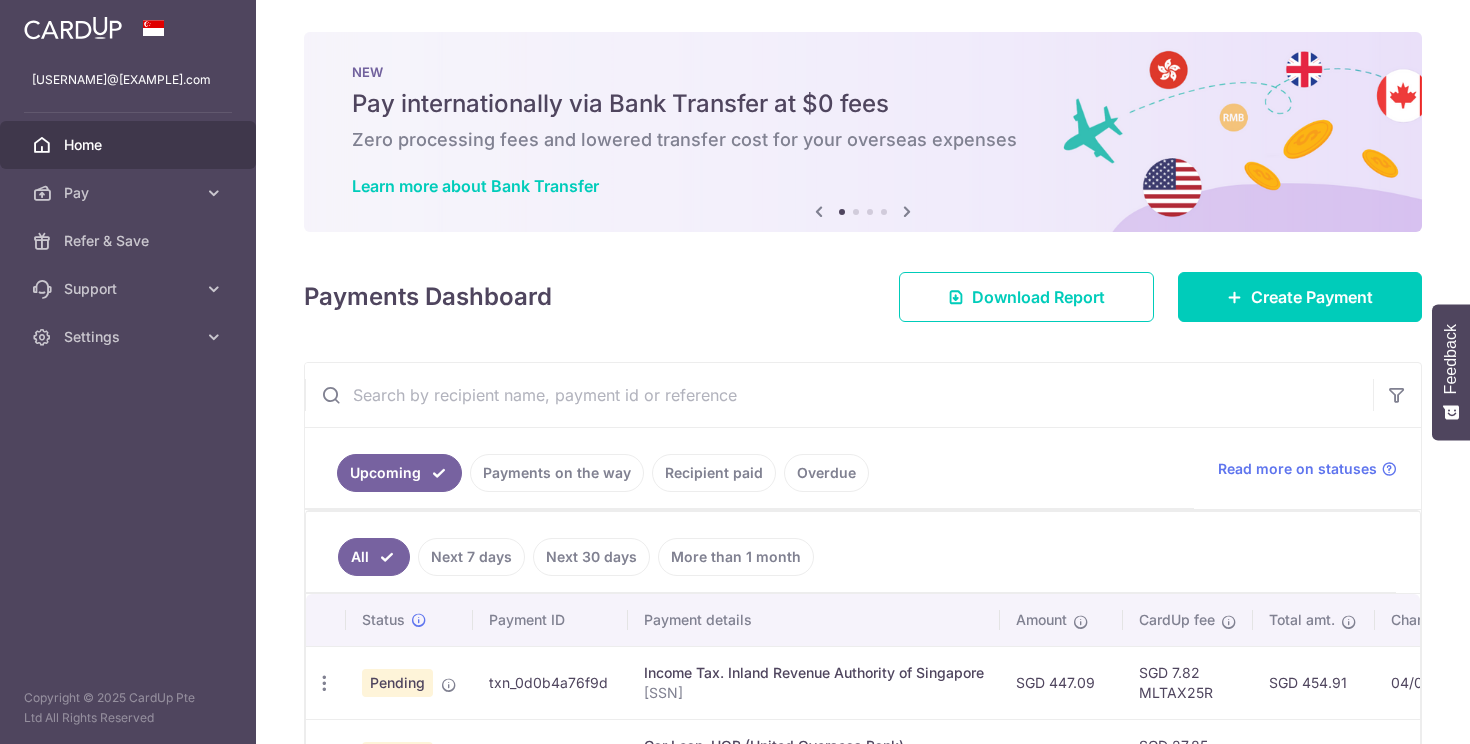 scroll, scrollTop: 0, scrollLeft: 0, axis: both 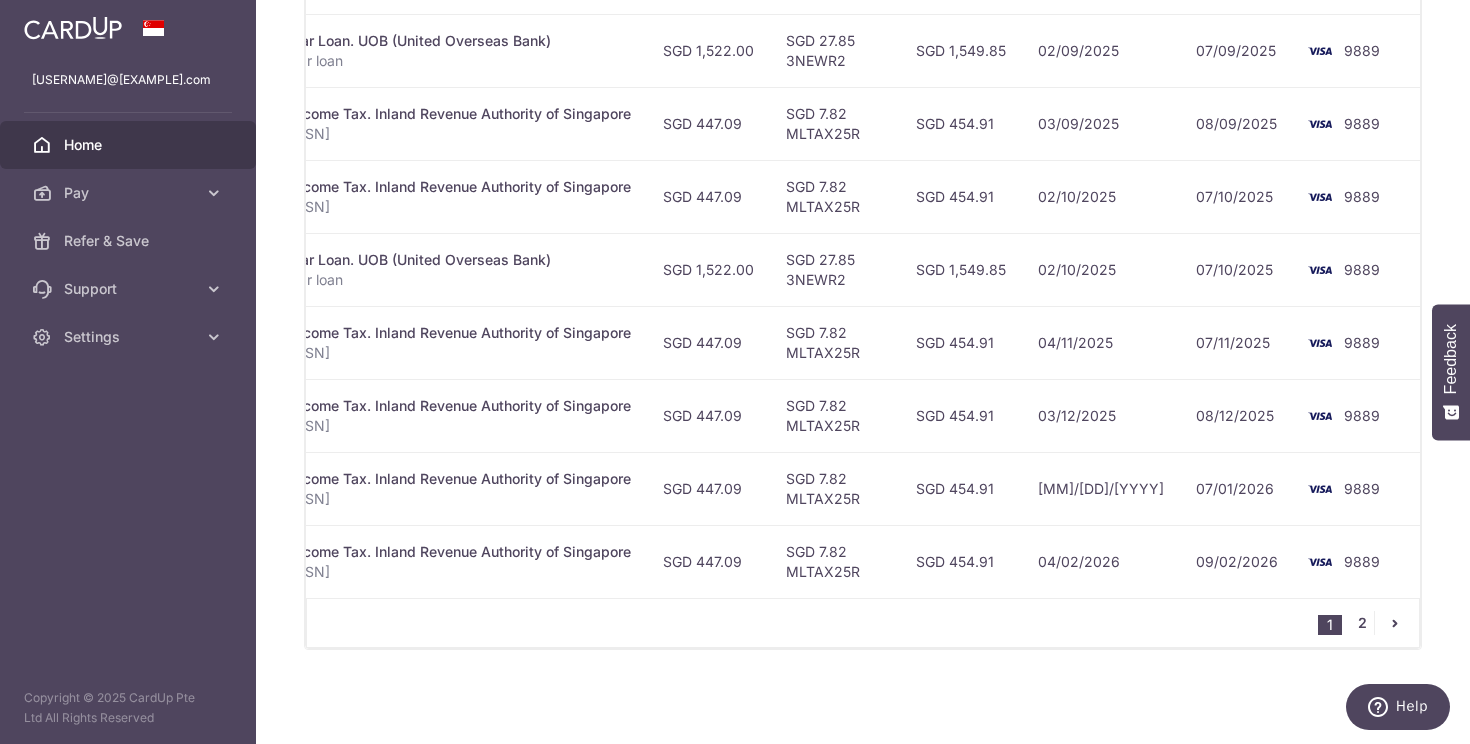 click on "2" at bounding box center (1362, 623) 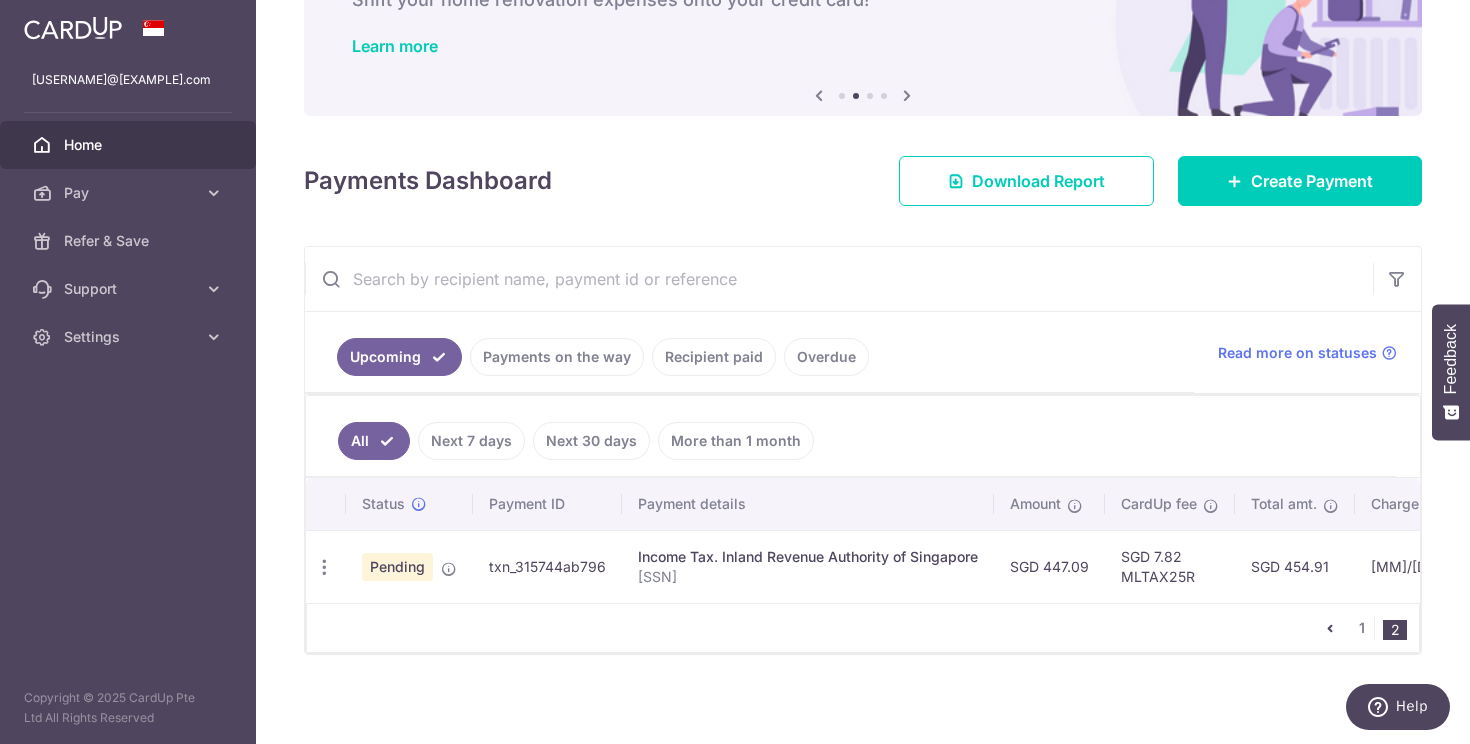 scroll, scrollTop: 145, scrollLeft: 0, axis: vertical 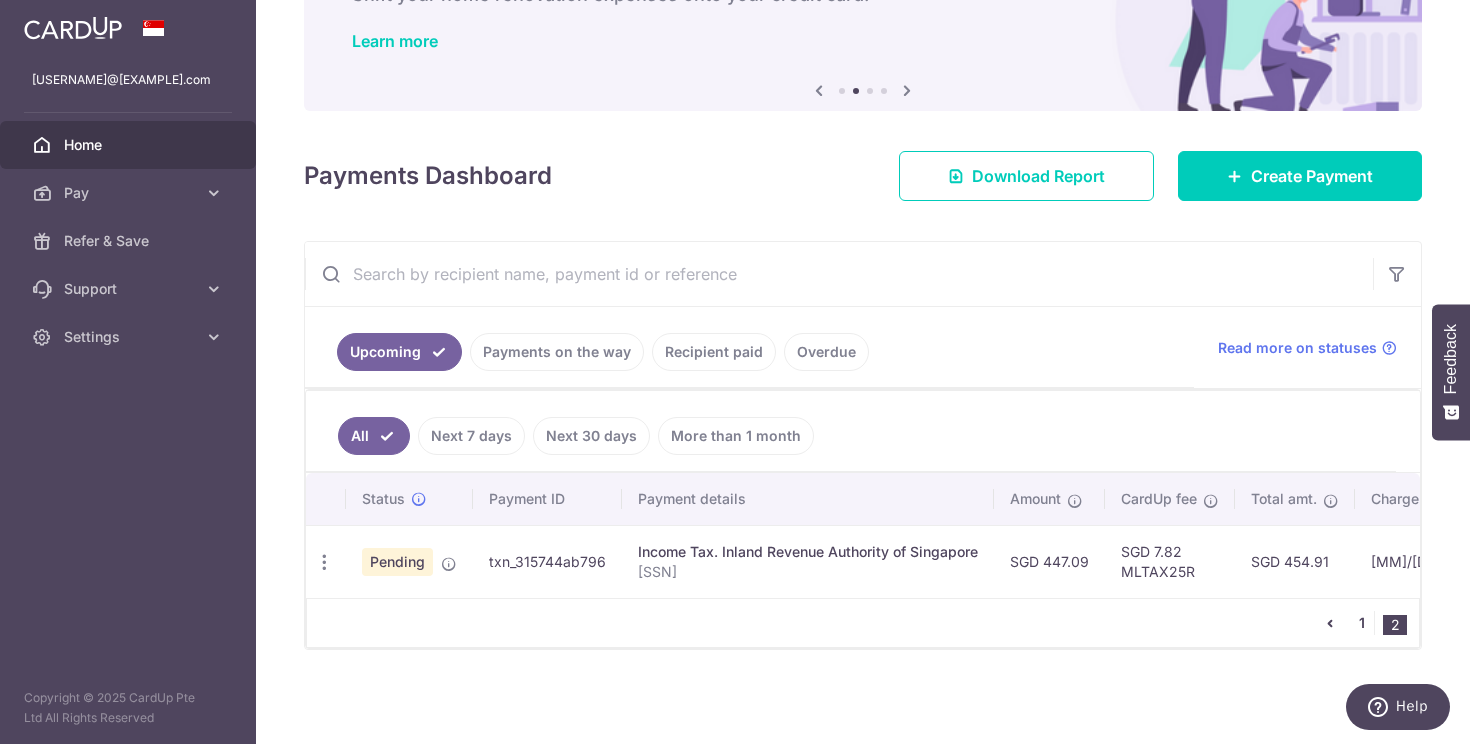 click on "1" at bounding box center (1362, 623) 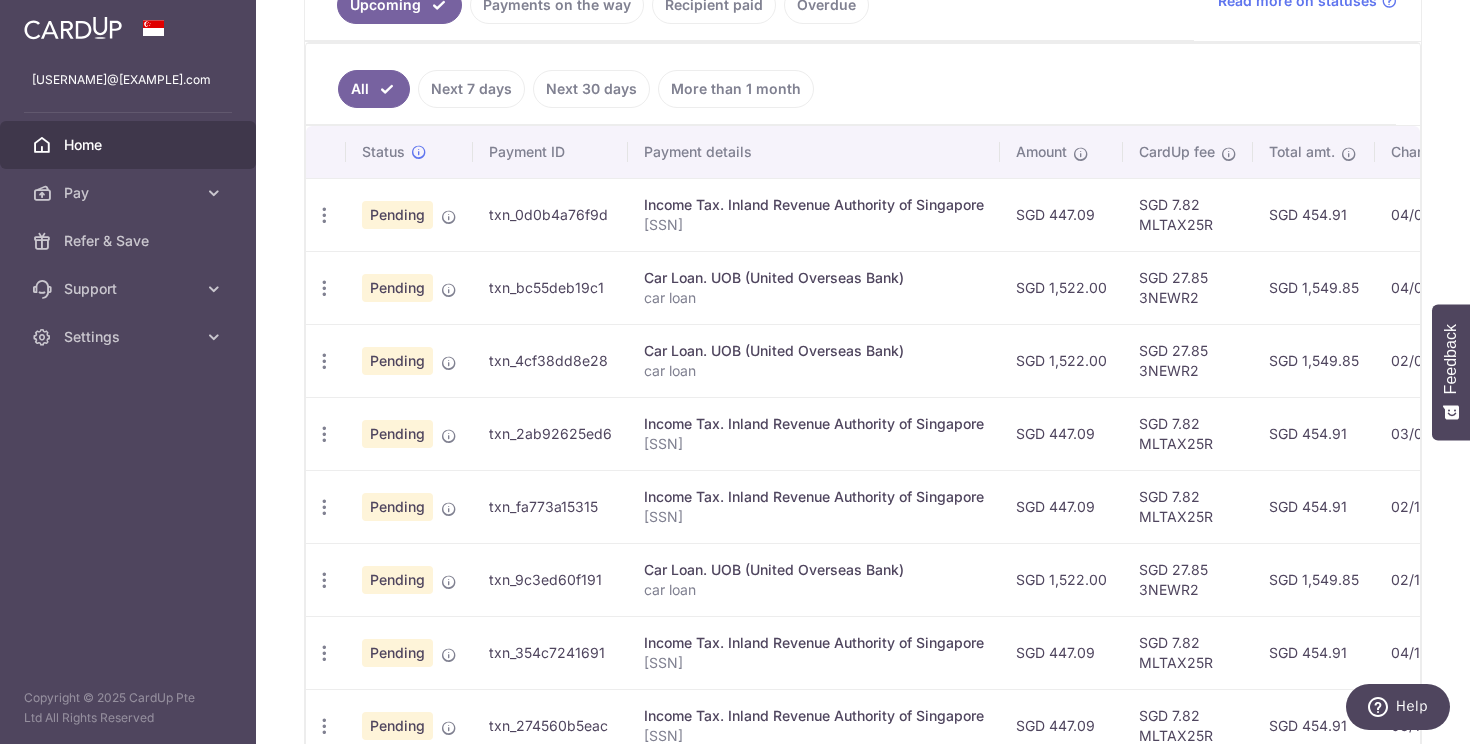 scroll, scrollTop: 491, scrollLeft: 0, axis: vertical 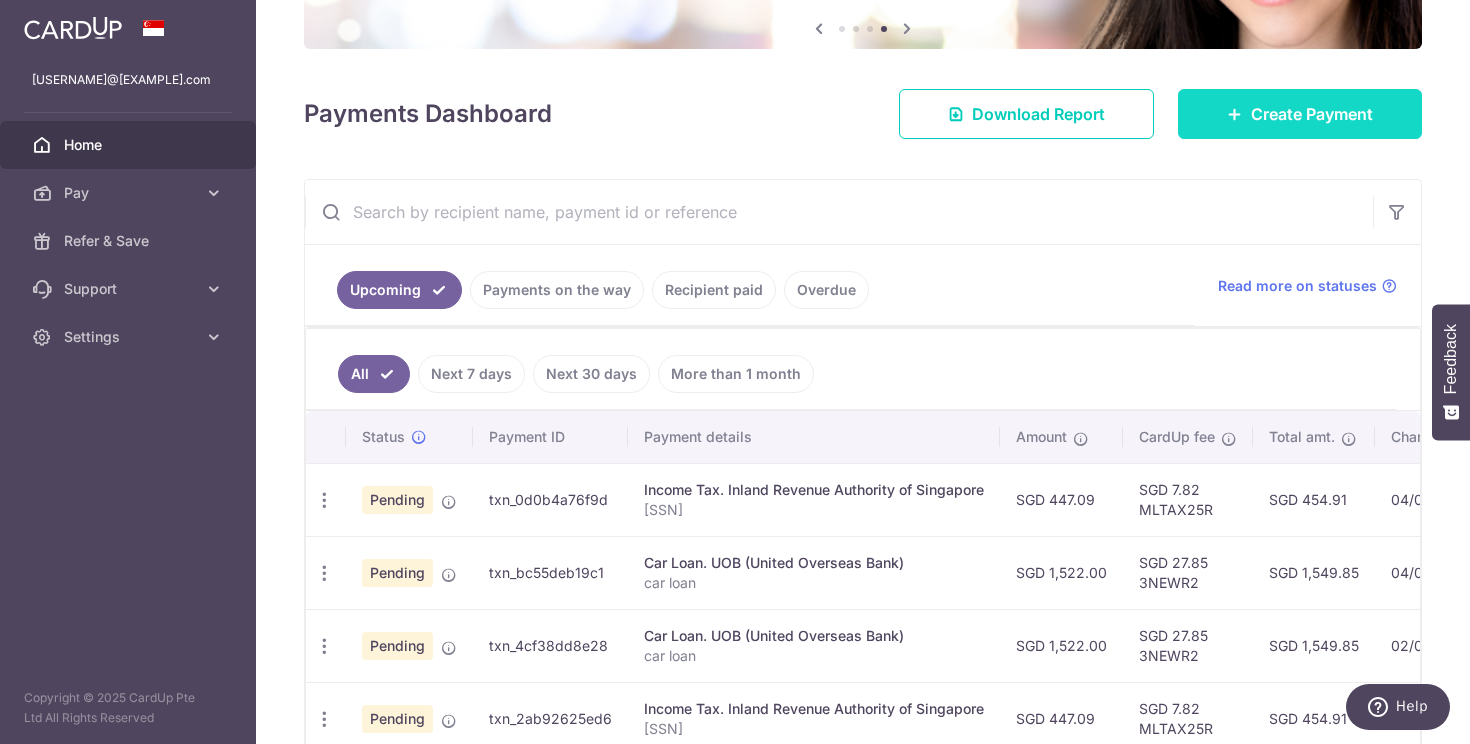 click on "Create Payment" at bounding box center (1300, 114) 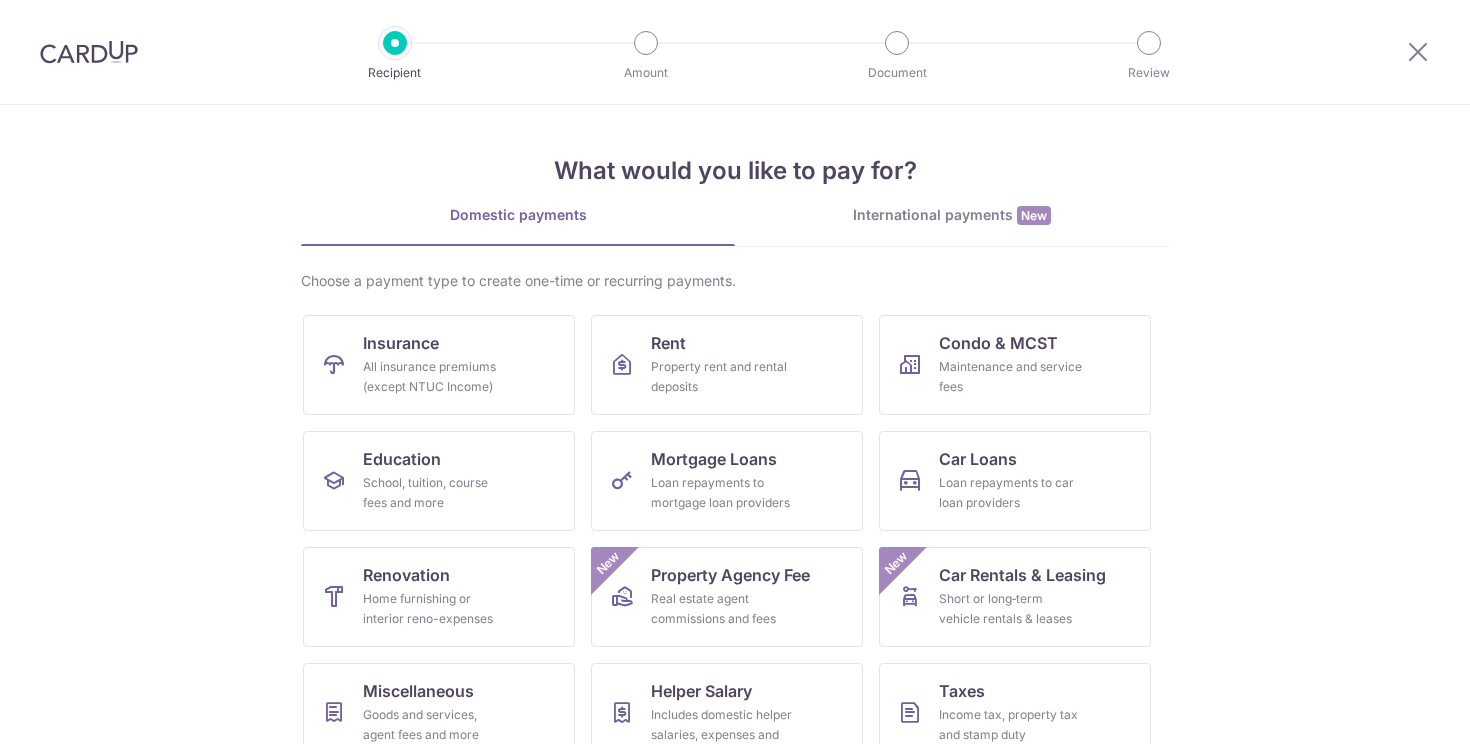 scroll, scrollTop: 0, scrollLeft: 0, axis: both 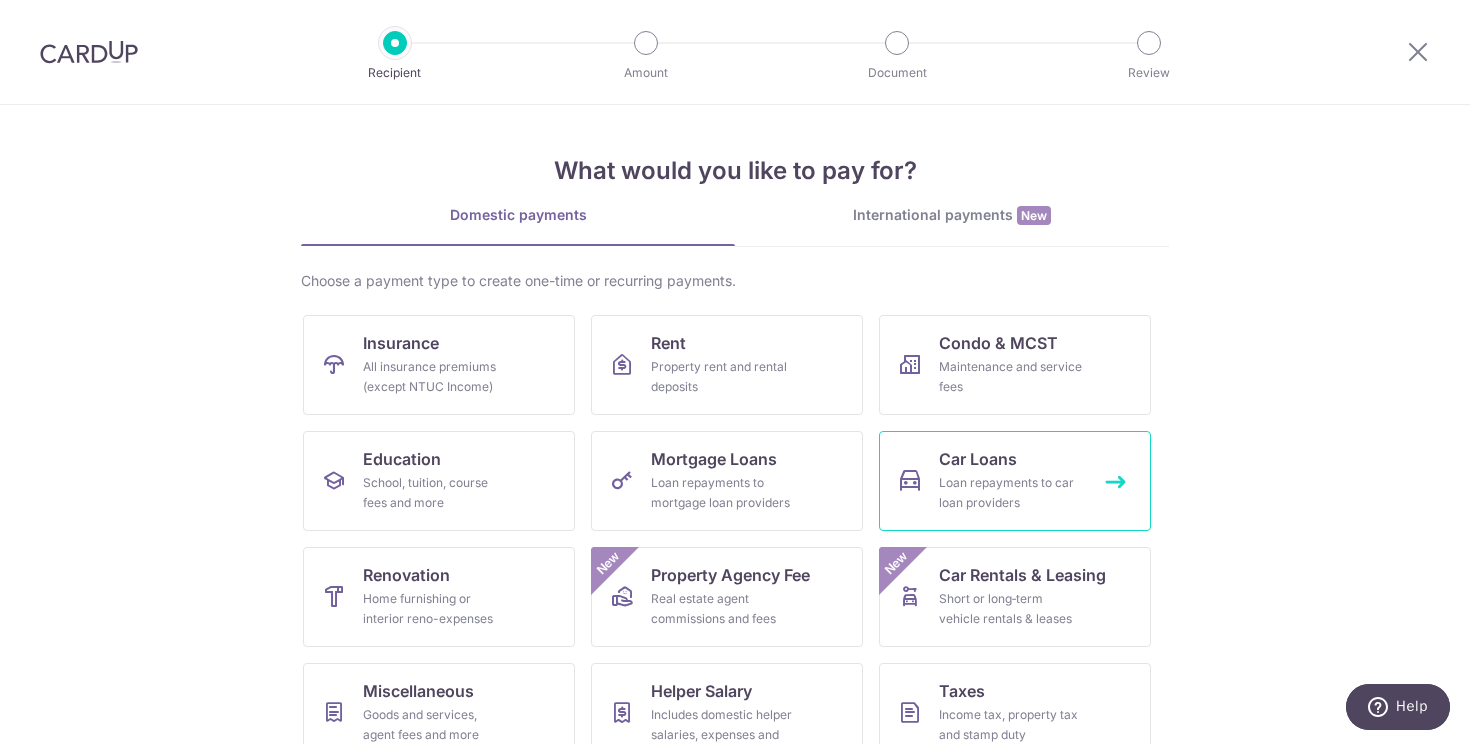 click on "Loan repayments to car loan providers" at bounding box center [1011, 493] 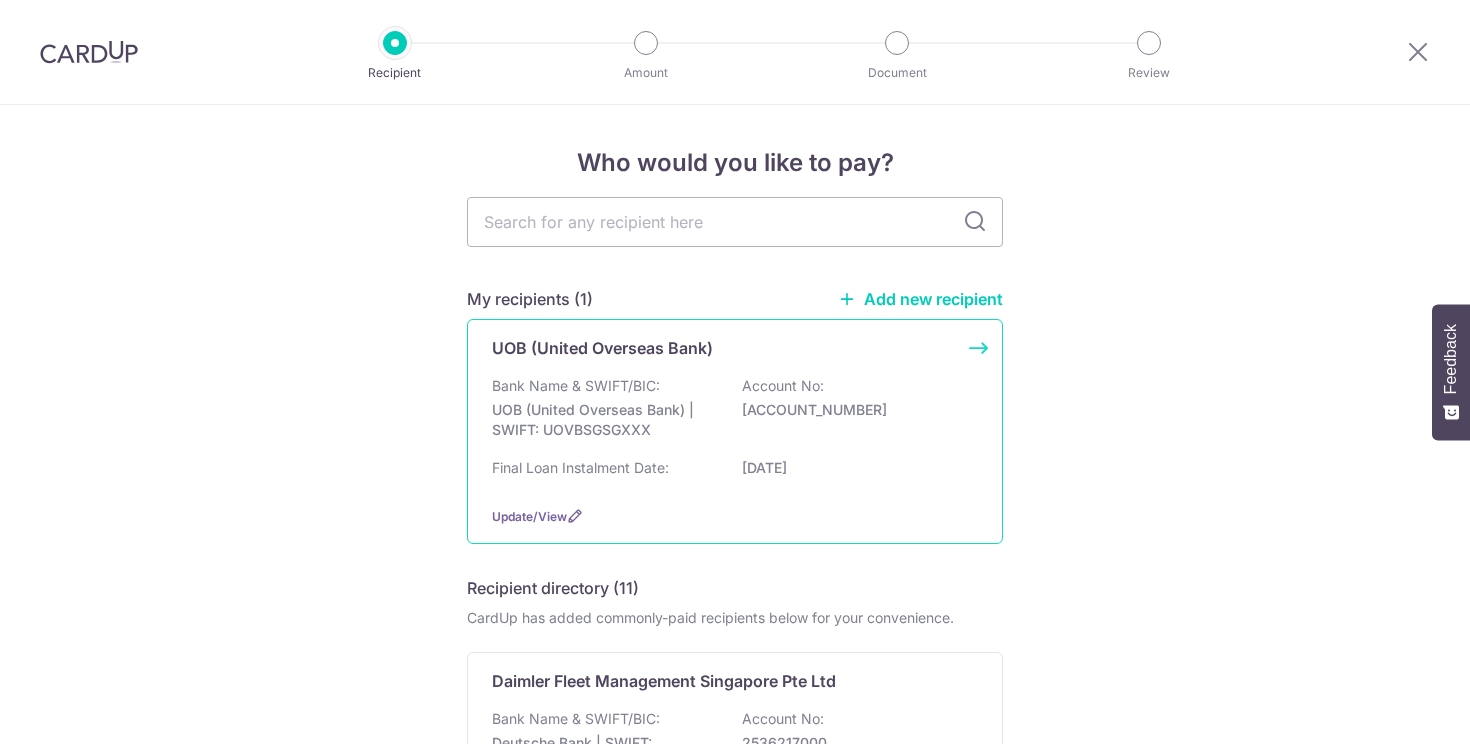 scroll, scrollTop: 0, scrollLeft: 0, axis: both 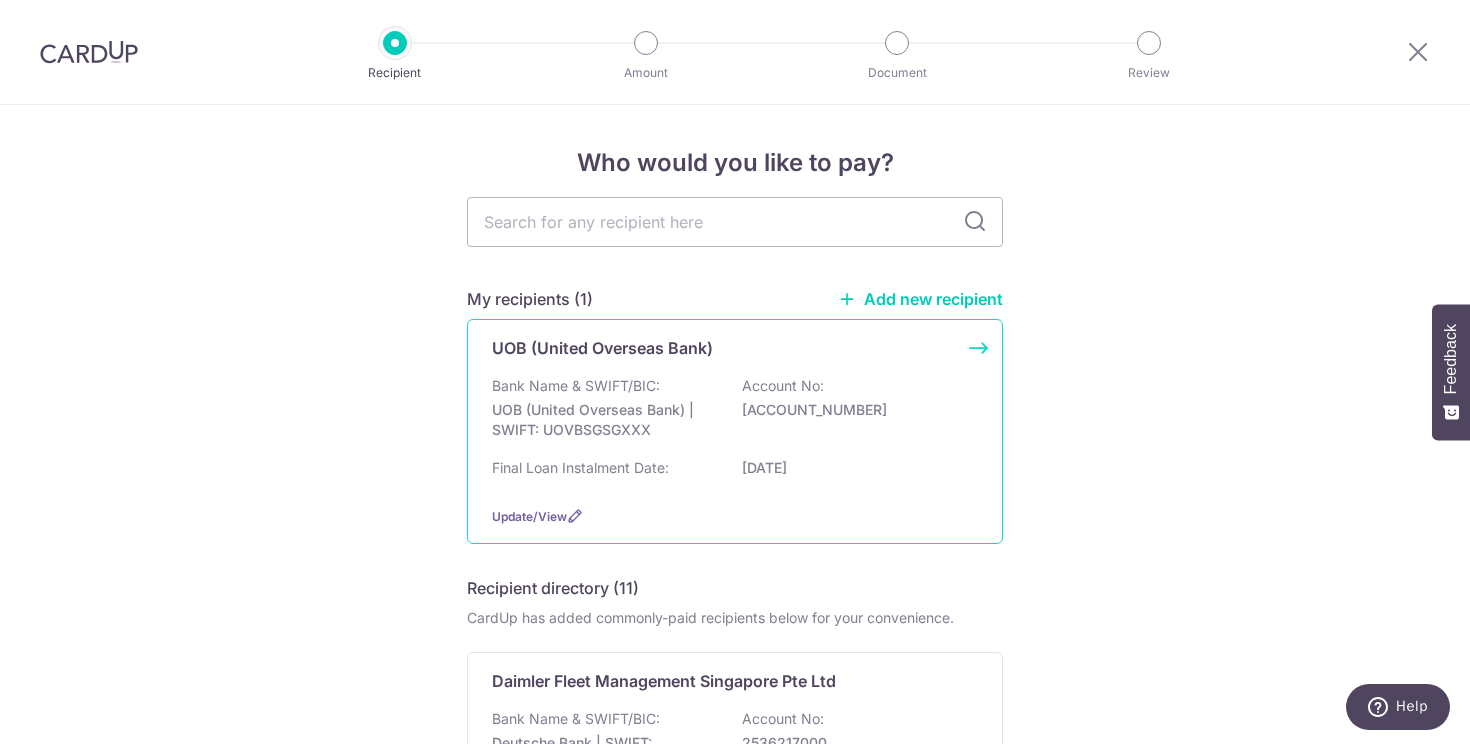 click on "UOB (United Overseas Bank)
Bank Name & SWIFT/BIC:
UOB (United Overseas Bank) | SWIFT: UOVBSGSGXXX
Account No:
[ACCOUNT_NUMBER]
Final Loan Instalment Date:
[DATE]
Update/View" at bounding box center (735, 431) 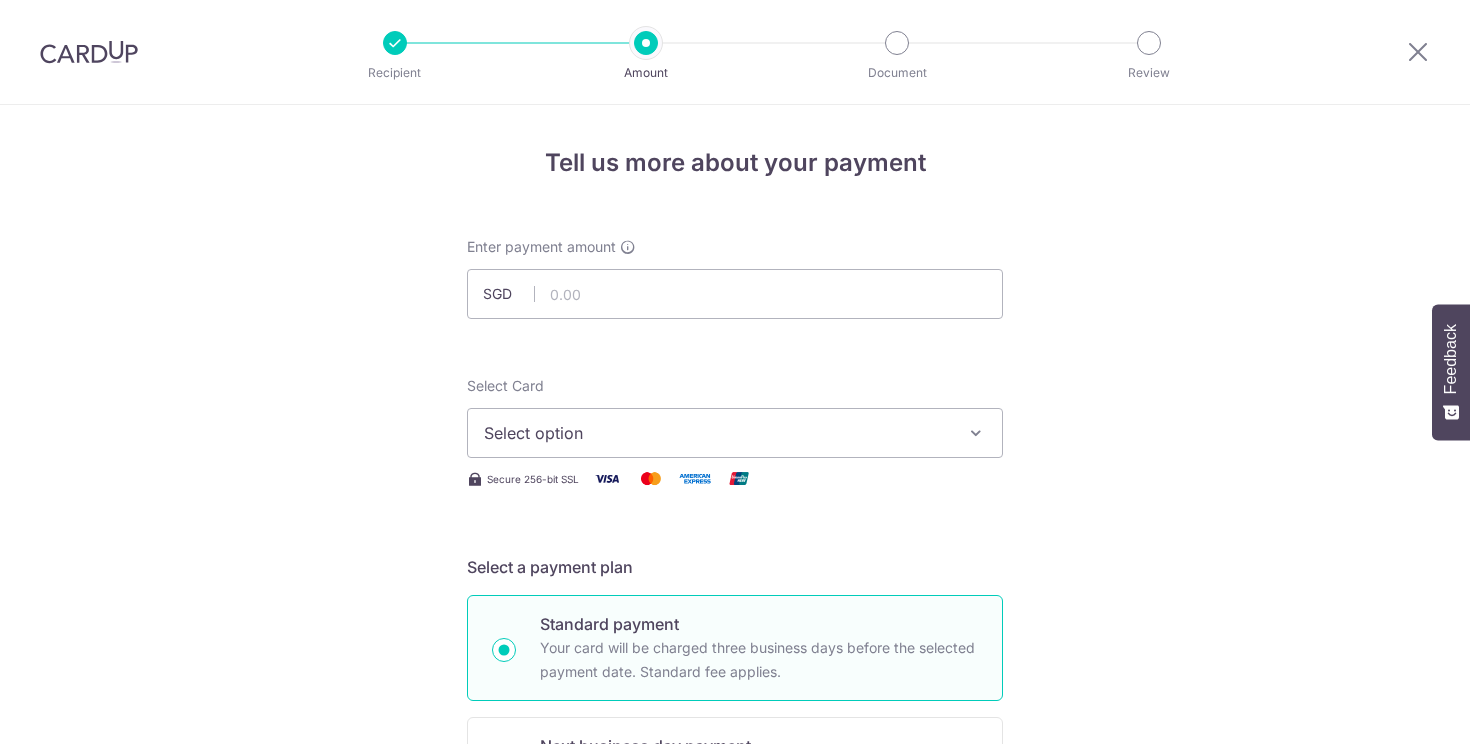 scroll, scrollTop: 0, scrollLeft: 0, axis: both 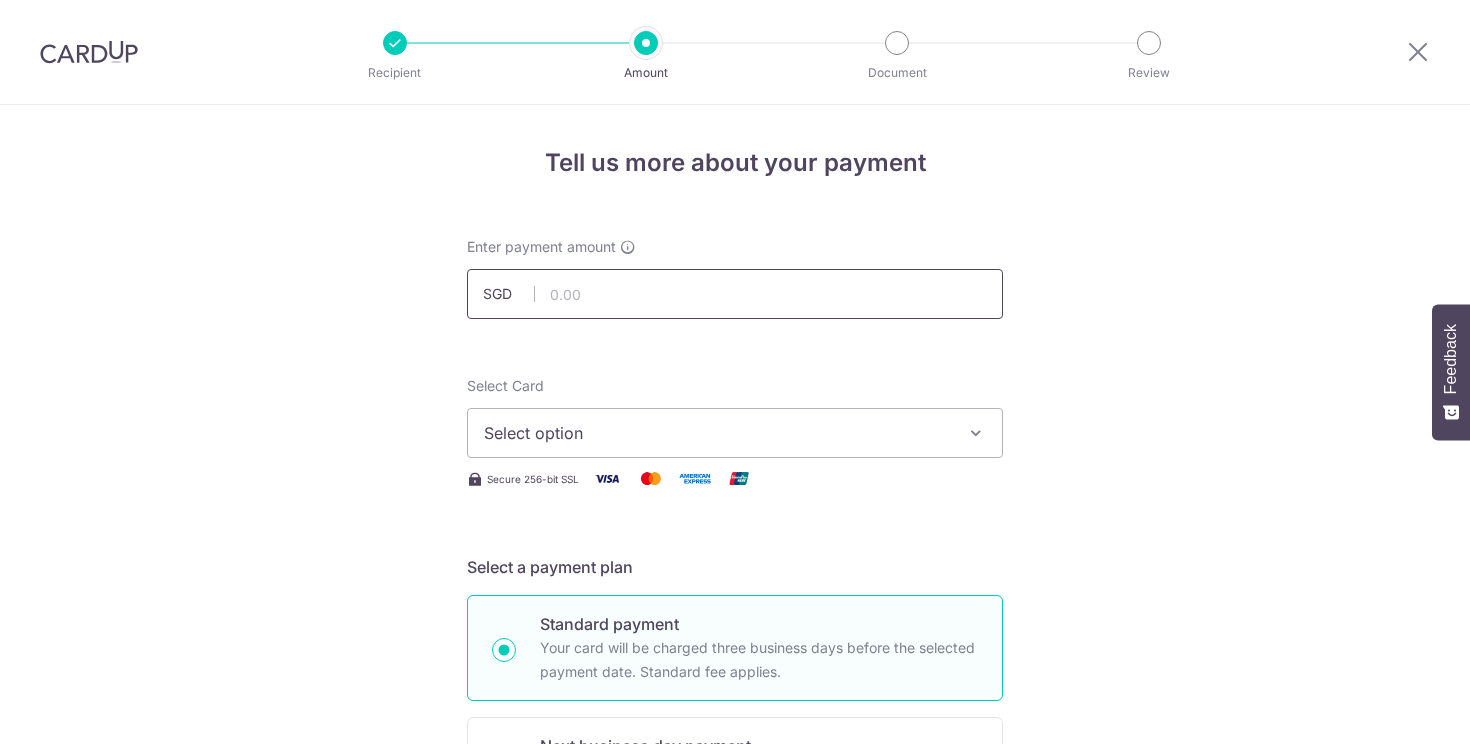 click at bounding box center (735, 294) 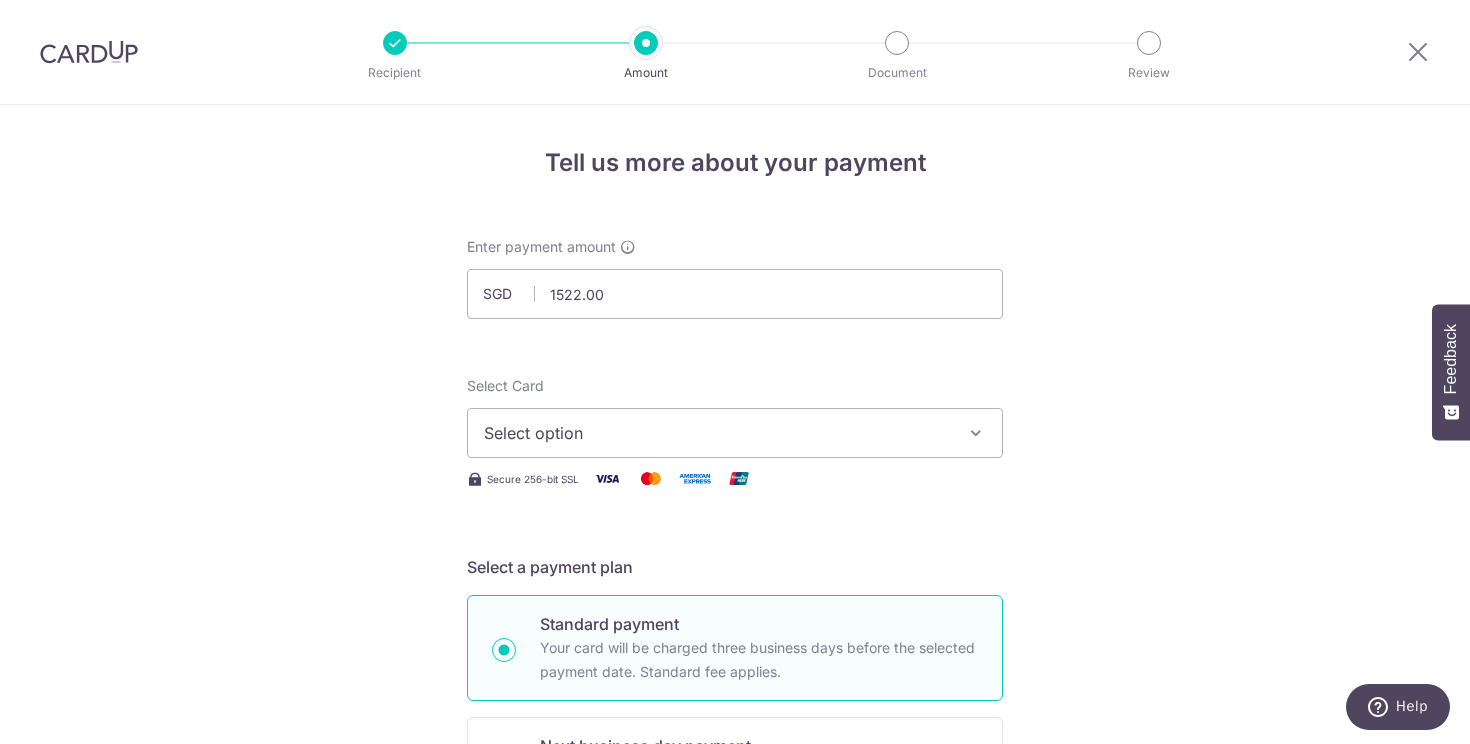 type on "1,522.00" 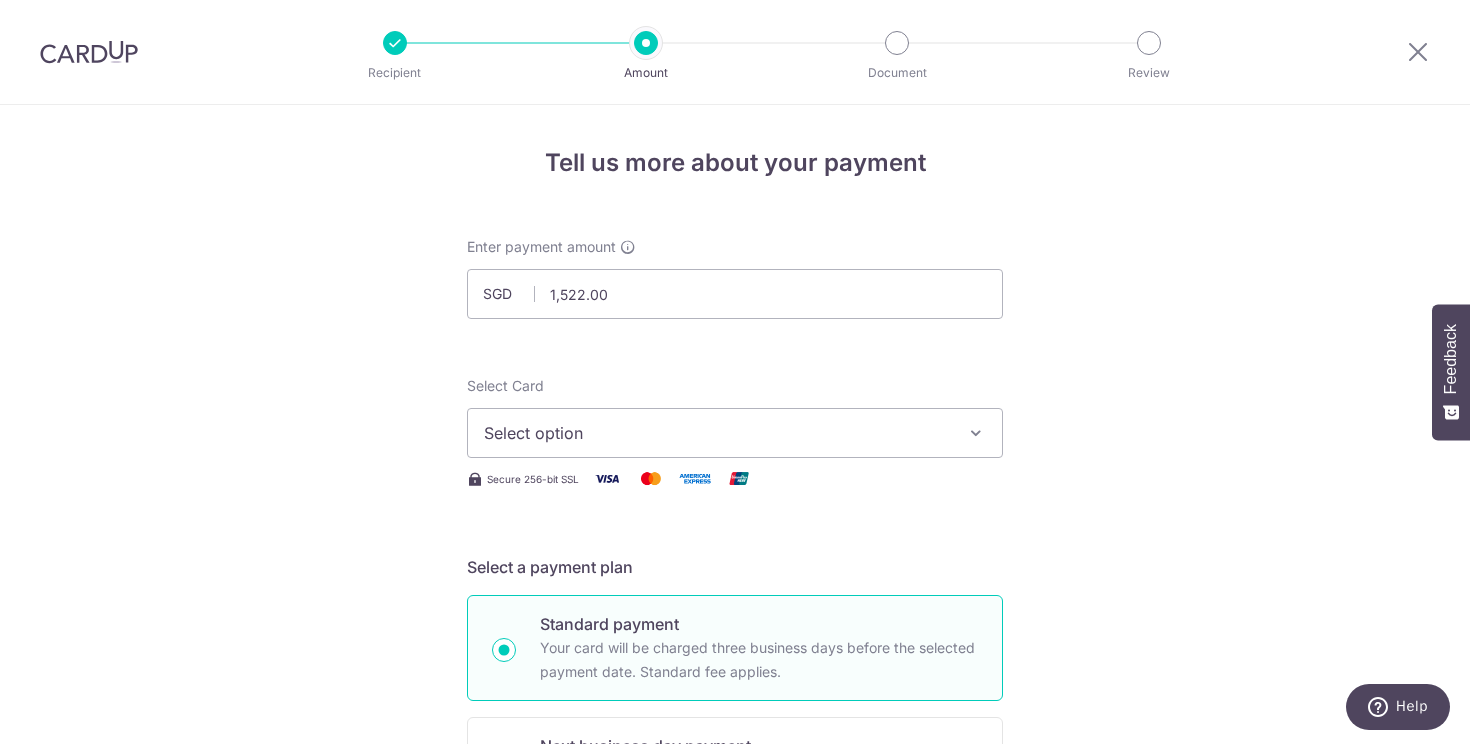 click on "Select option" at bounding box center (717, 433) 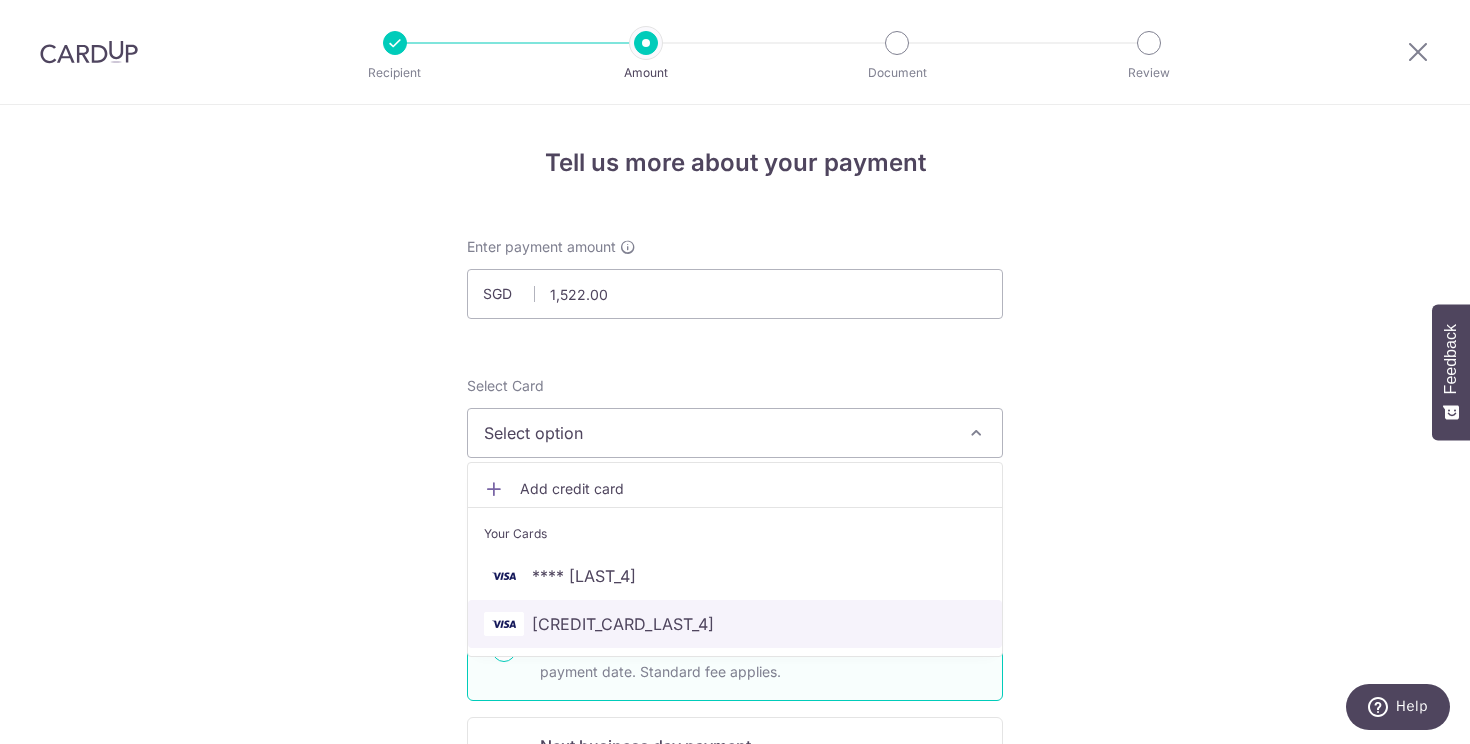 click on "**** 9889" at bounding box center (623, 624) 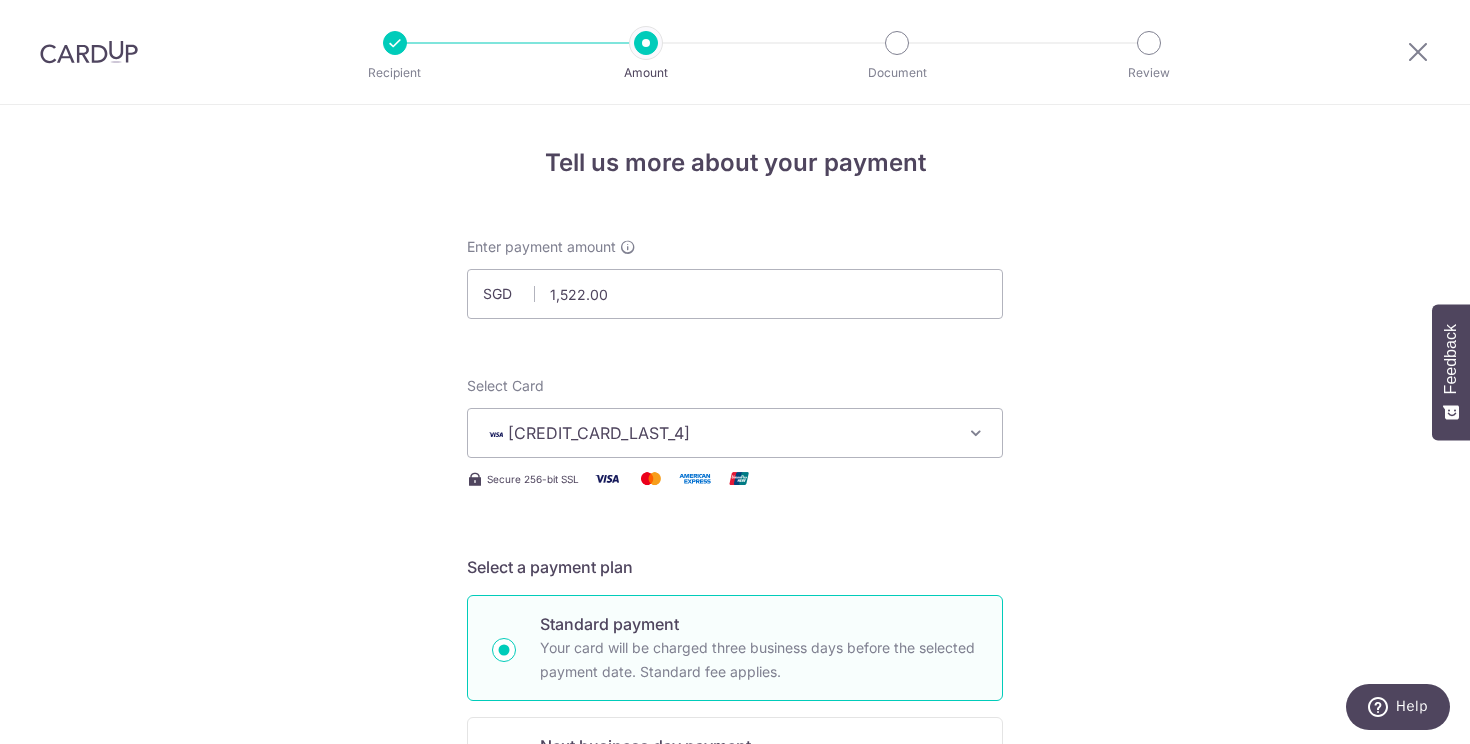 click on "Tell us more about your payment
Enter payment amount
SGD
1,522.00
1522.00
Select Card
**** 9889
Add credit card
Your Cards
**** 0543
**** 9889
Secure 256-bit SSL
Text
New card details
Card
Secure 256-bit SSL" at bounding box center (735, 1009) 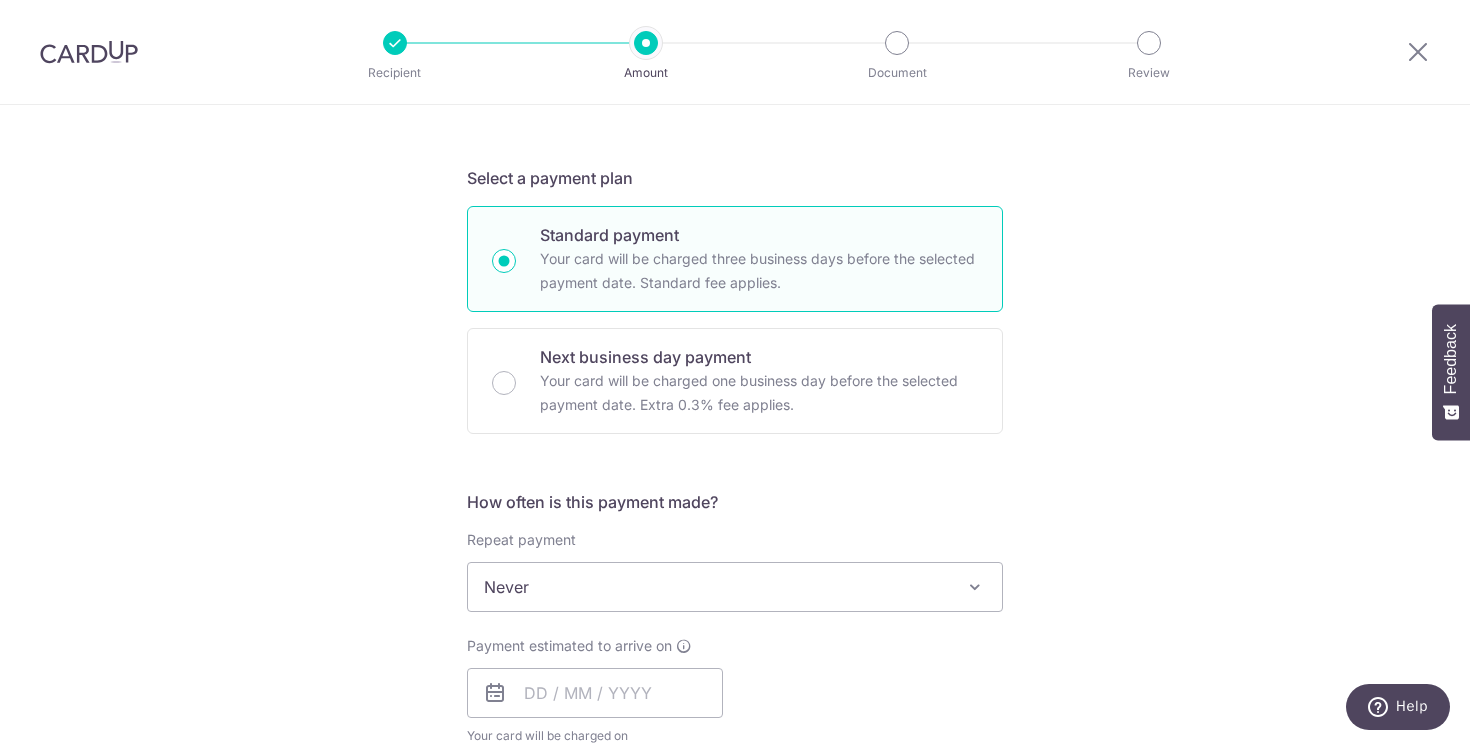 scroll, scrollTop: 486, scrollLeft: 0, axis: vertical 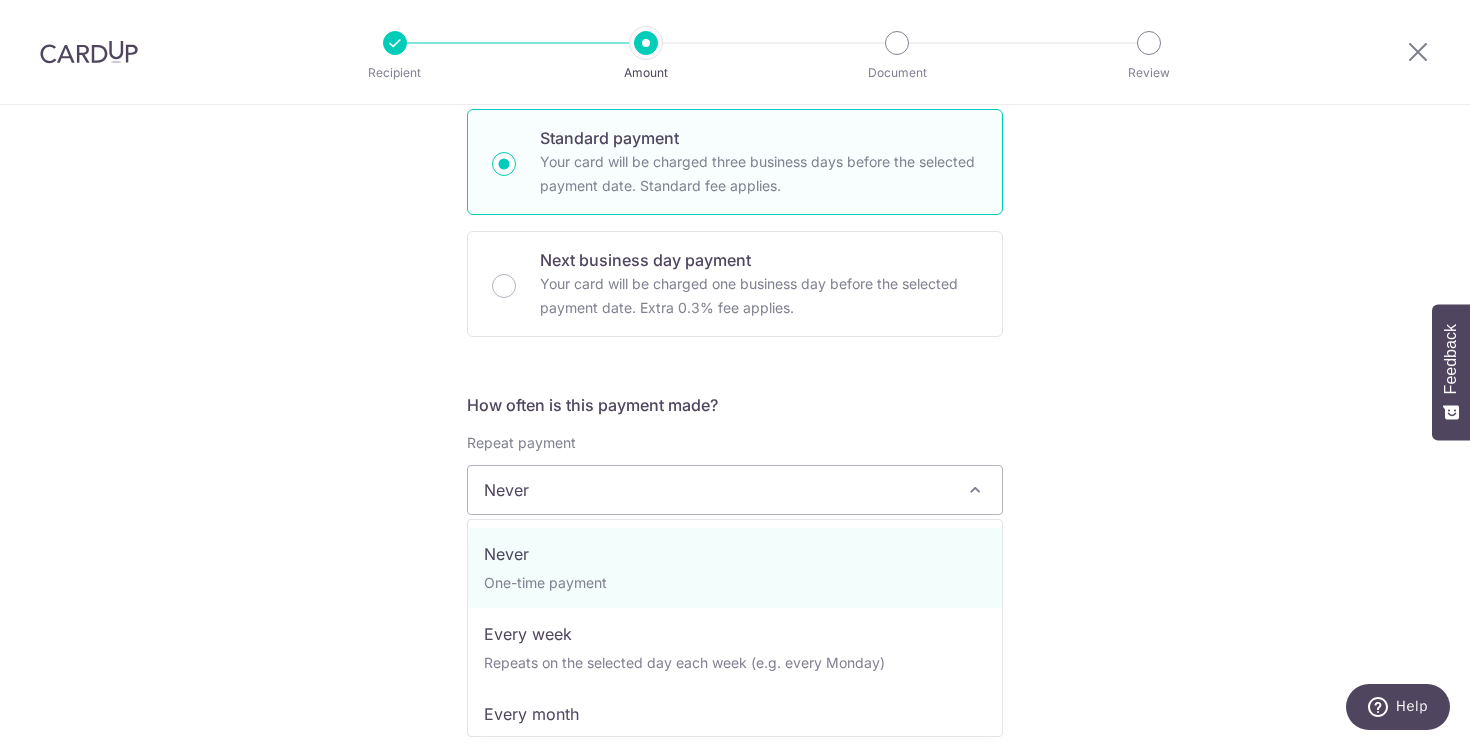 click on "Never" at bounding box center [735, 490] 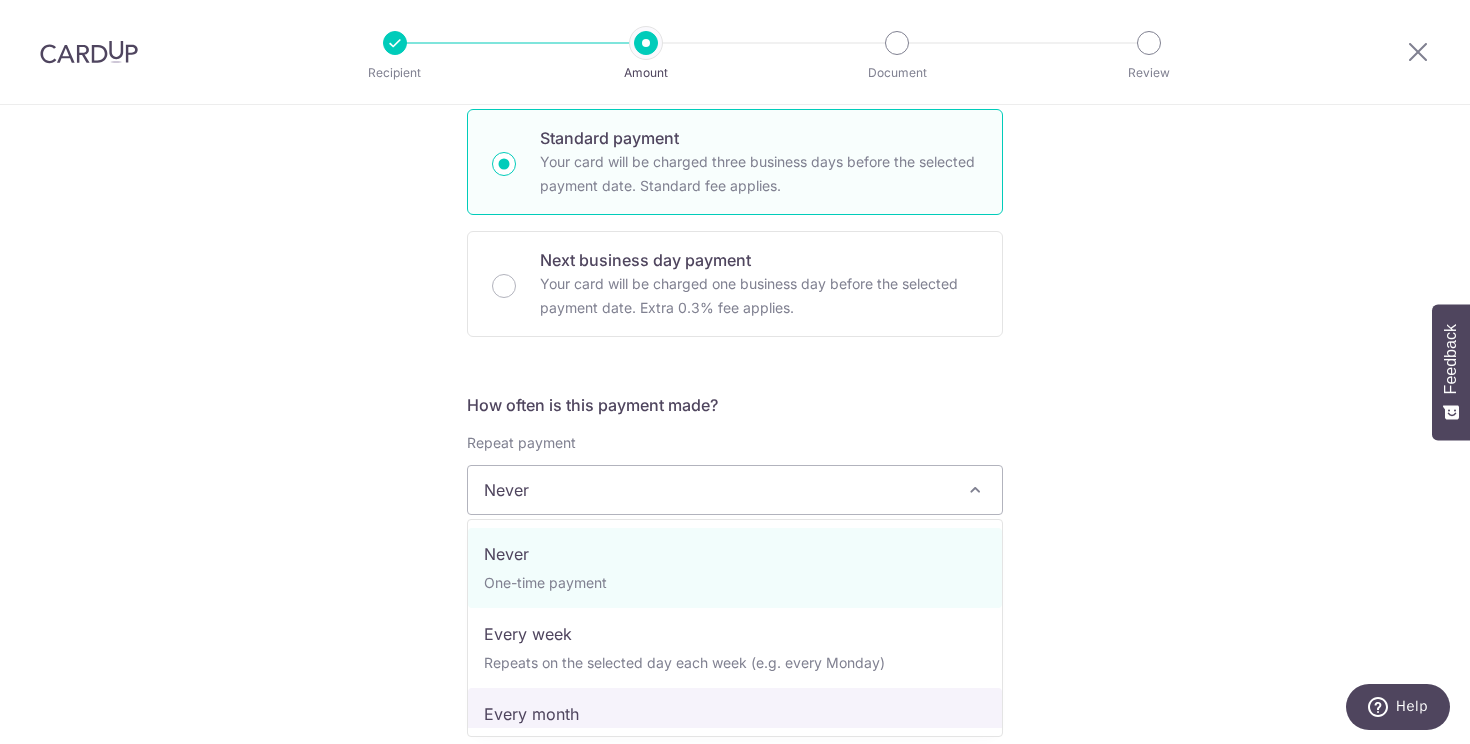 select on "3" 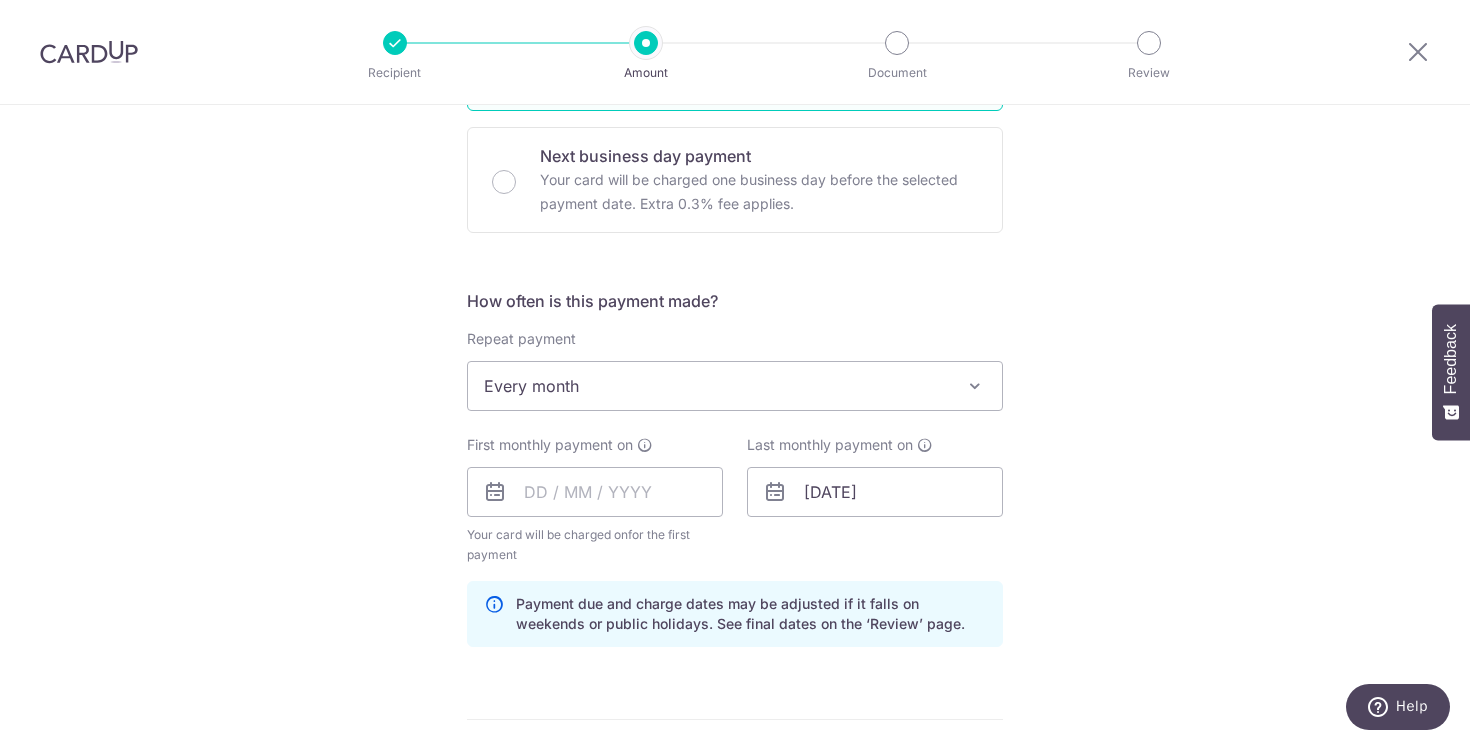 scroll, scrollTop: 847, scrollLeft: 0, axis: vertical 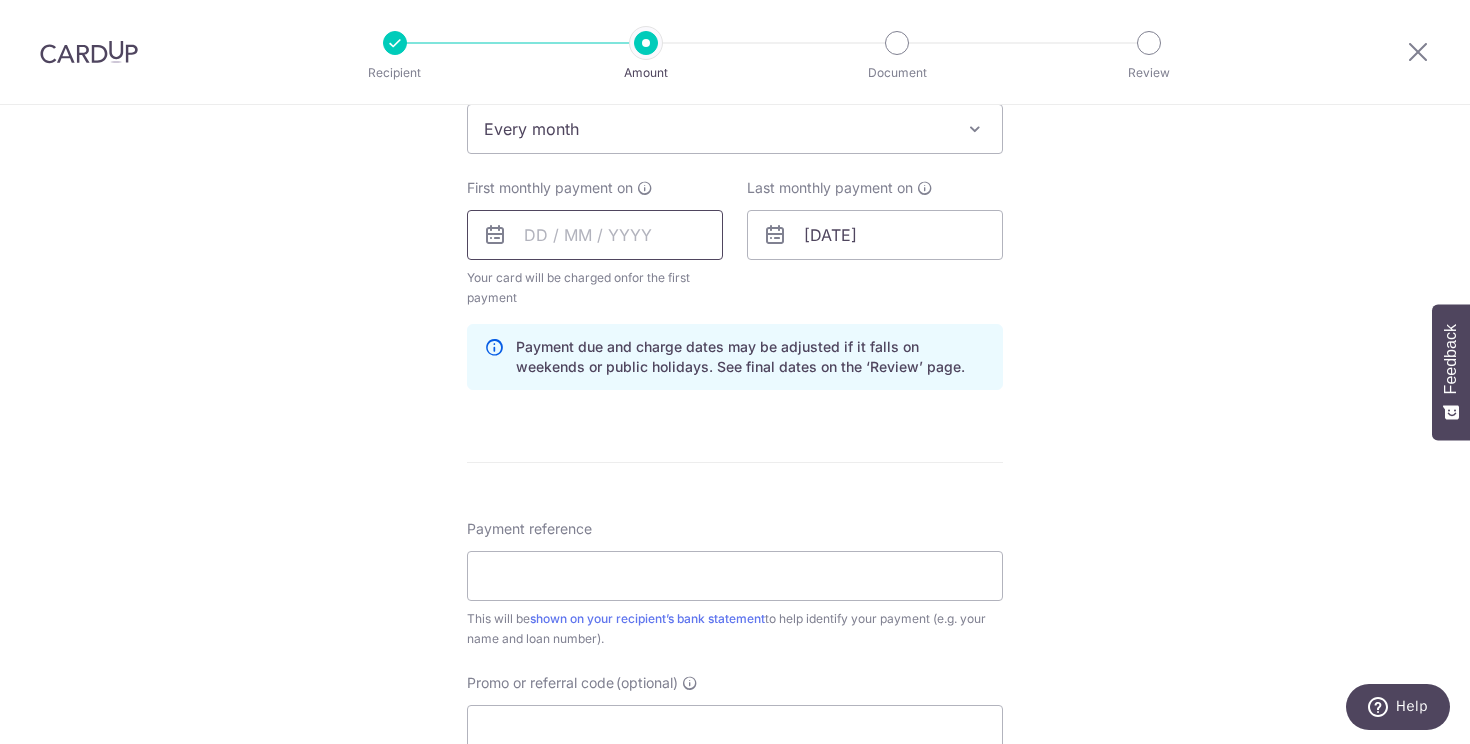 click at bounding box center [595, 235] 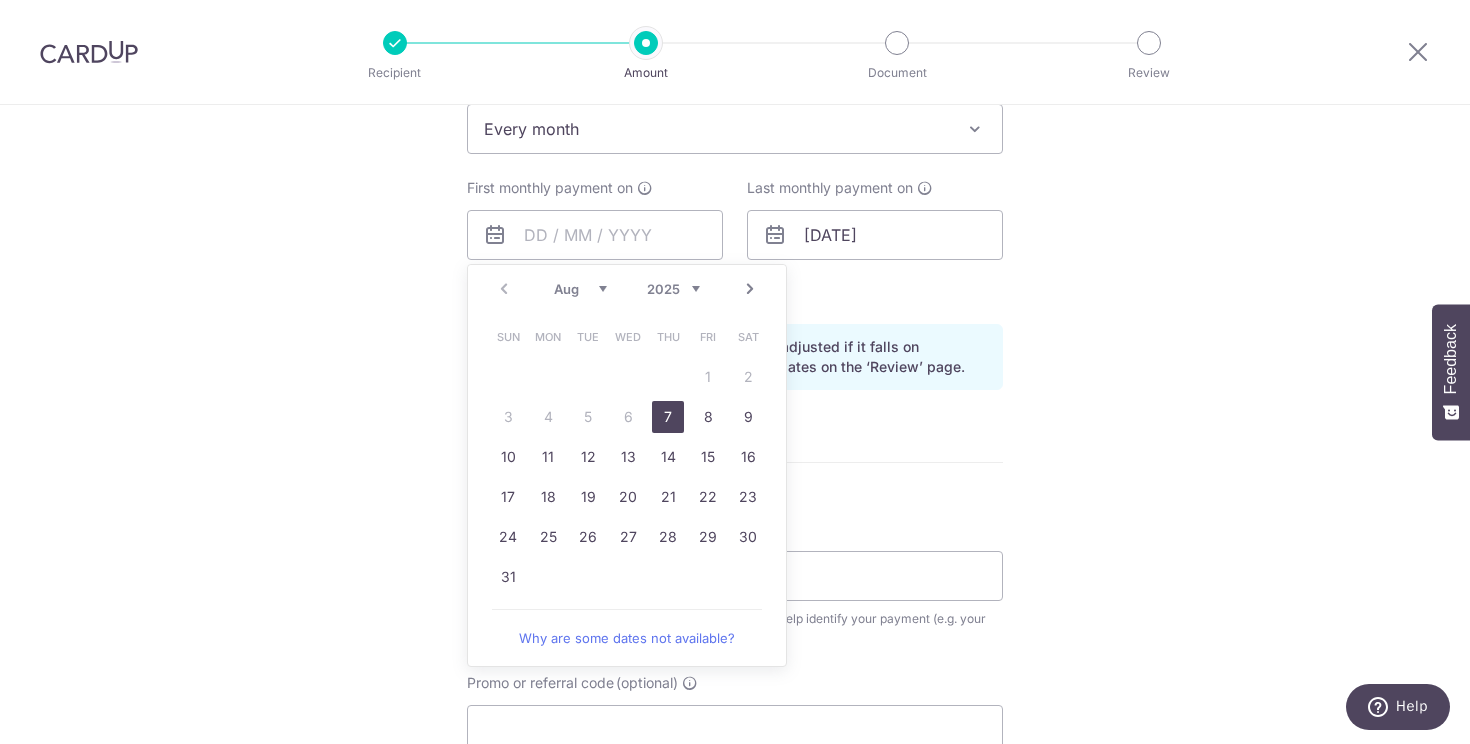 click on "Aug Sep Oct Nov Dec" at bounding box center (580, 289) 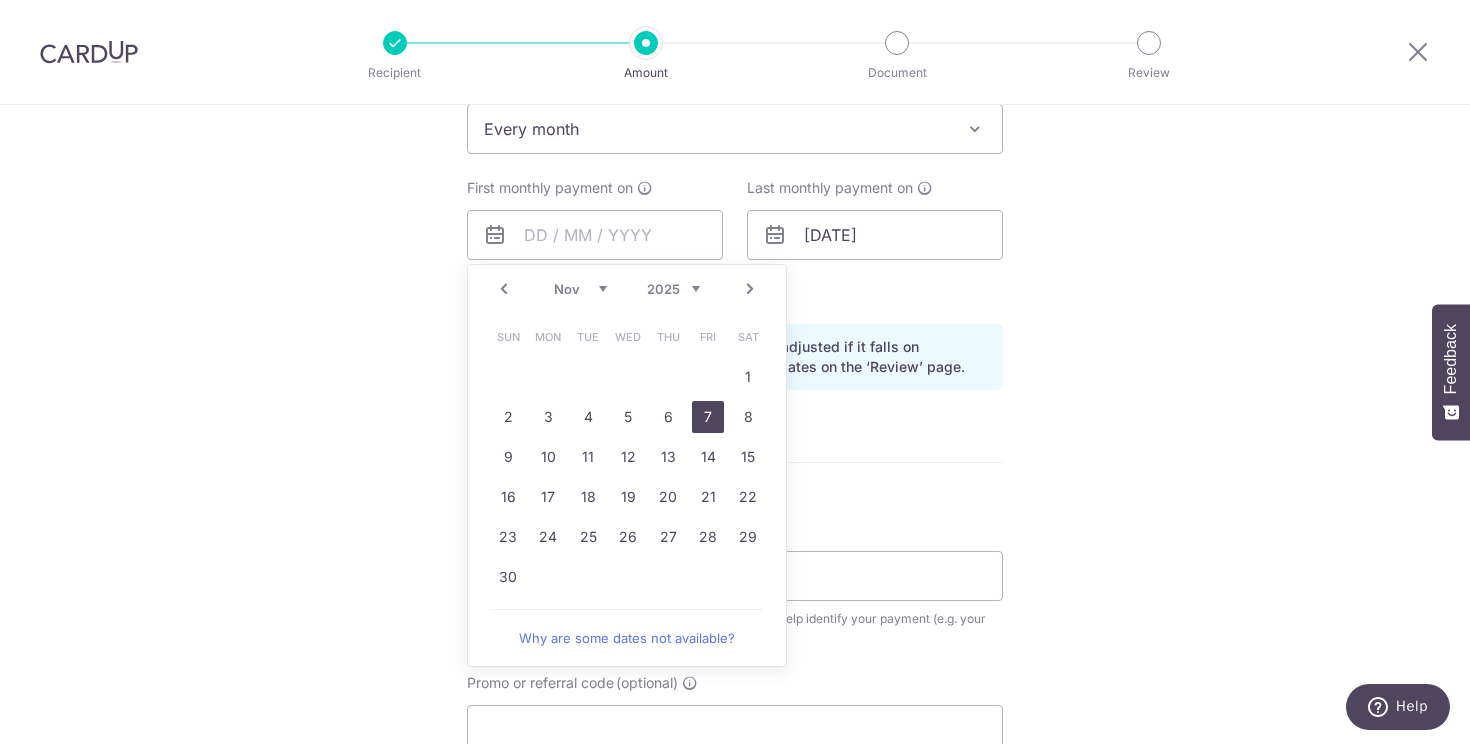 click on "7" at bounding box center (708, 417) 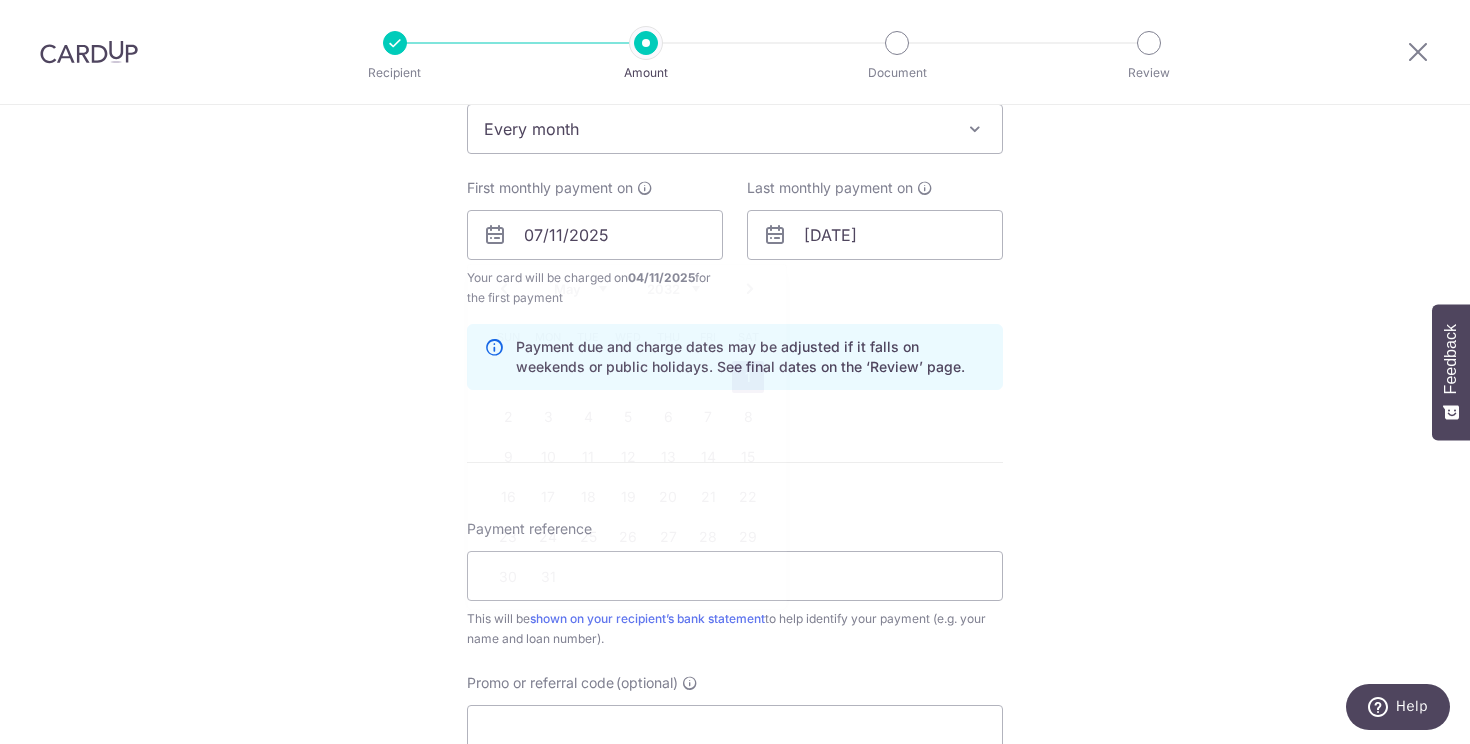 click on "Tell us more about your payment
Enter payment amount
SGD
1,522.00
1522.00
Select Card
**** 9889
Add credit card
Your Cards
**** 0543
**** 9889
Secure 256-bit SSL
Text
New card details
Card
Secure 256-bit SSL" at bounding box center (735, 213) 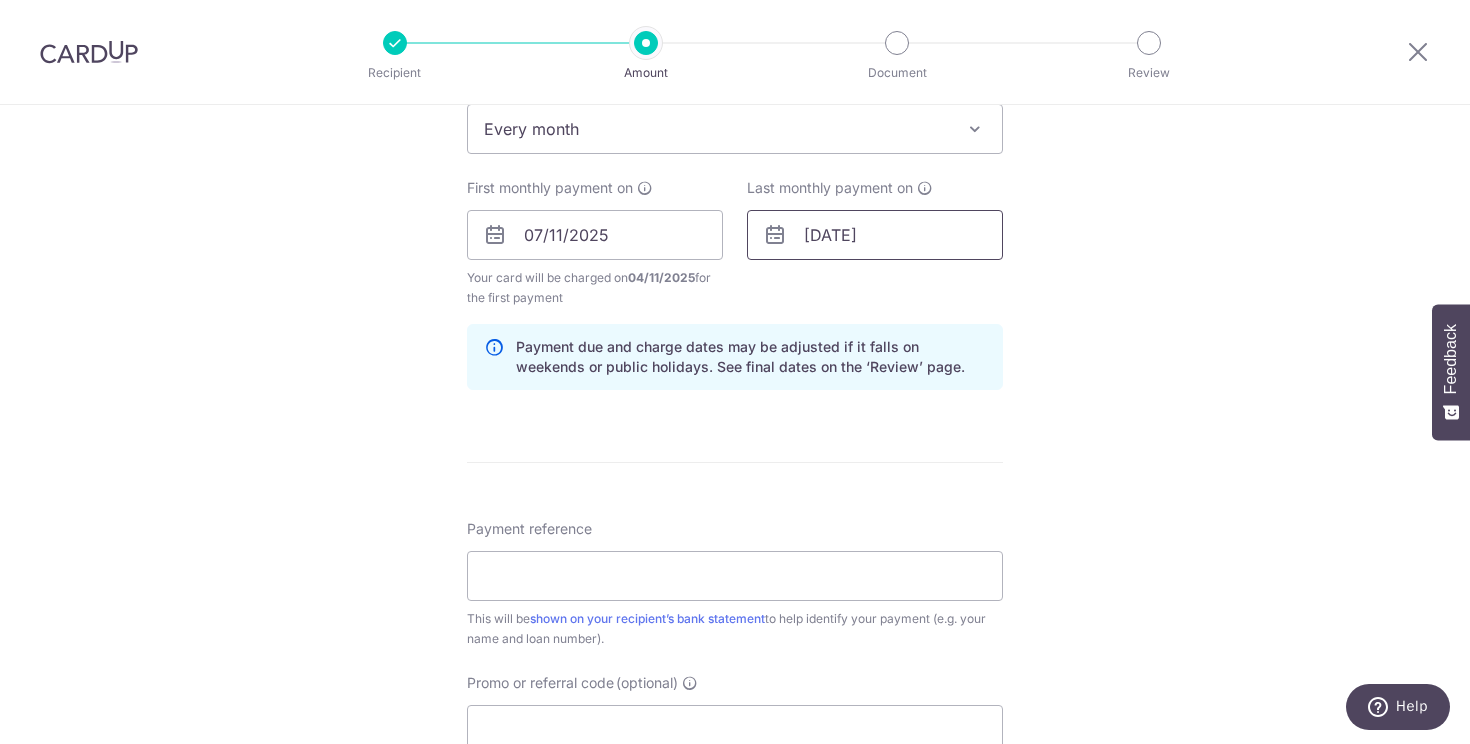 click on "01/05/2032" at bounding box center (875, 235) 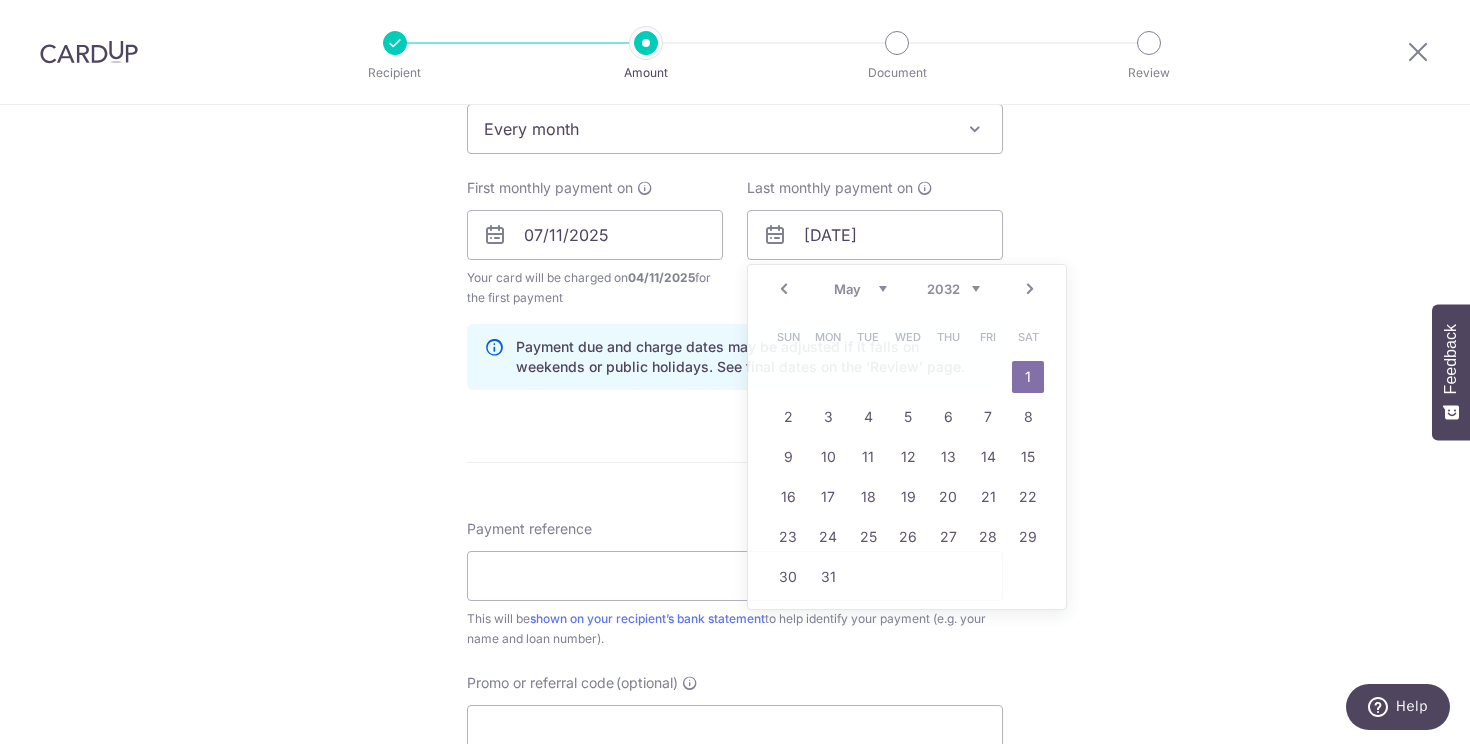click on "Tell us more about your payment
Enter payment amount
SGD
1,522.00
1522.00
Select Card
**** 9889
Add credit card
Your Cards
**** 0543
**** 9889
Secure 256-bit SSL
Text
New card details
Card
Secure 256-bit SSL" at bounding box center (735, 213) 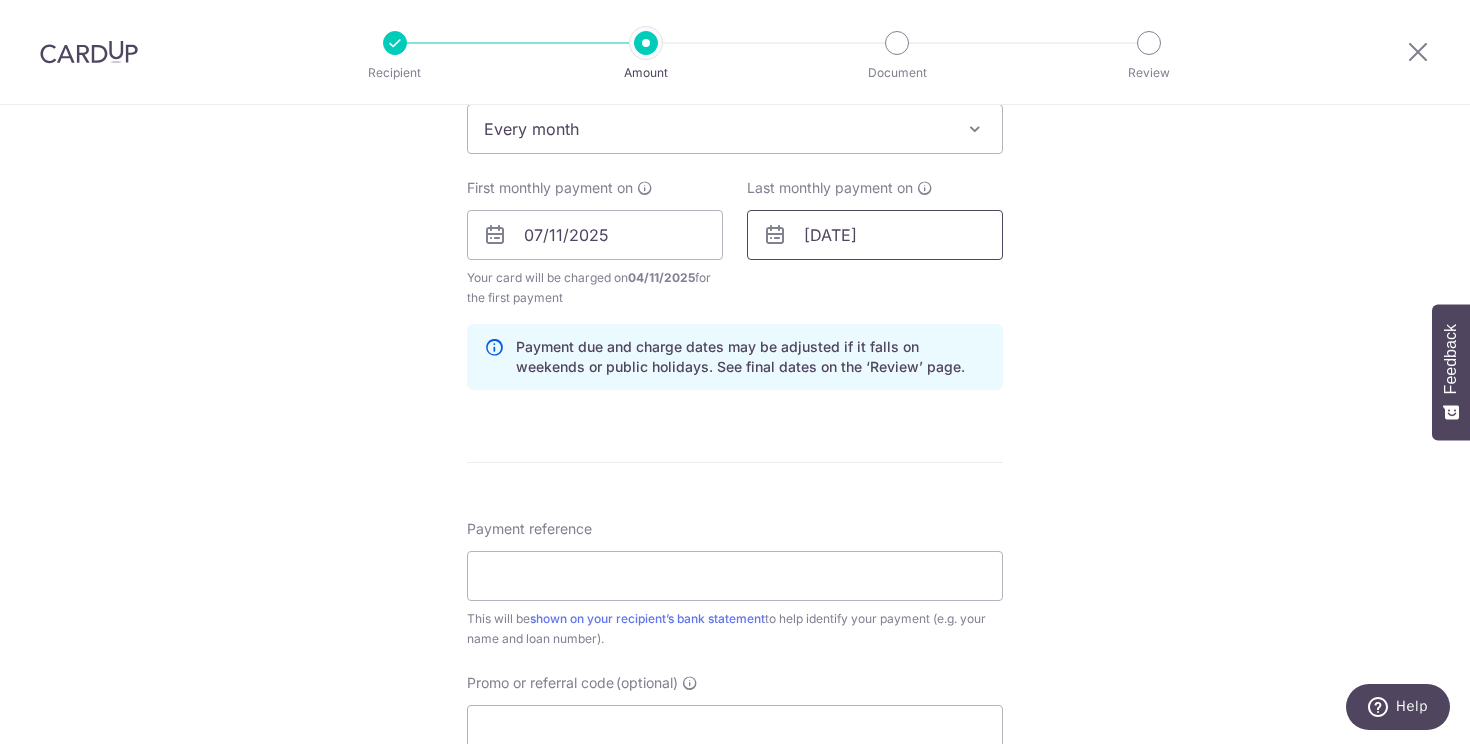 click on "01/05/2032" at bounding box center (875, 235) 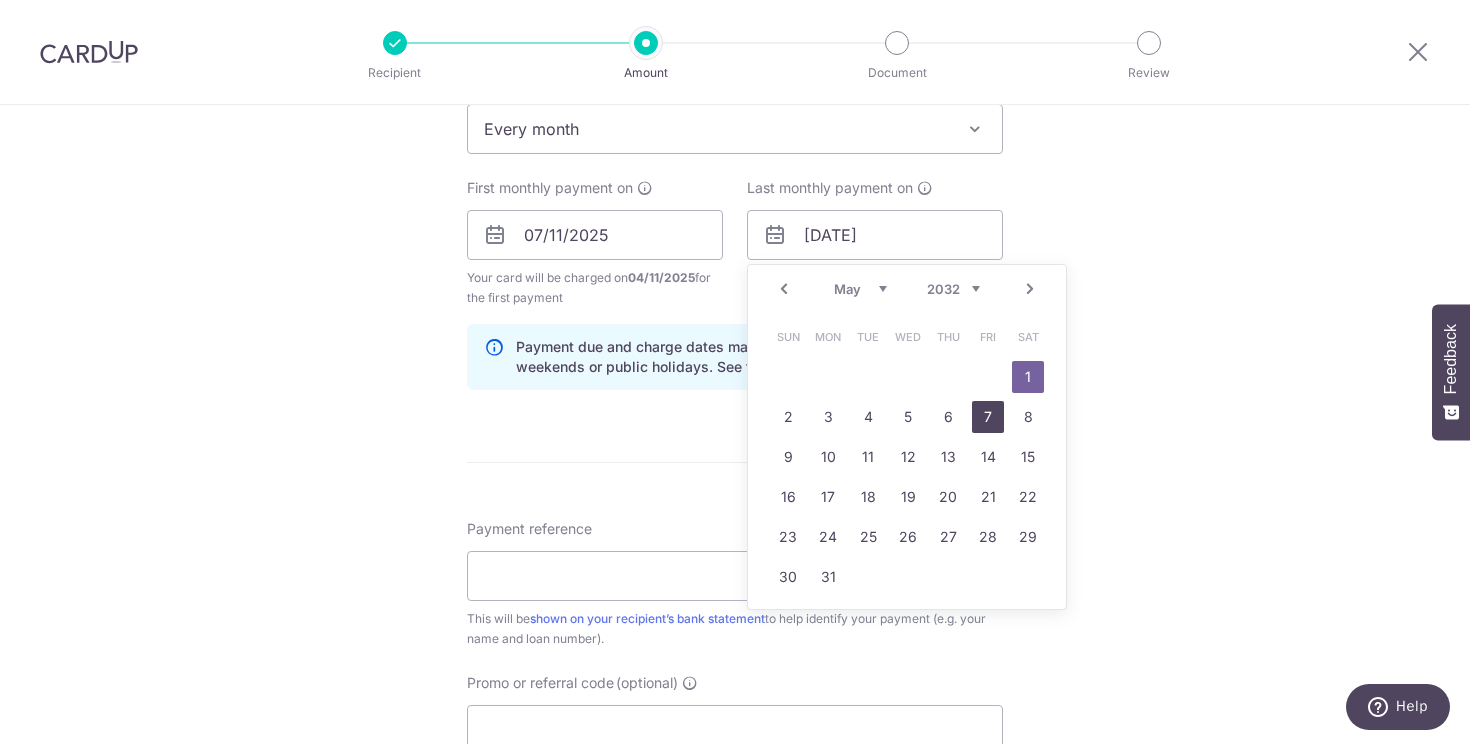 click on "7" at bounding box center [988, 417] 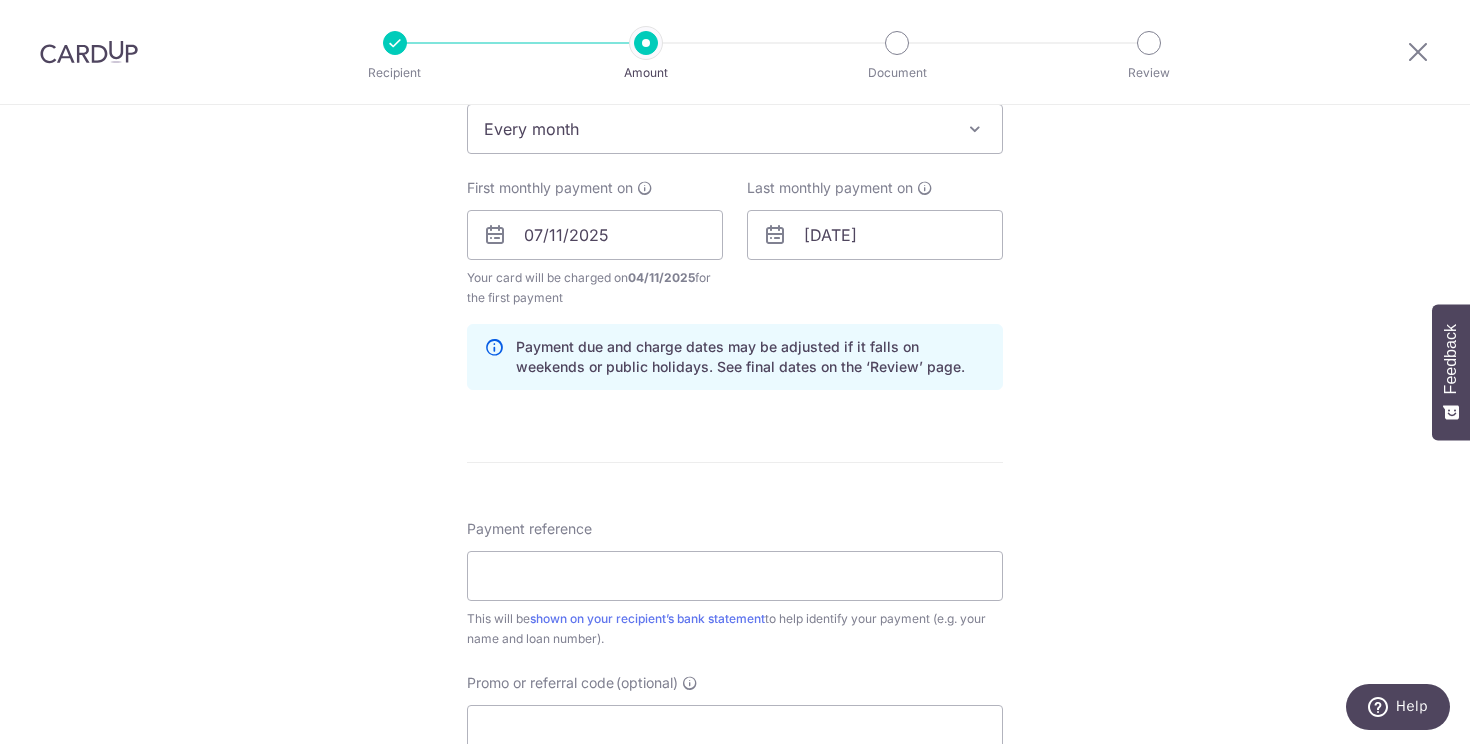 click on "Tell us more about your payment
Enter payment amount
SGD
1,522.00
1522.00
Select Card
**** 9889
Add credit card
Your Cards
**** 0543
**** 9889
Secure 256-bit SSL
Text
New card details
Card
Secure 256-bit SSL" at bounding box center [735, 213] 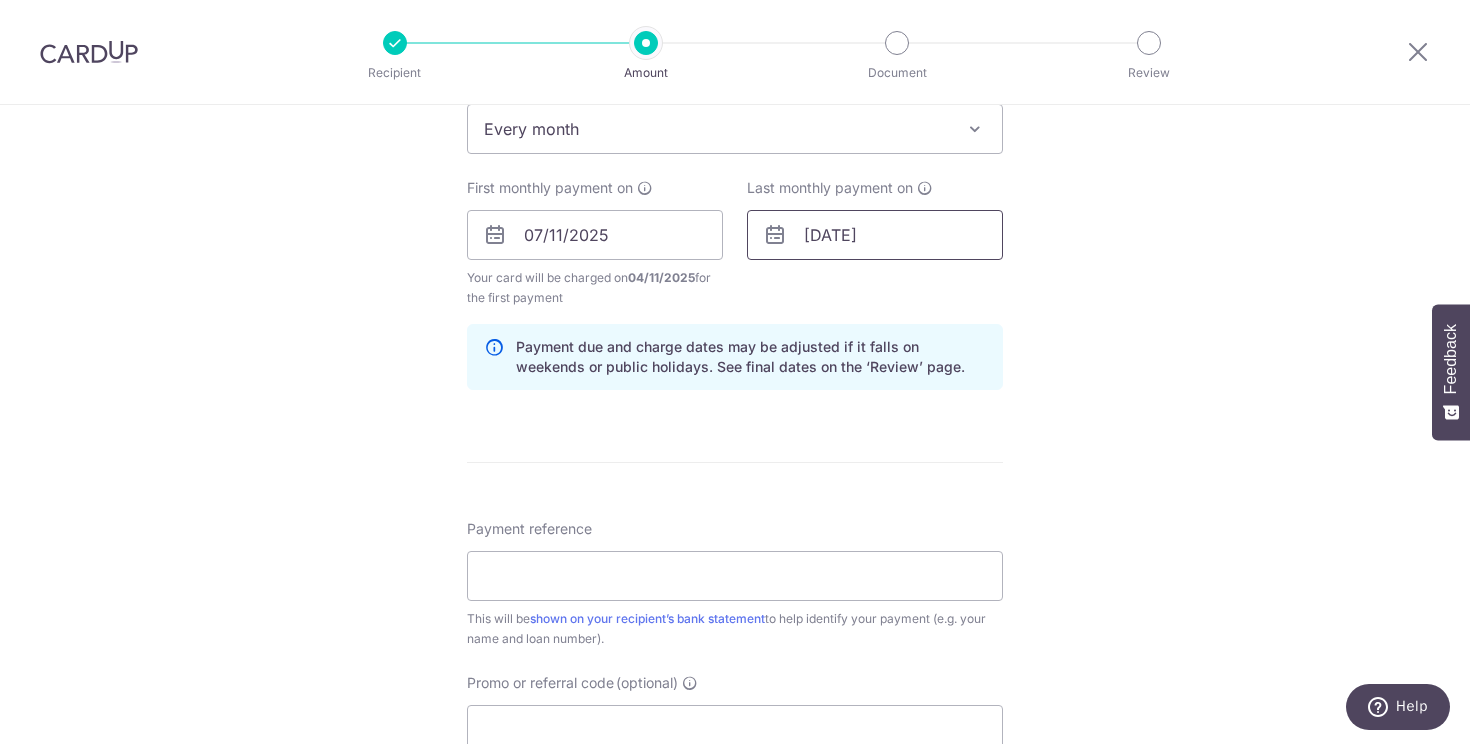 click on "07/05/2032" at bounding box center (875, 235) 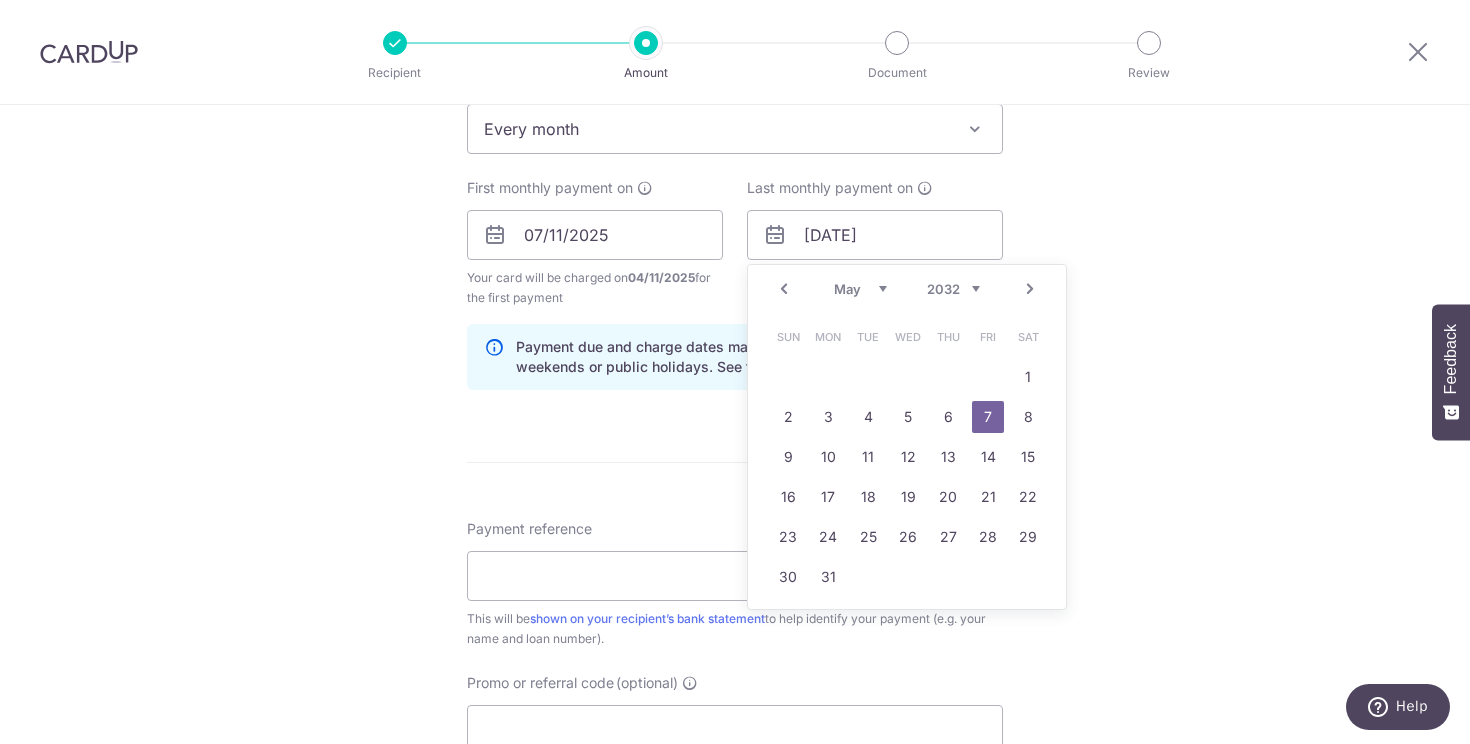 click on "Tell us more about your payment
Enter payment amount
SGD
1,522.00
1522.00
Select Card
**** 9889
Add credit card
Your Cards
**** 0543
**** 9889
Secure 256-bit SSL
Text
New card details
Card
Secure 256-bit SSL" at bounding box center (735, 213) 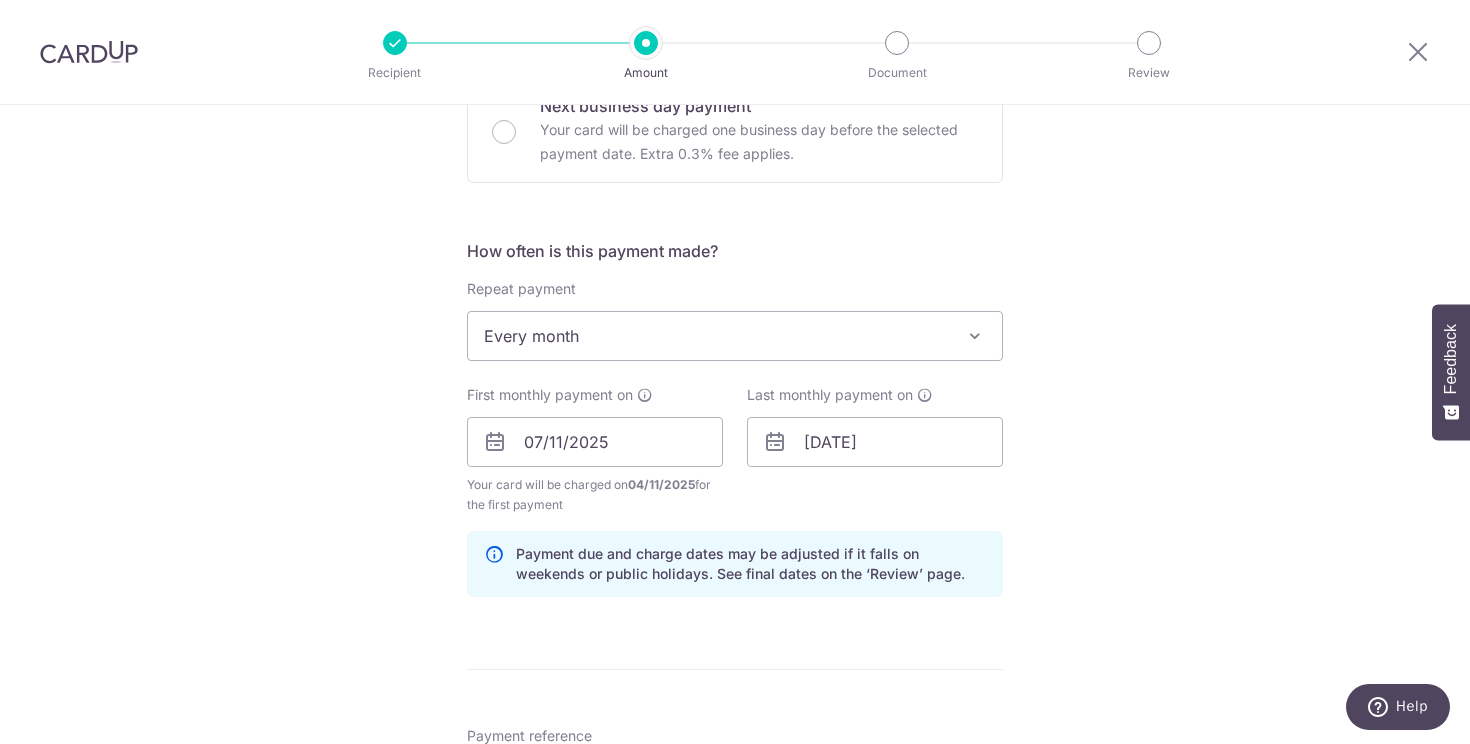 scroll, scrollTop: 656, scrollLeft: 0, axis: vertical 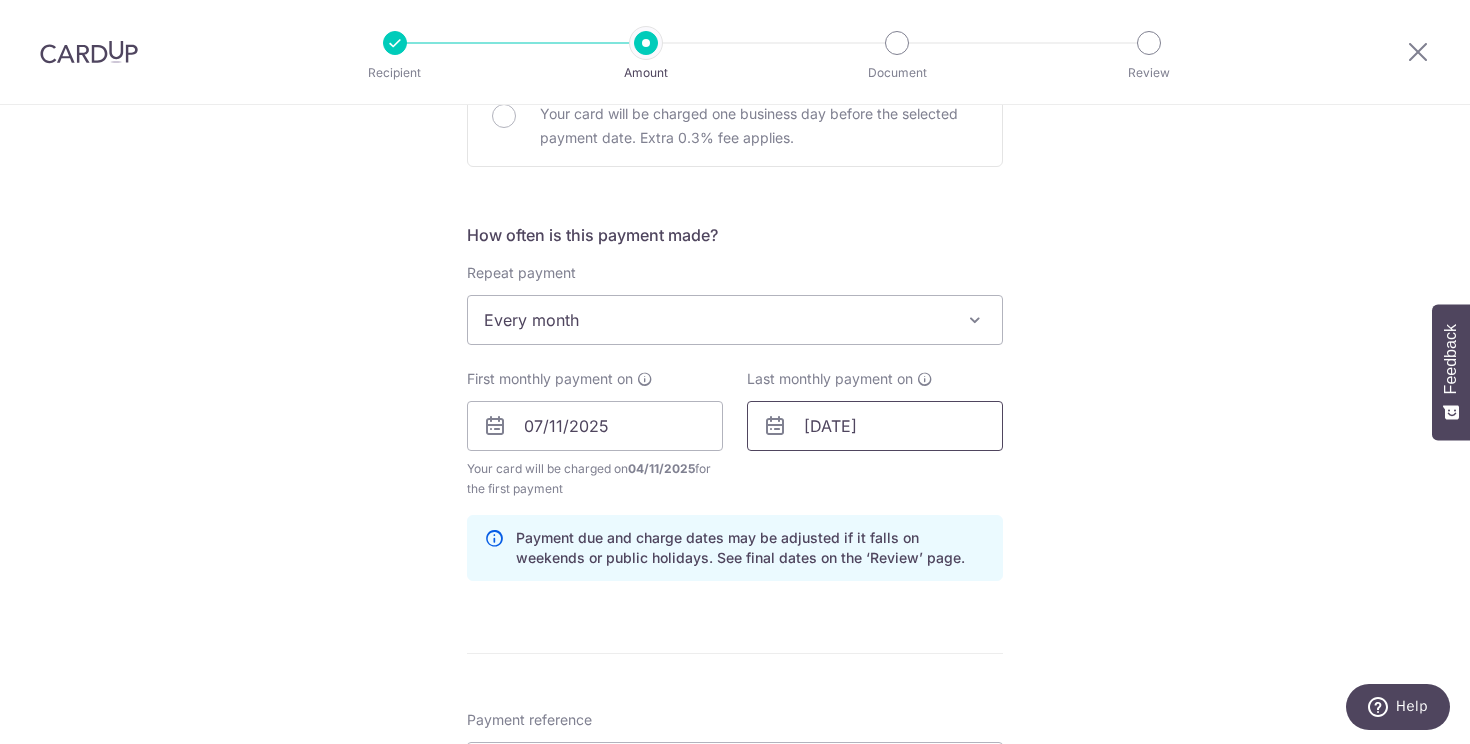 click on "07/05/2032" at bounding box center [875, 426] 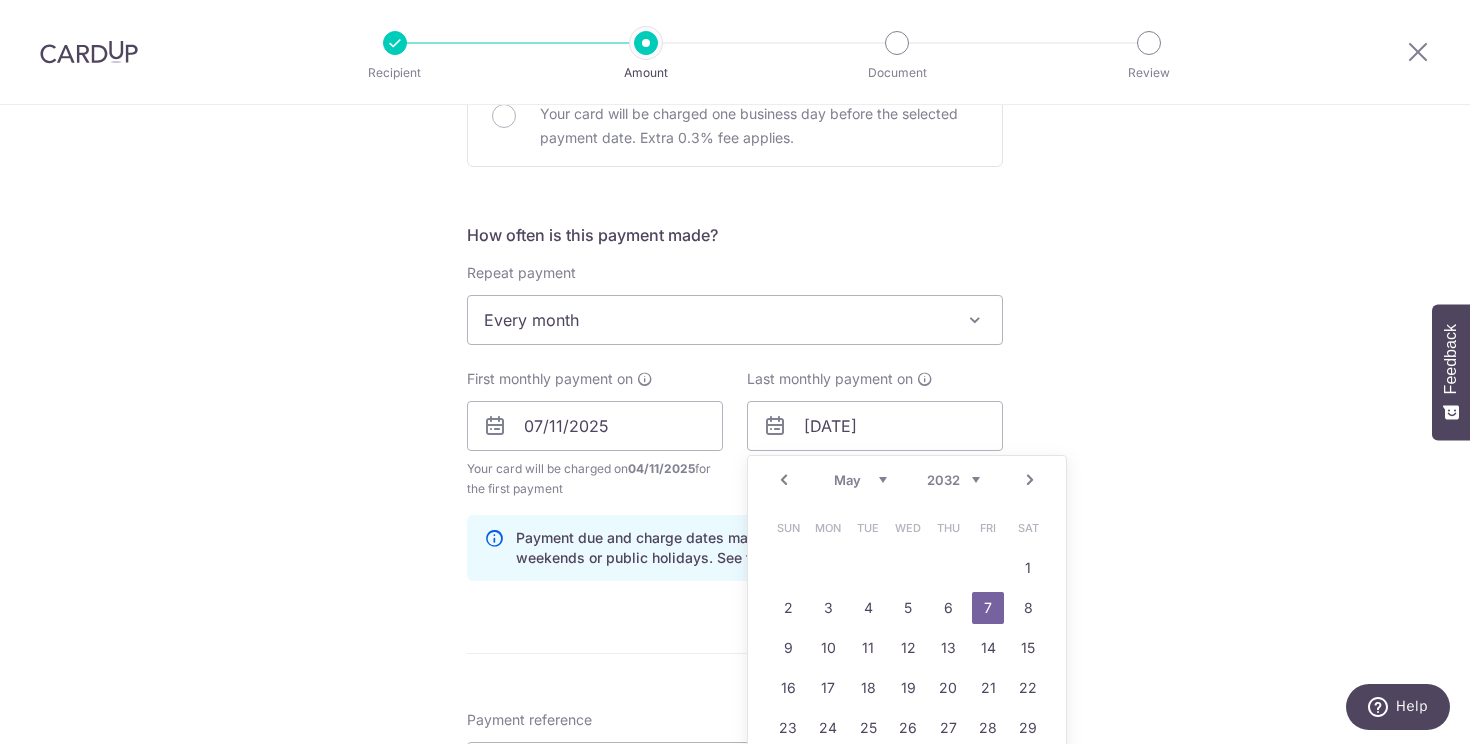 click on "Prev" at bounding box center [784, 480] 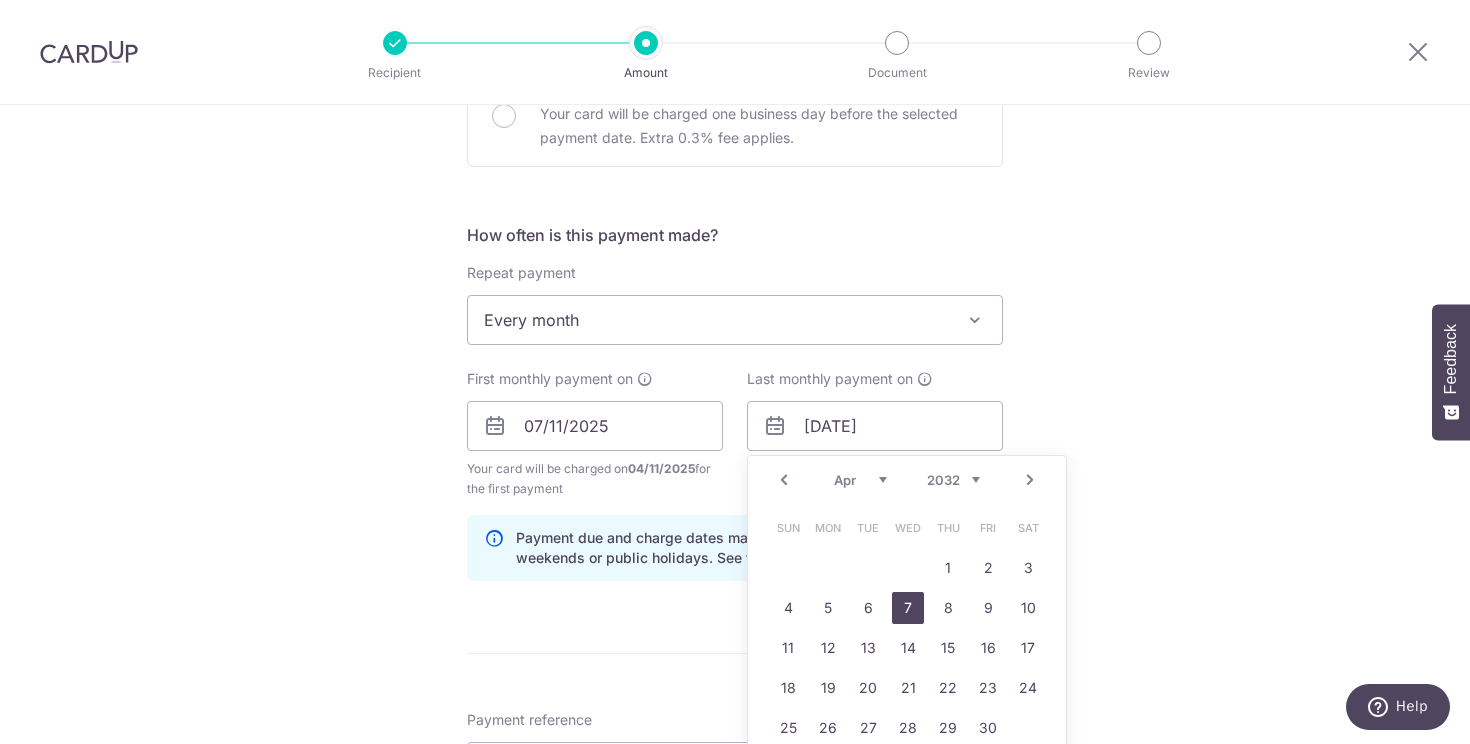 click on "7" at bounding box center (908, 608) 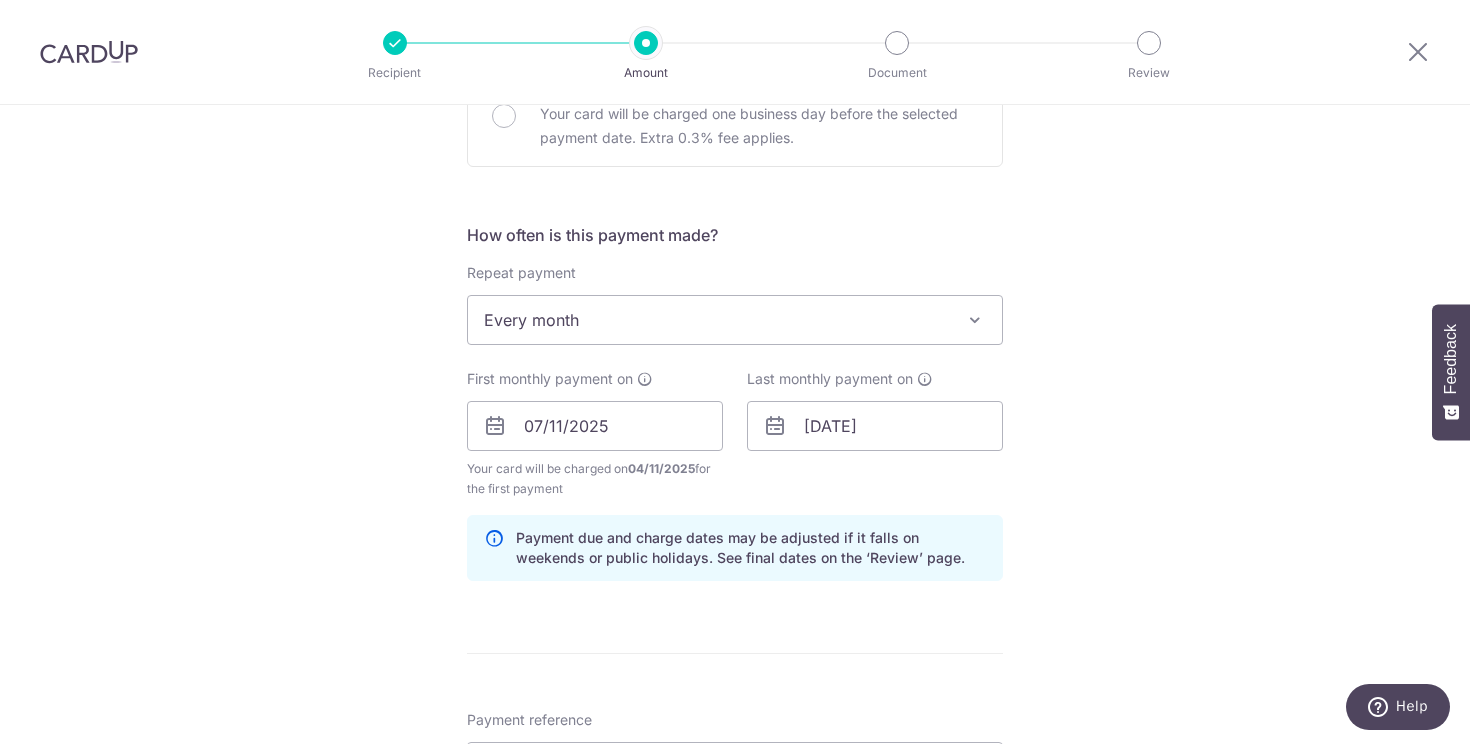 click on "Tell us more about your payment
Enter payment amount
SGD
1,522.00
1522.00
Select Card
**** 9889
Add credit card
Your Cards
**** 0543
**** 9889
Secure 256-bit SSL
Text
New card details
Card
Secure 256-bit SSL" at bounding box center (735, 404) 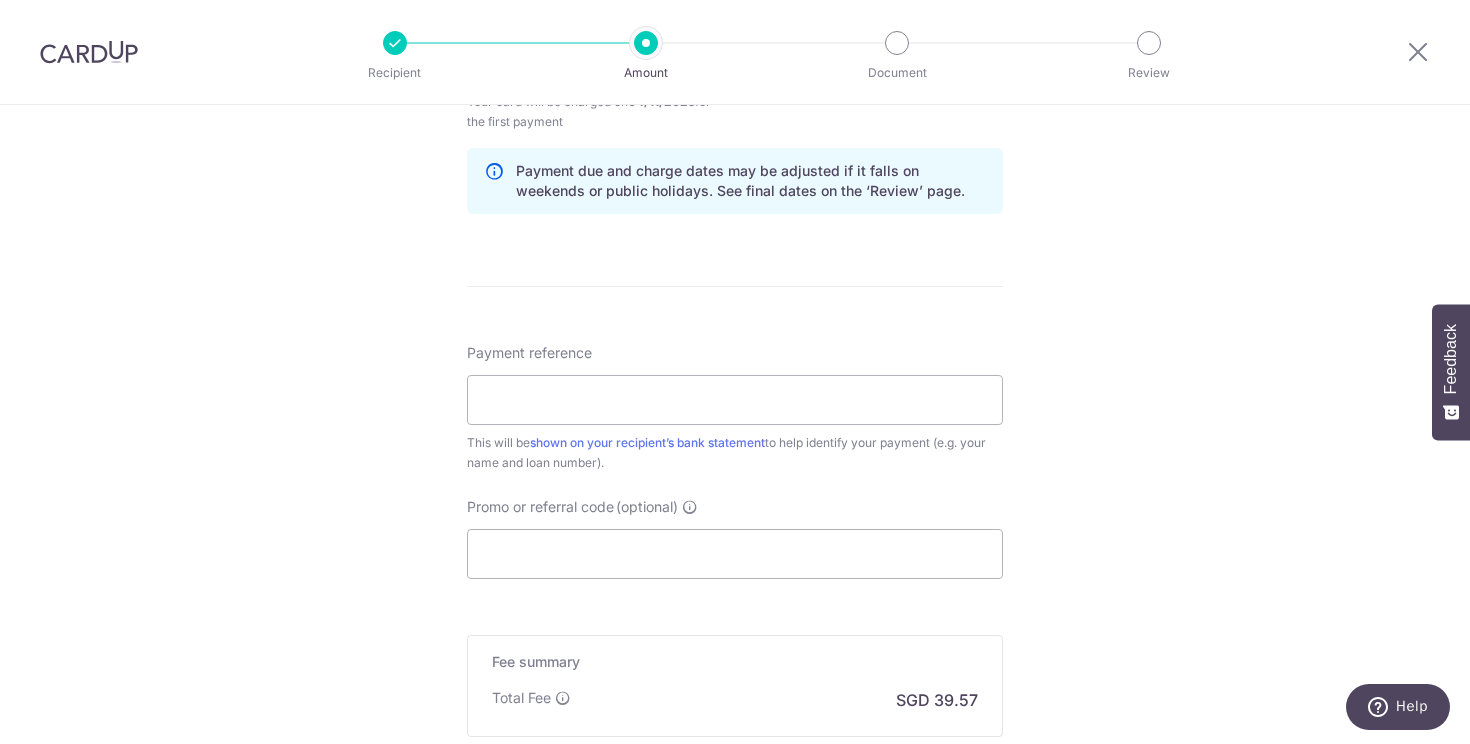 scroll, scrollTop: 1272, scrollLeft: 0, axis: vertical 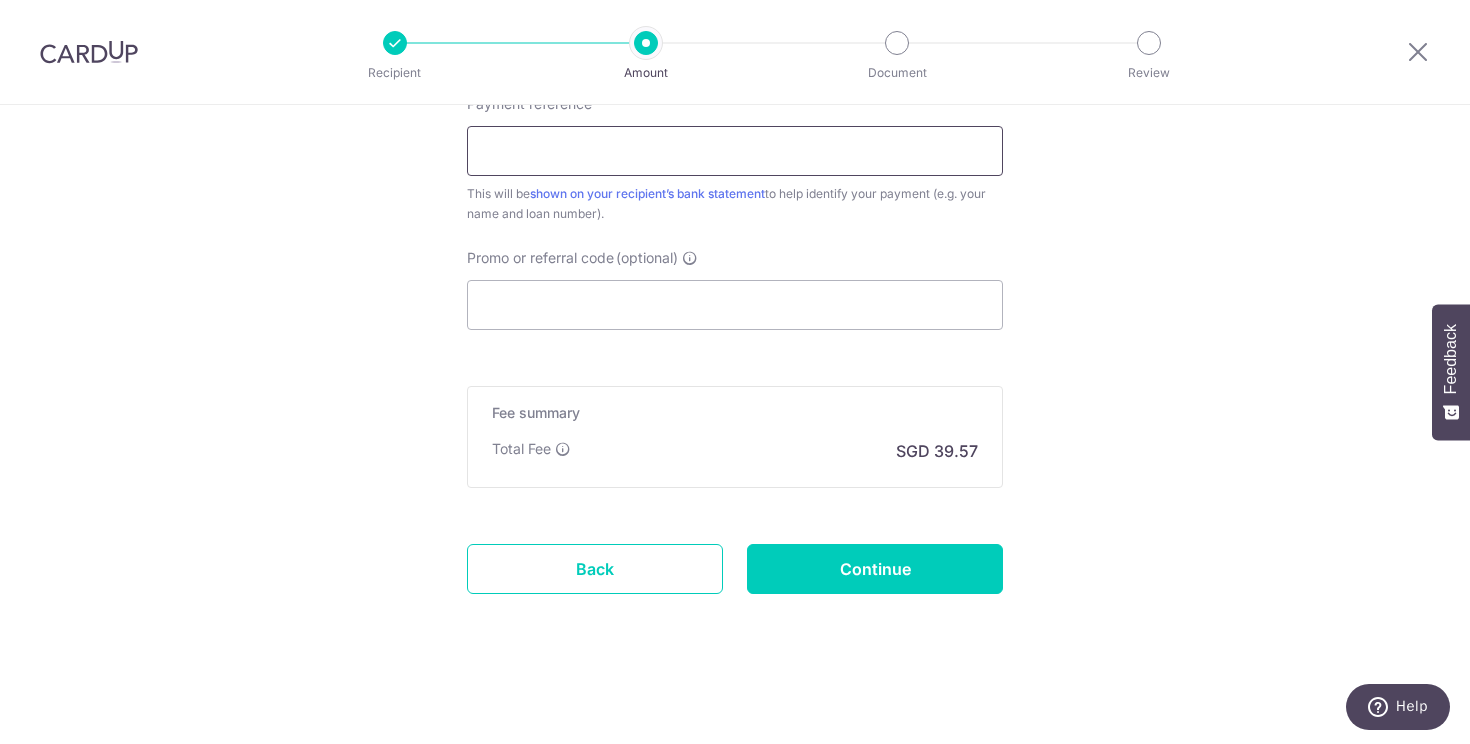 click on "Payment reference" at bounding box center [735, 151] 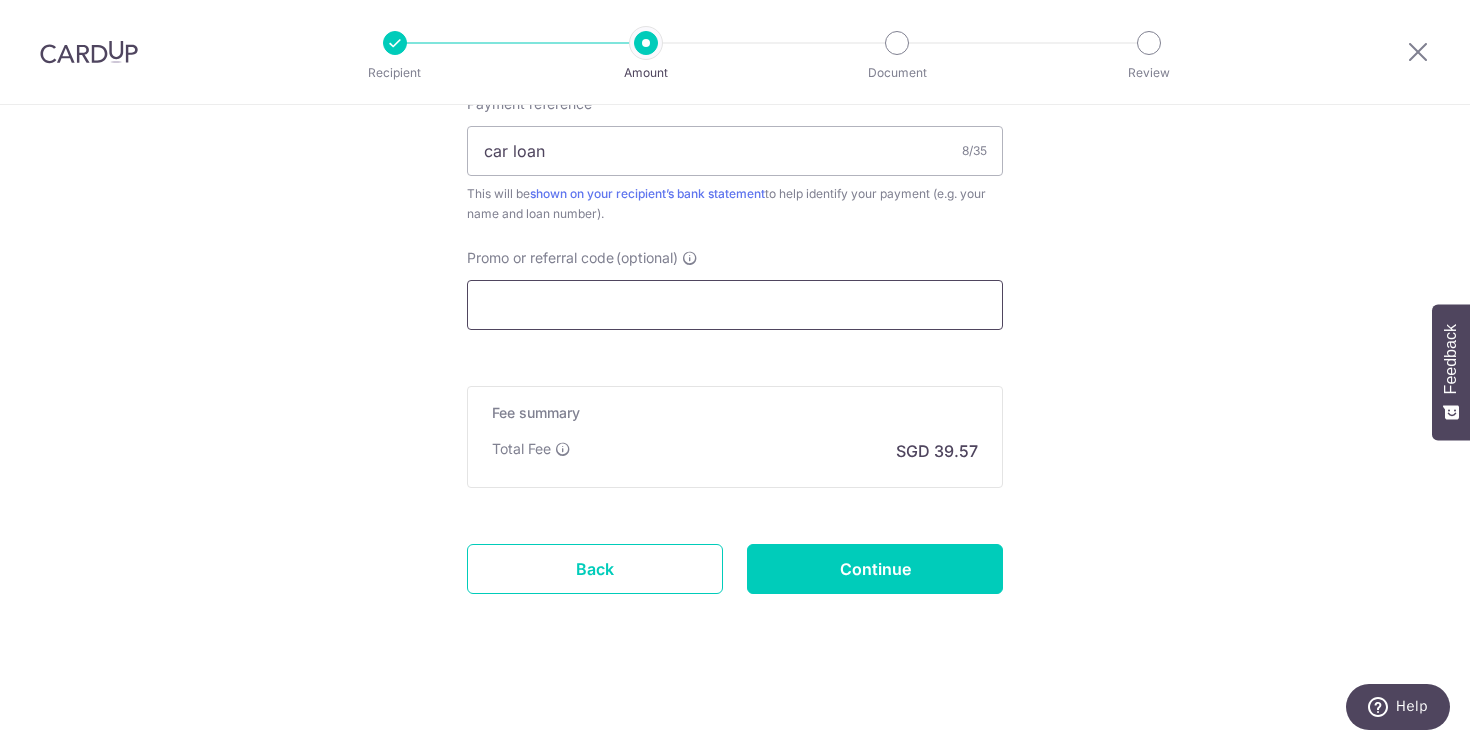 click on "Promo or referral code
(optional)" at bounding box center [735, 305] 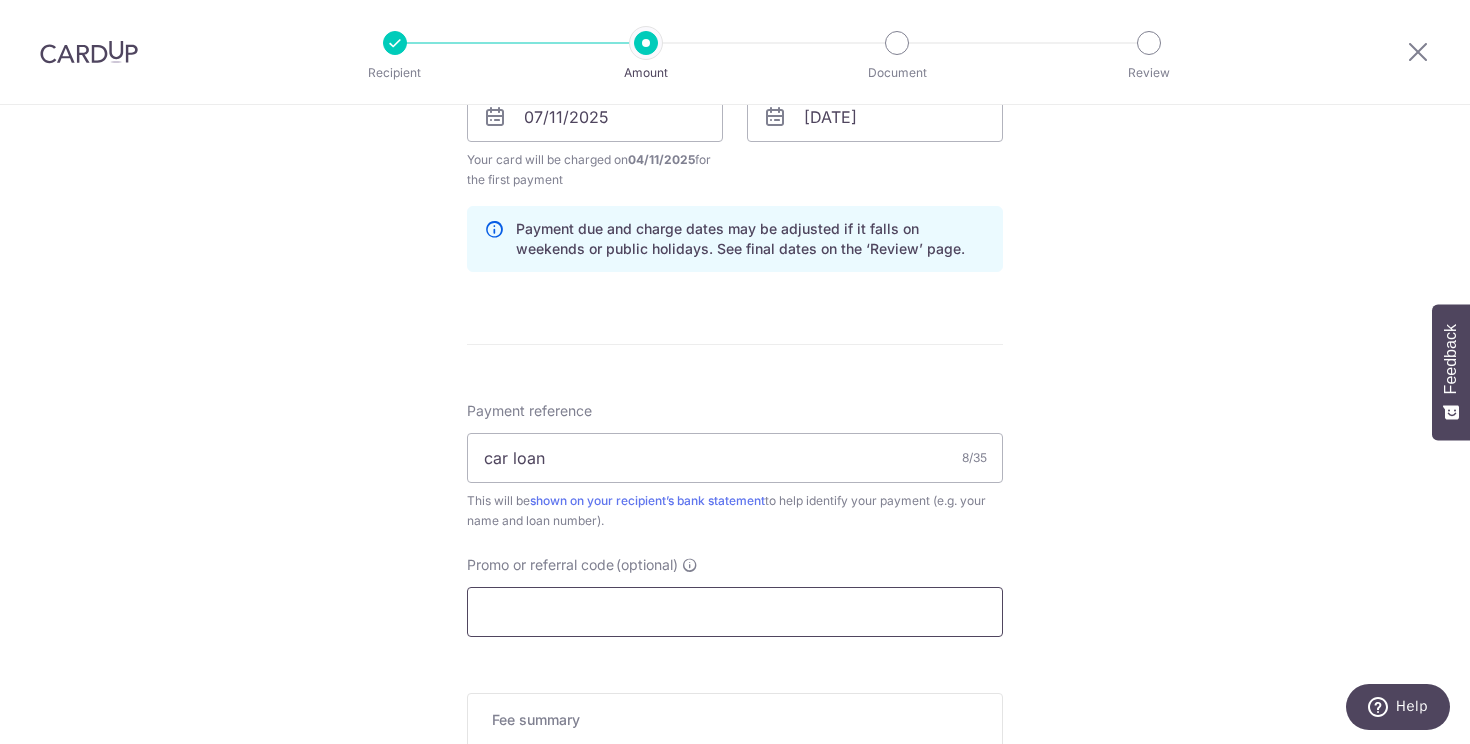 scroll, scrollTop: 1041, scrollLeft: 0, axis: vertical 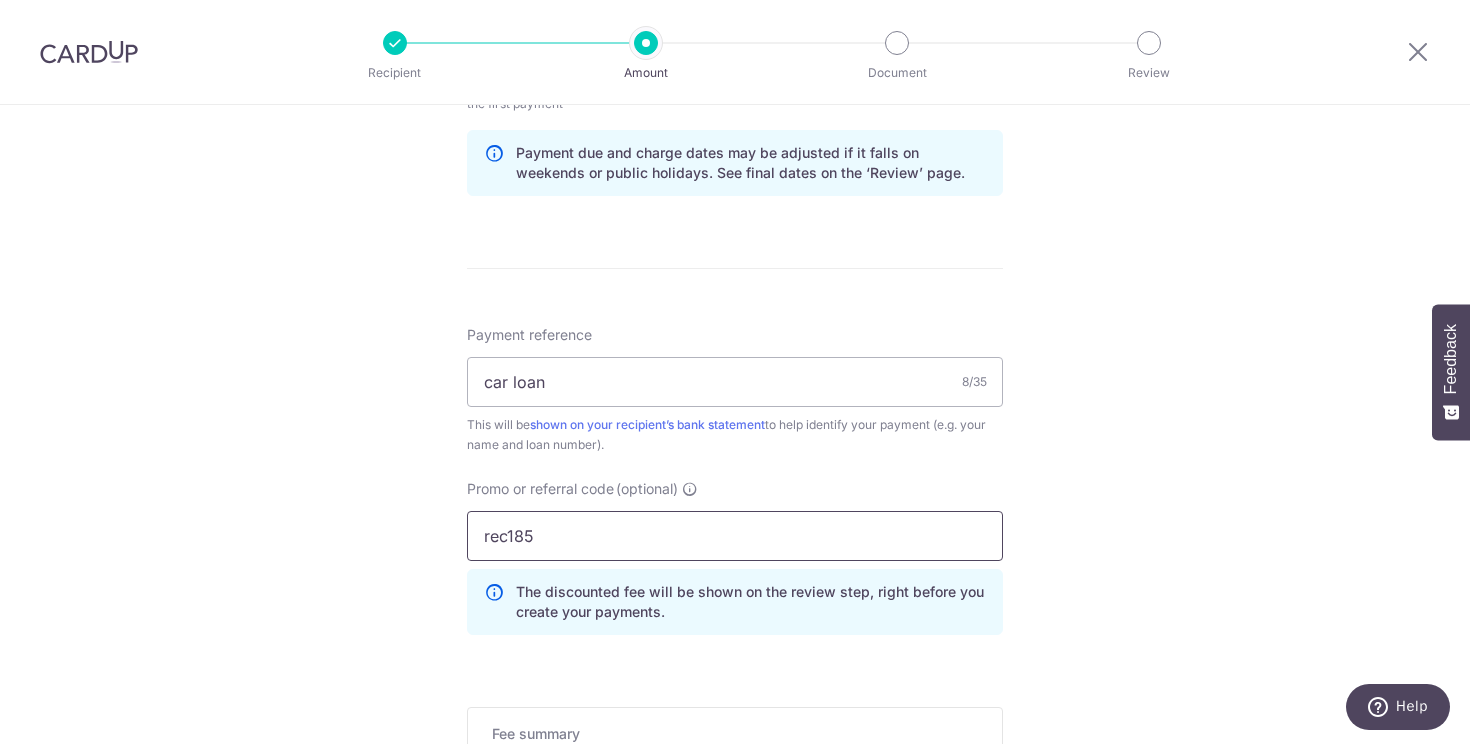 type on "rec185" 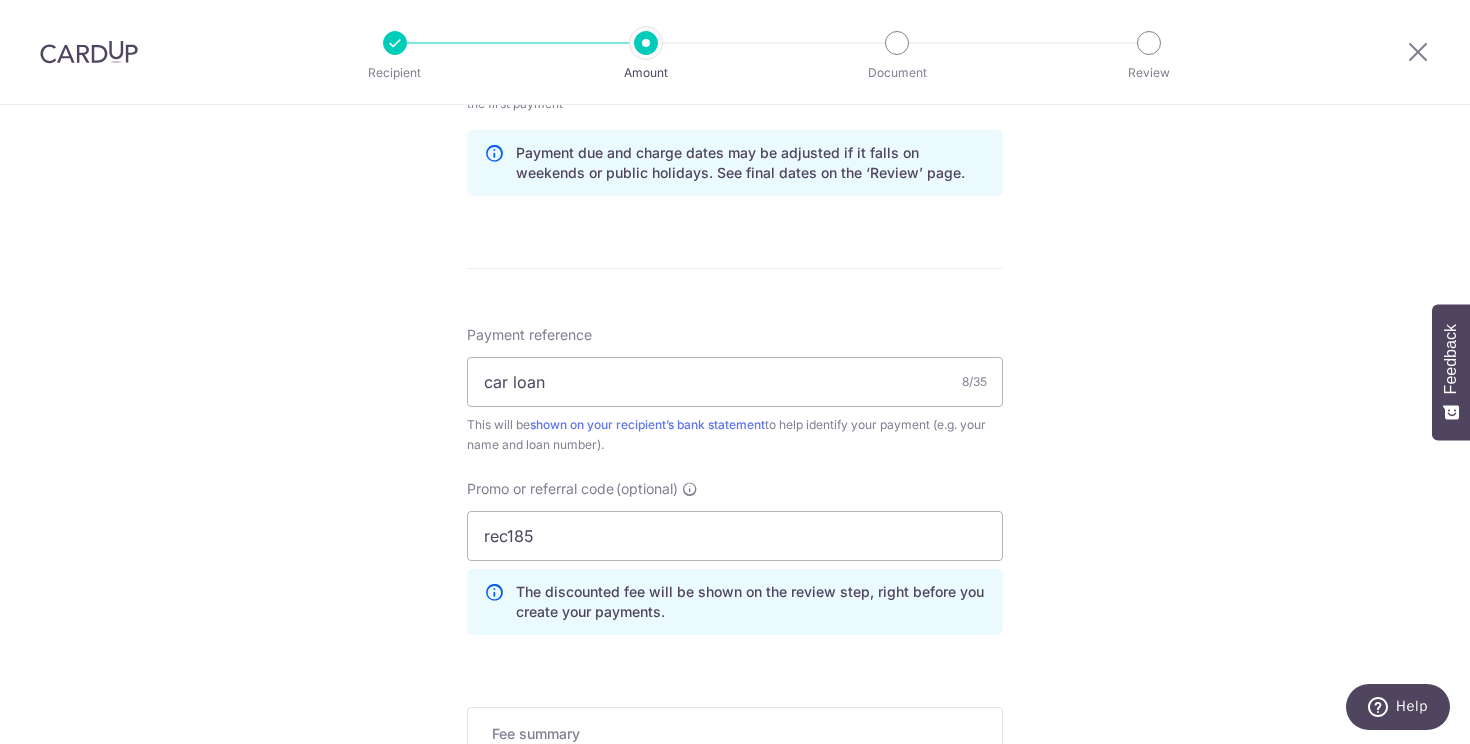 click on "Tell us more about your payment
Enter payment amount
SGD
1,522.00
1522.00
Select Card
**** 9889
Add credit card
Your Cards
**** 0543
**** 9889
Secure 256-bit SSL
Text
New card details
Card
Secure 256-bit SSL" at bounding box center (735, 64) 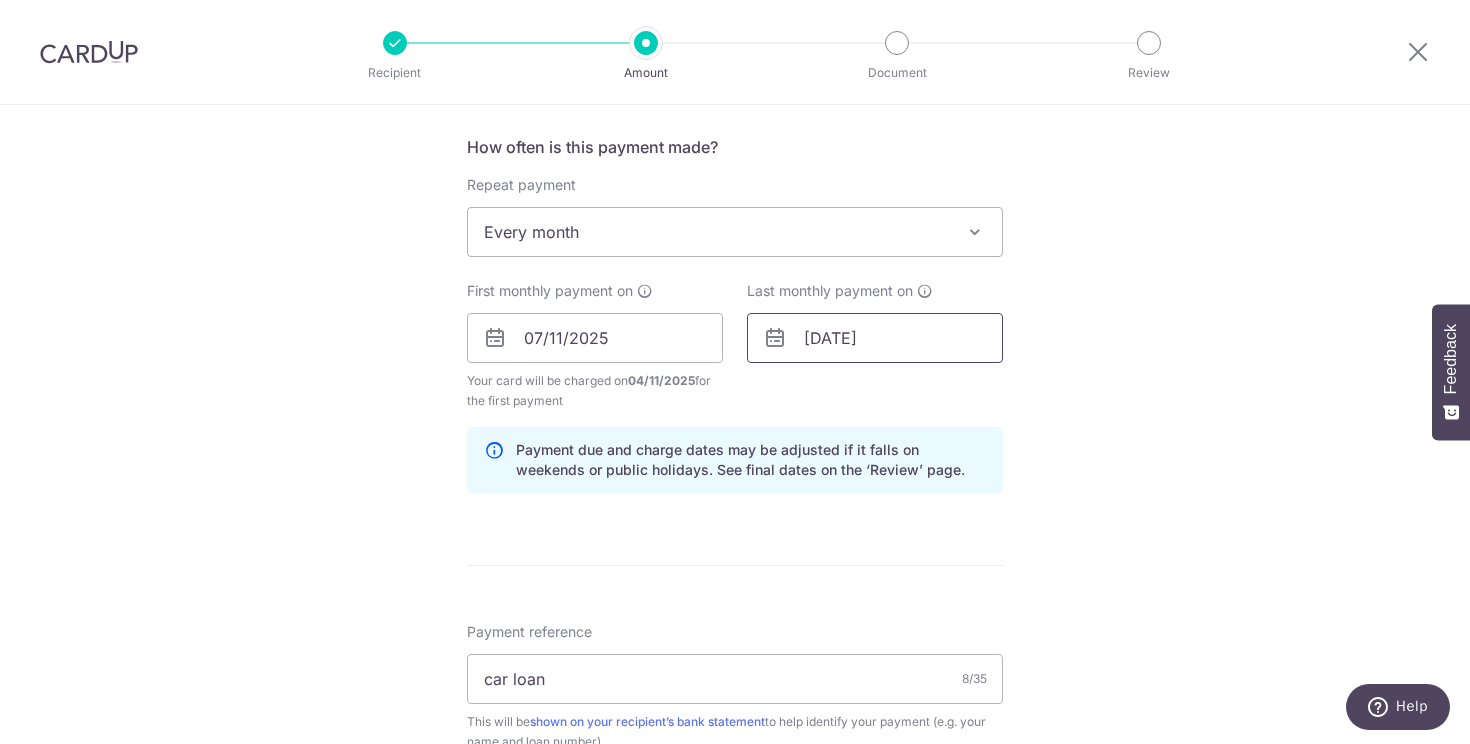 scroll, scrollTop: 730, scrollLeft: 0, axis: vertical 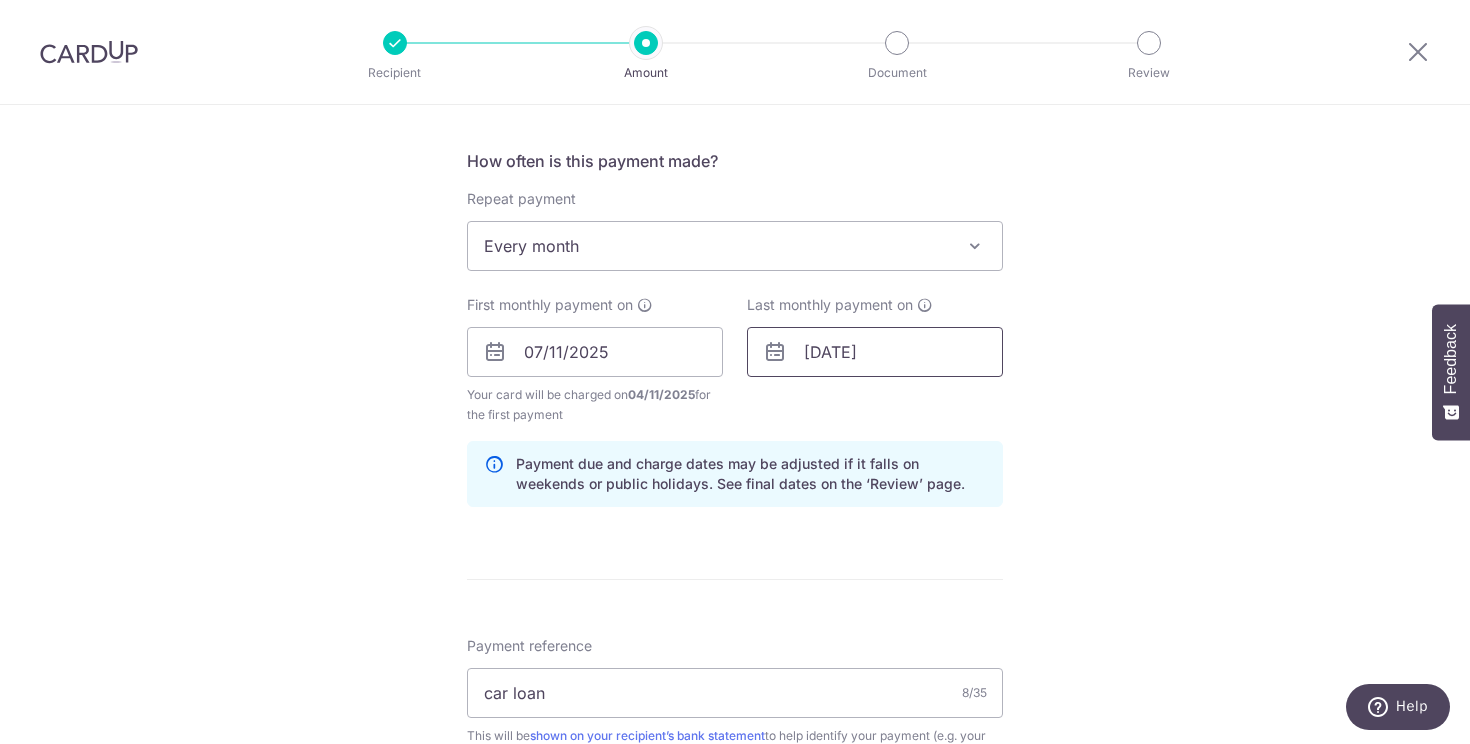 click on "07/04/2032" at bounding box center (875, 352) 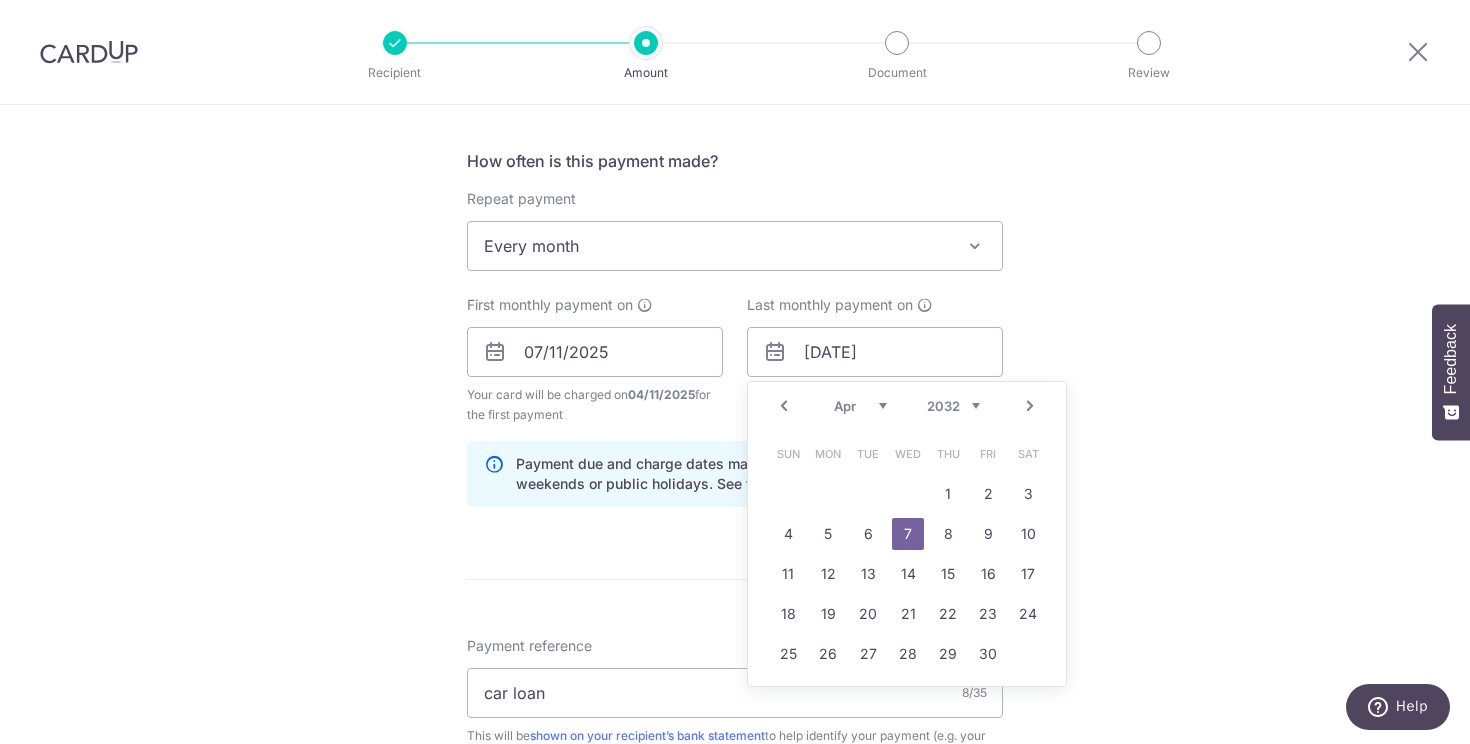 click on "2024 2025 2026 2027 2028 2029 2030 2031 2032 2033 2034 2035" at bounding box center [953, 406] 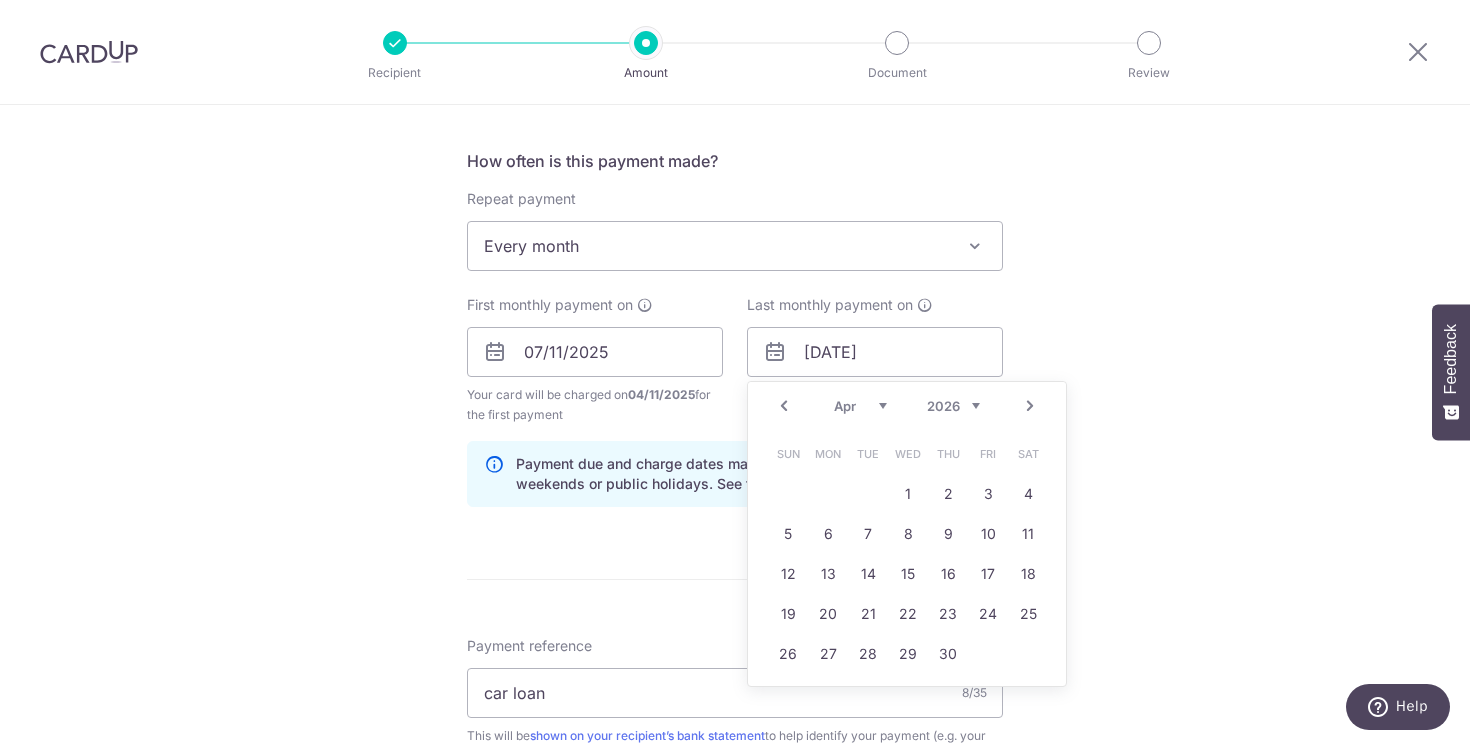 click on "Prev" at bounding box center [784, 406] 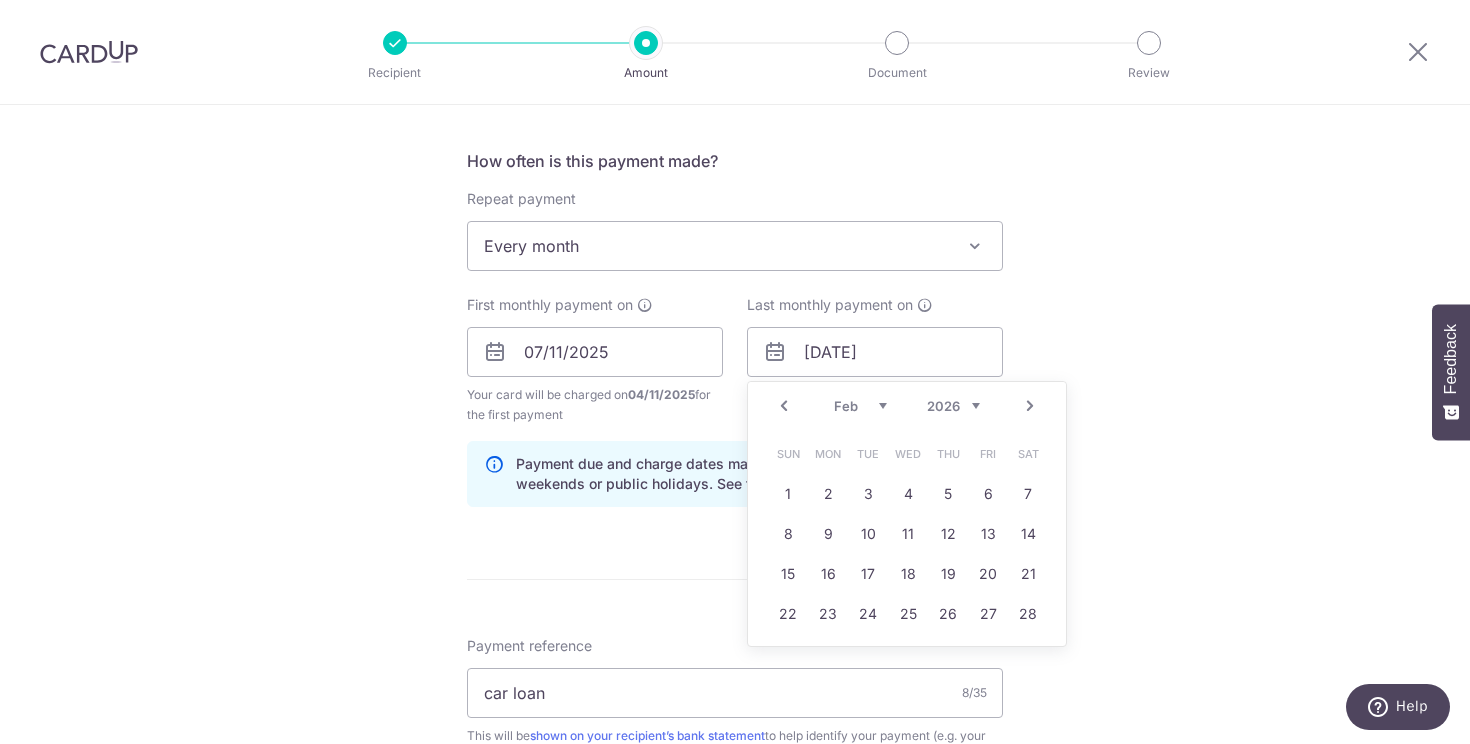 click on "Prev" at bounding box center (784, 406) 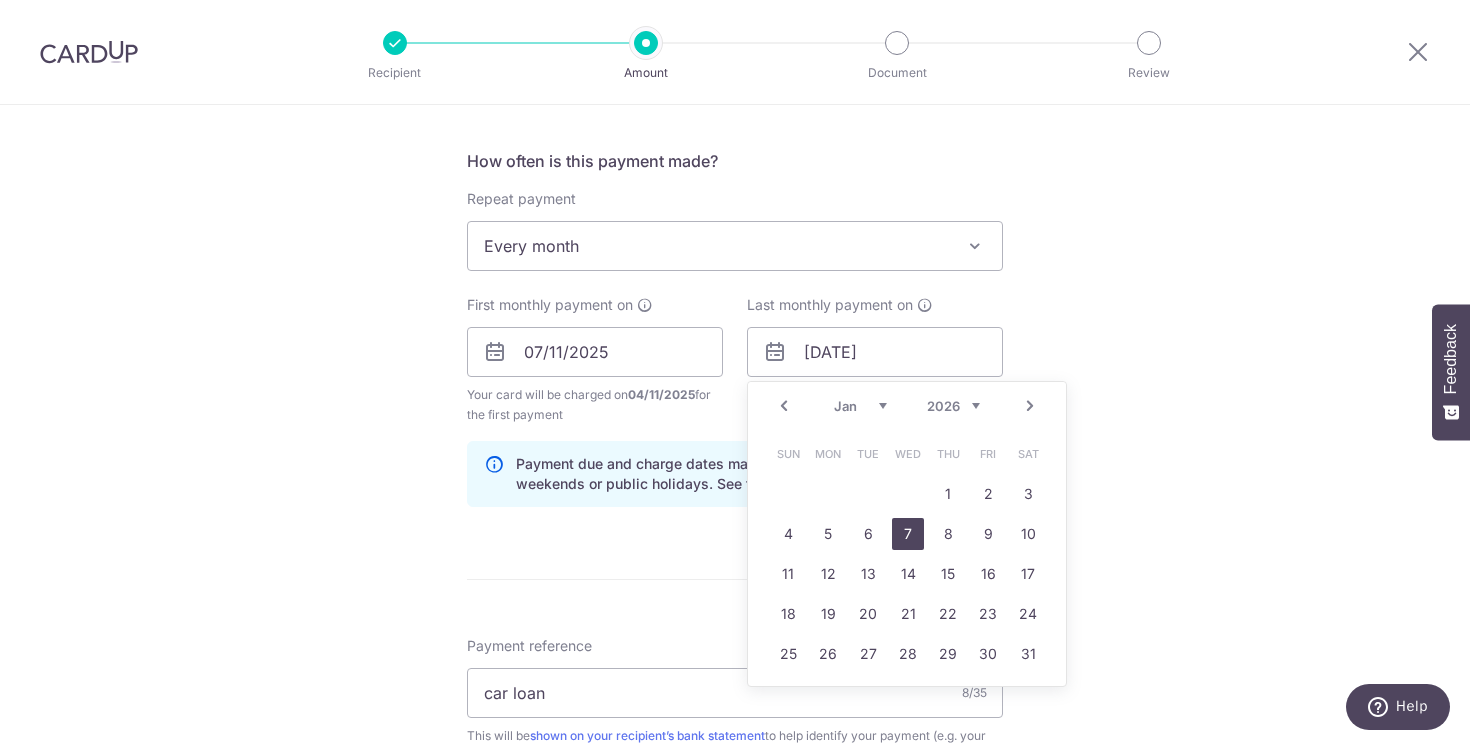 click on "7" at bounding box center (908, 534) 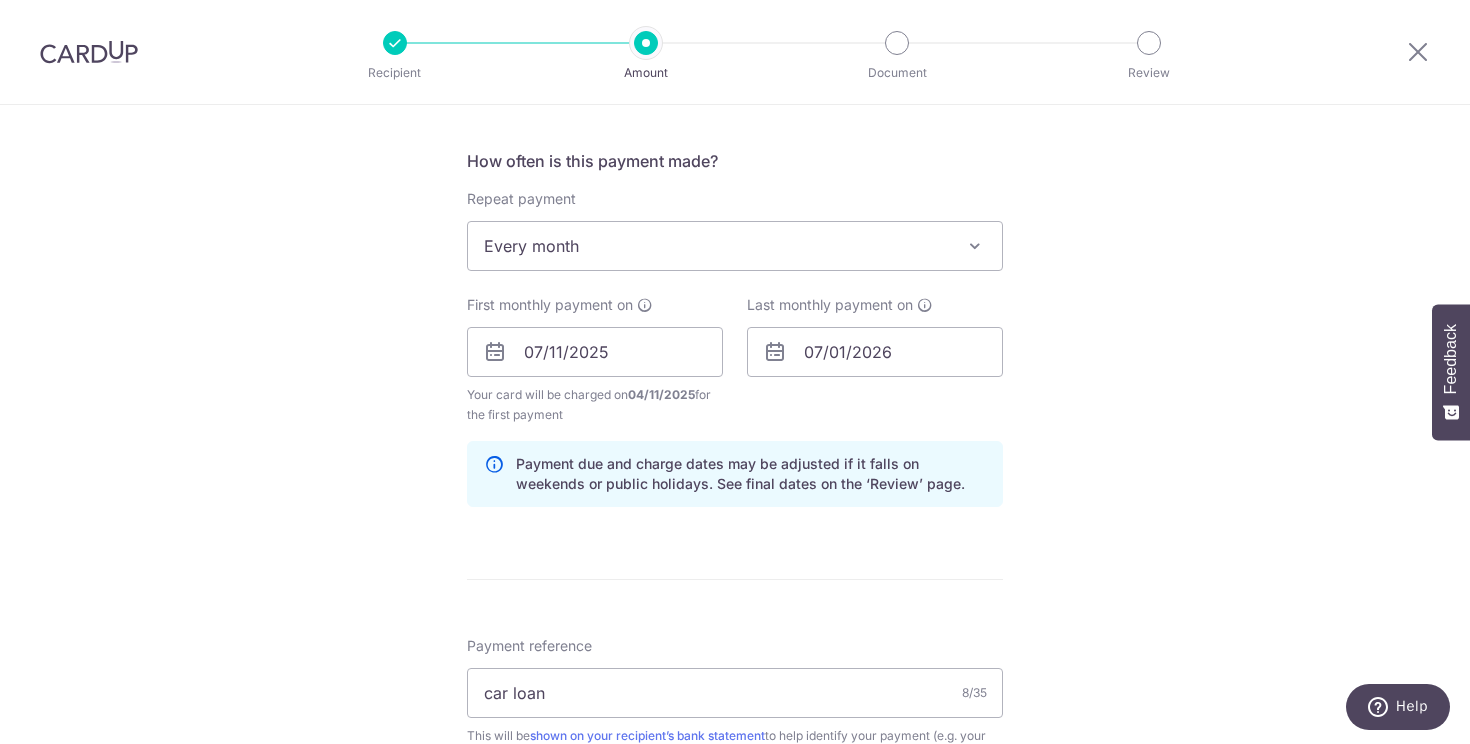 click on "Tell us more about your payment
Enter payment amount
SGD
1,522.00
1522.00
Select Card
**** 9889
Add credit card
Your Cards
**** 0543
**** 9889
Secure 256-bit SSL
Text
New card details
Card
Secure 256-bit SSL" at bounding box center [735, 375] 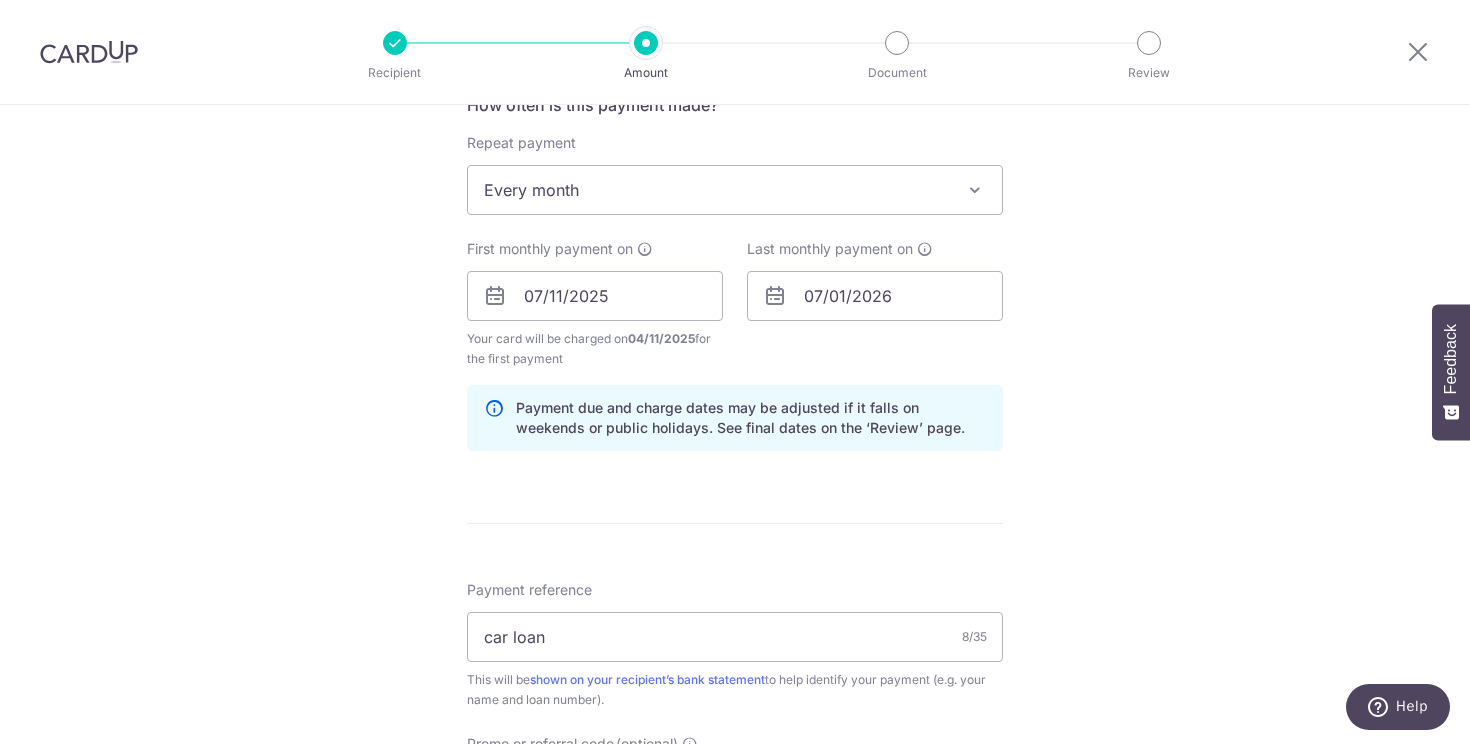 click on "Tell us more about your payment
Enter payment amount
SGD
1,522.00
1522.00
Select Card
**** 9889
Add credit card
Your Cards
**** 0543
**** 9889
Secure 256-bit SSL
Text
New card details
Card
Secure 256-bit SSL" at bounding box center [735, 319] 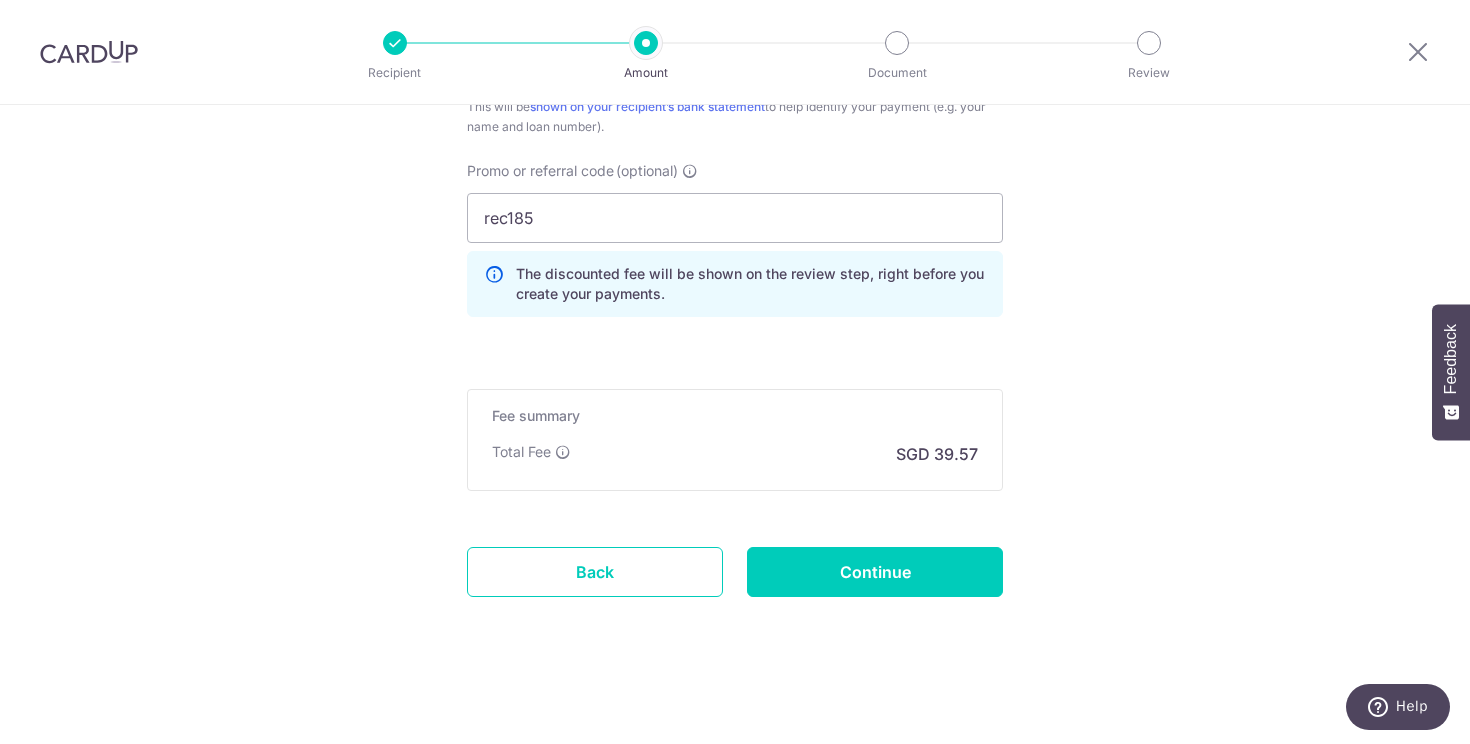 scroll, scrollTop: 1362, scrollLeft: 0, axis: vertical 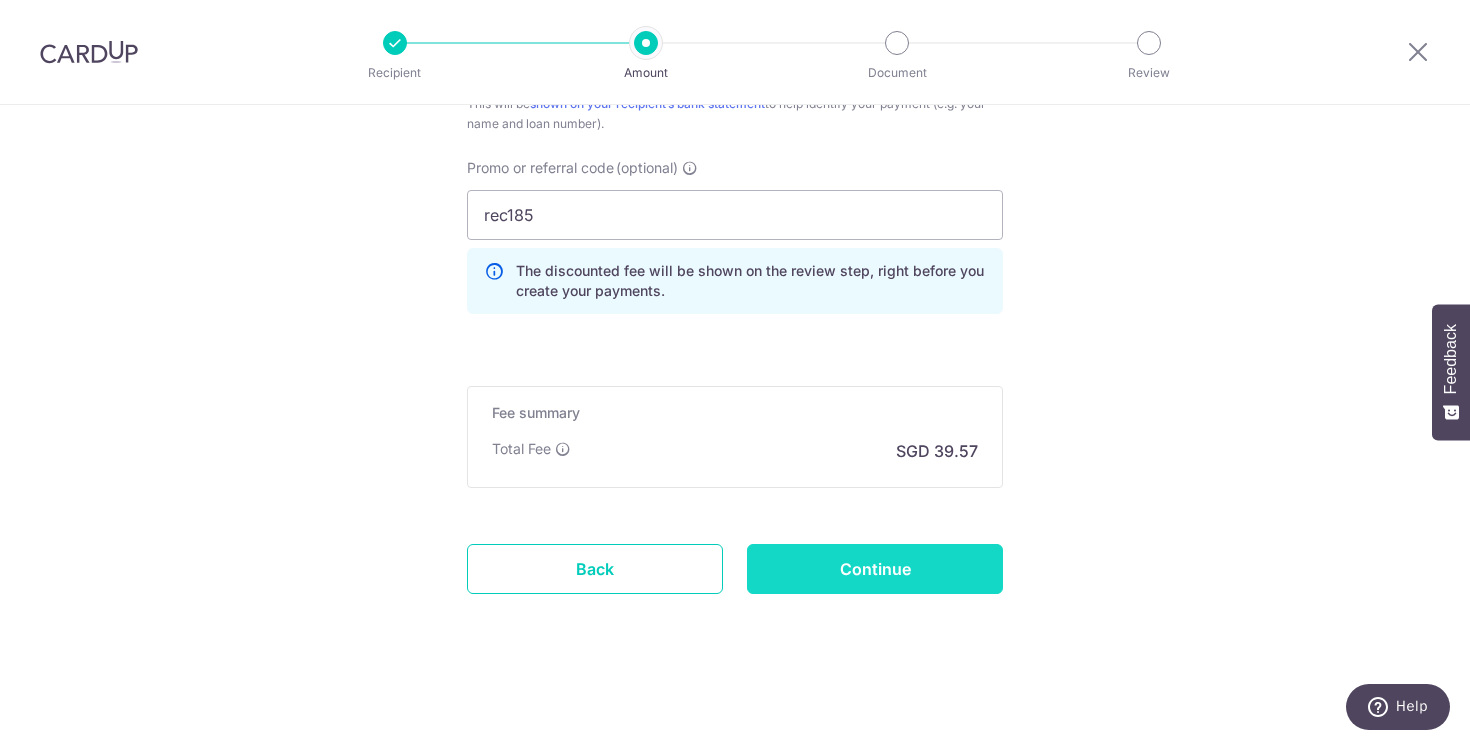 click on "Continue" at bounding box center (875, 569) 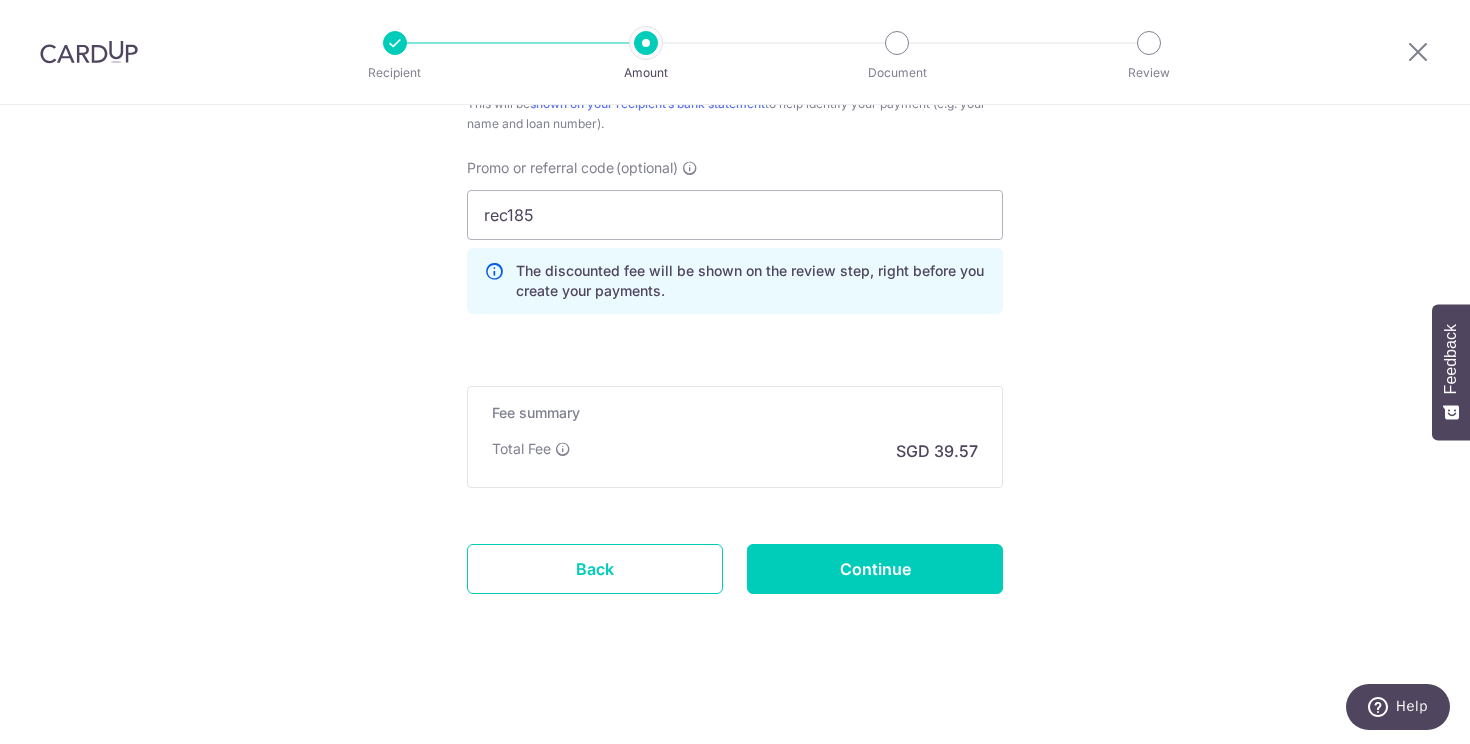type on "Create Schedule" 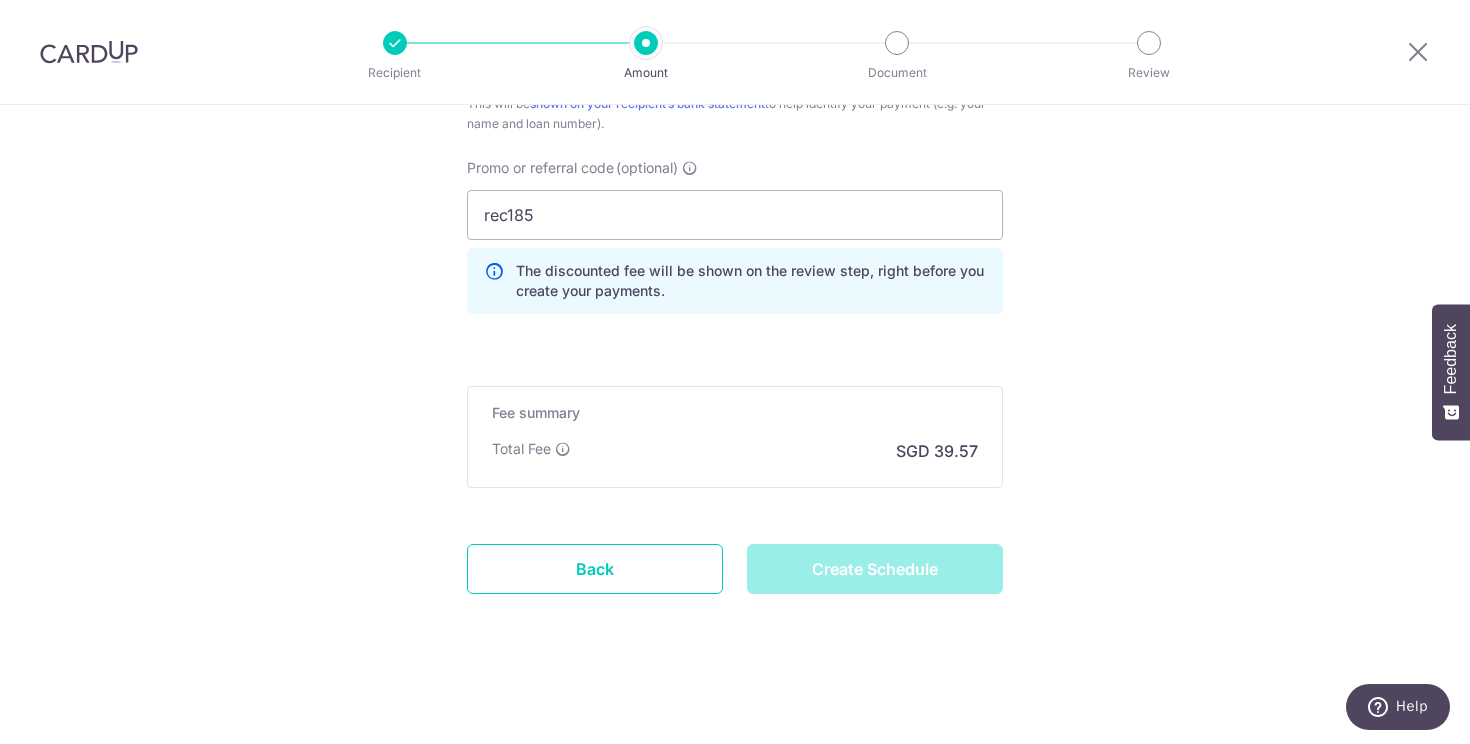 scroll, scrollTop: 573, scrollLeft: 0, axis: vertical 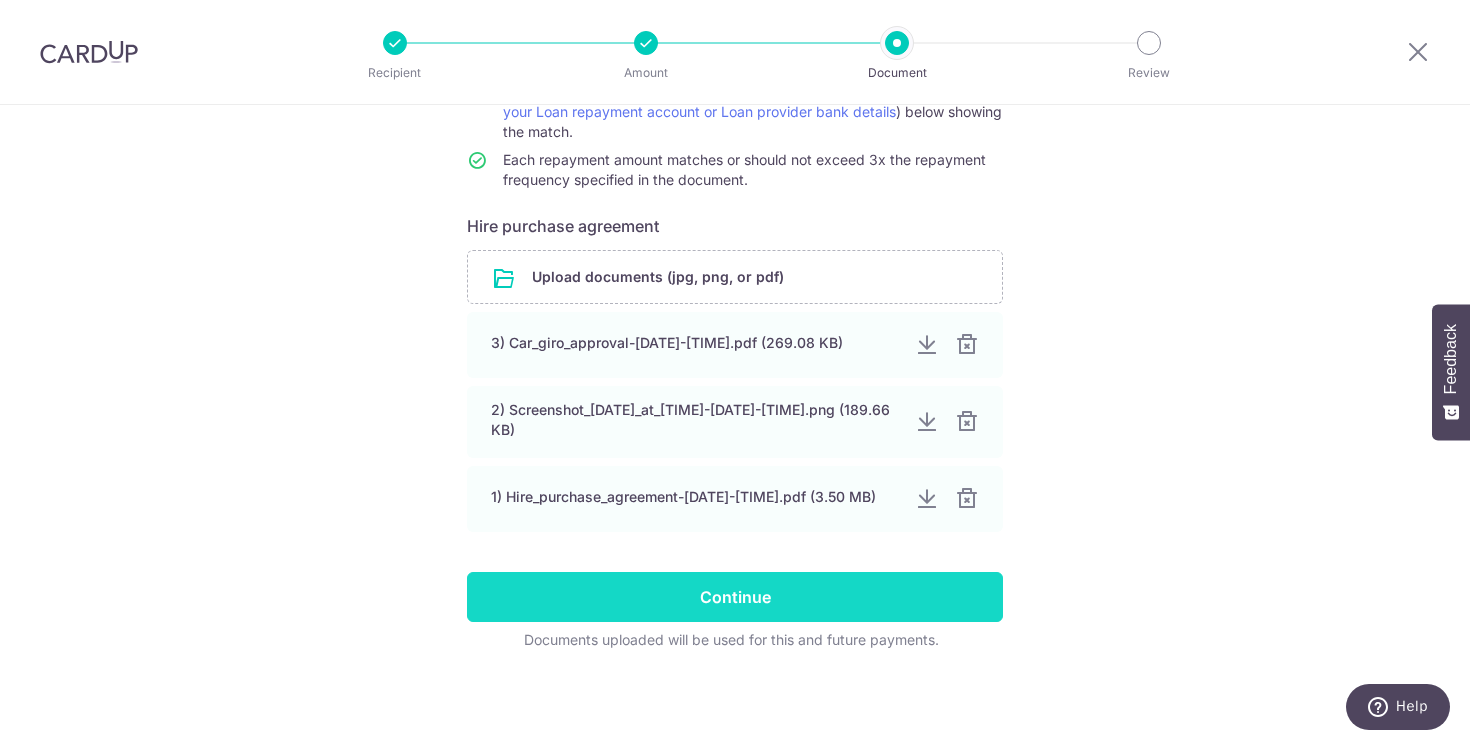 click on "Continue" at bounding box center (735, 597) 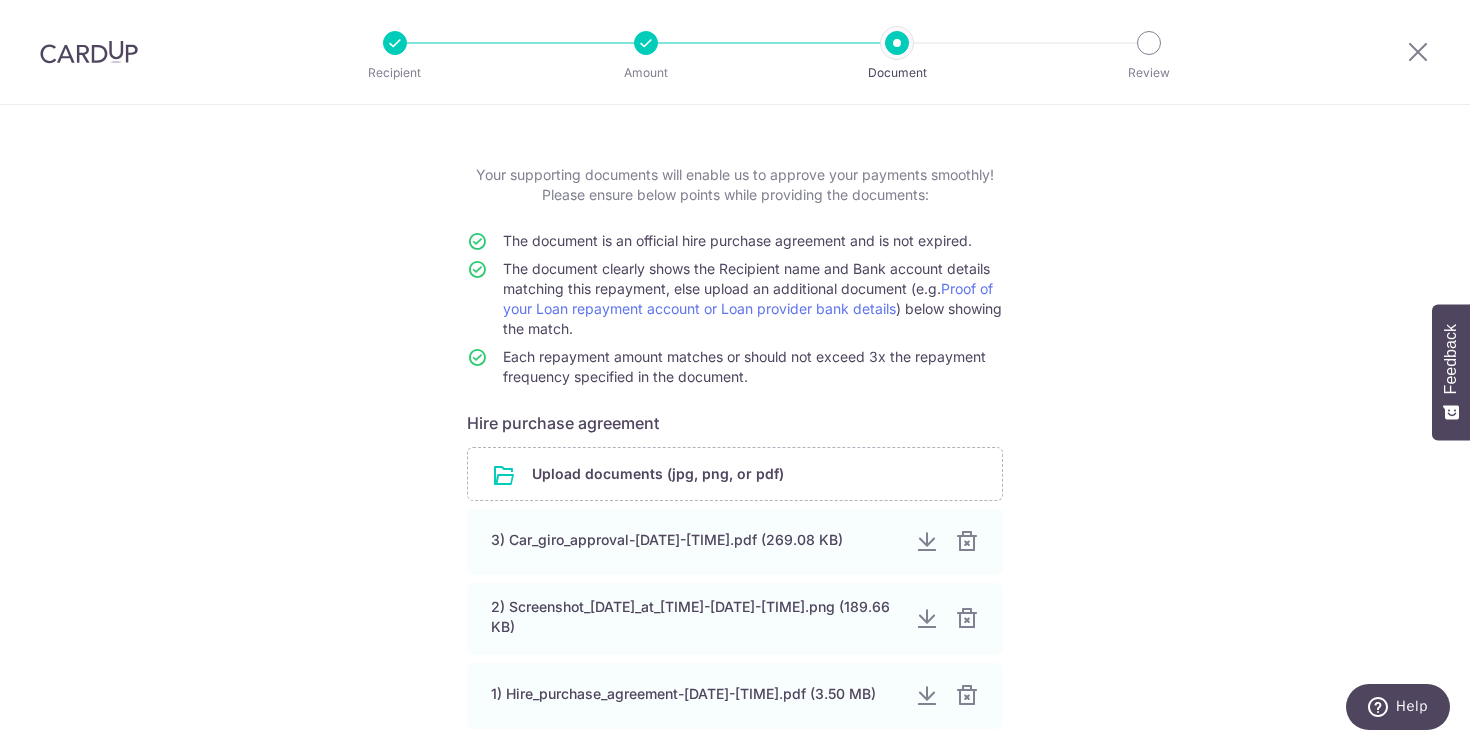 scroll, scrollTop: 0, scrollLeft: 0, axis: both 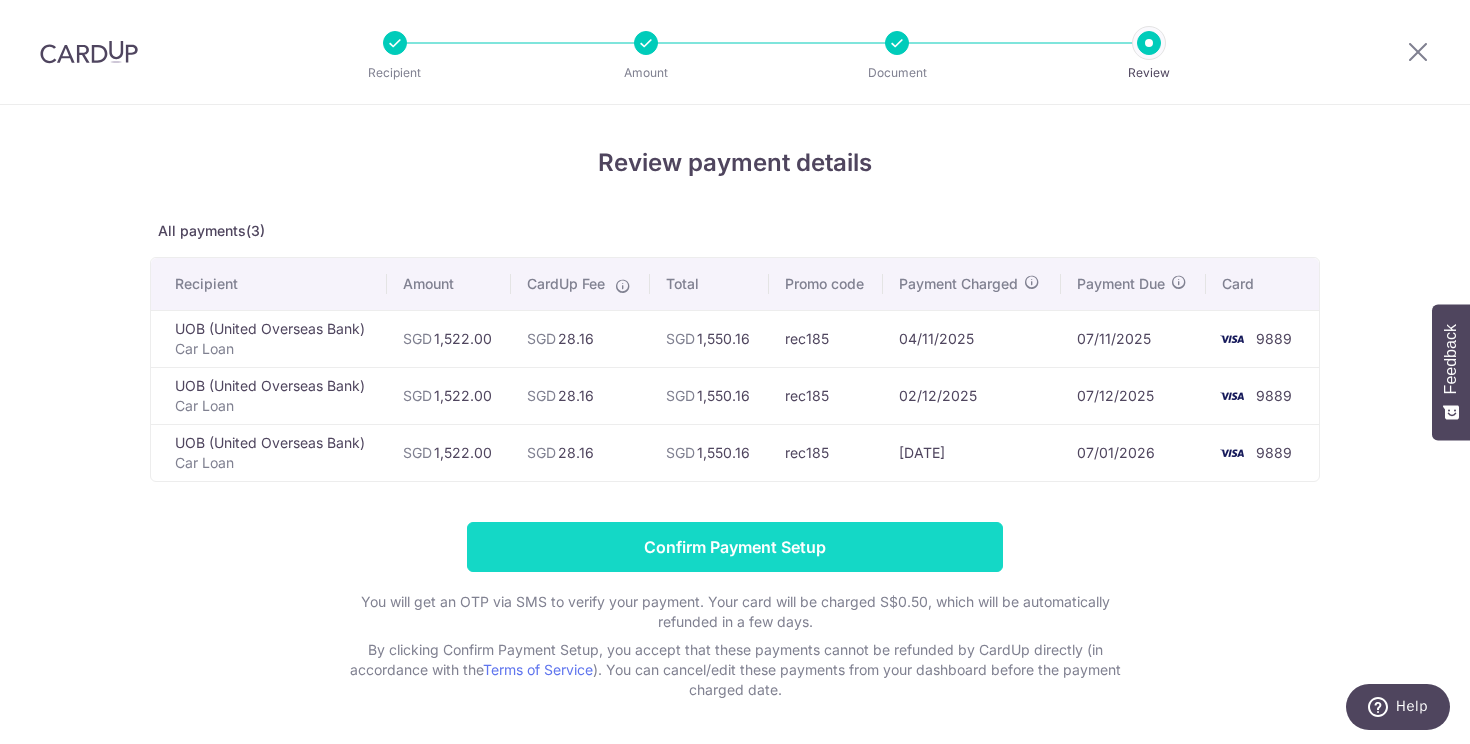 click on "Confirm Payment Setup" at bounding box center [735, 547] 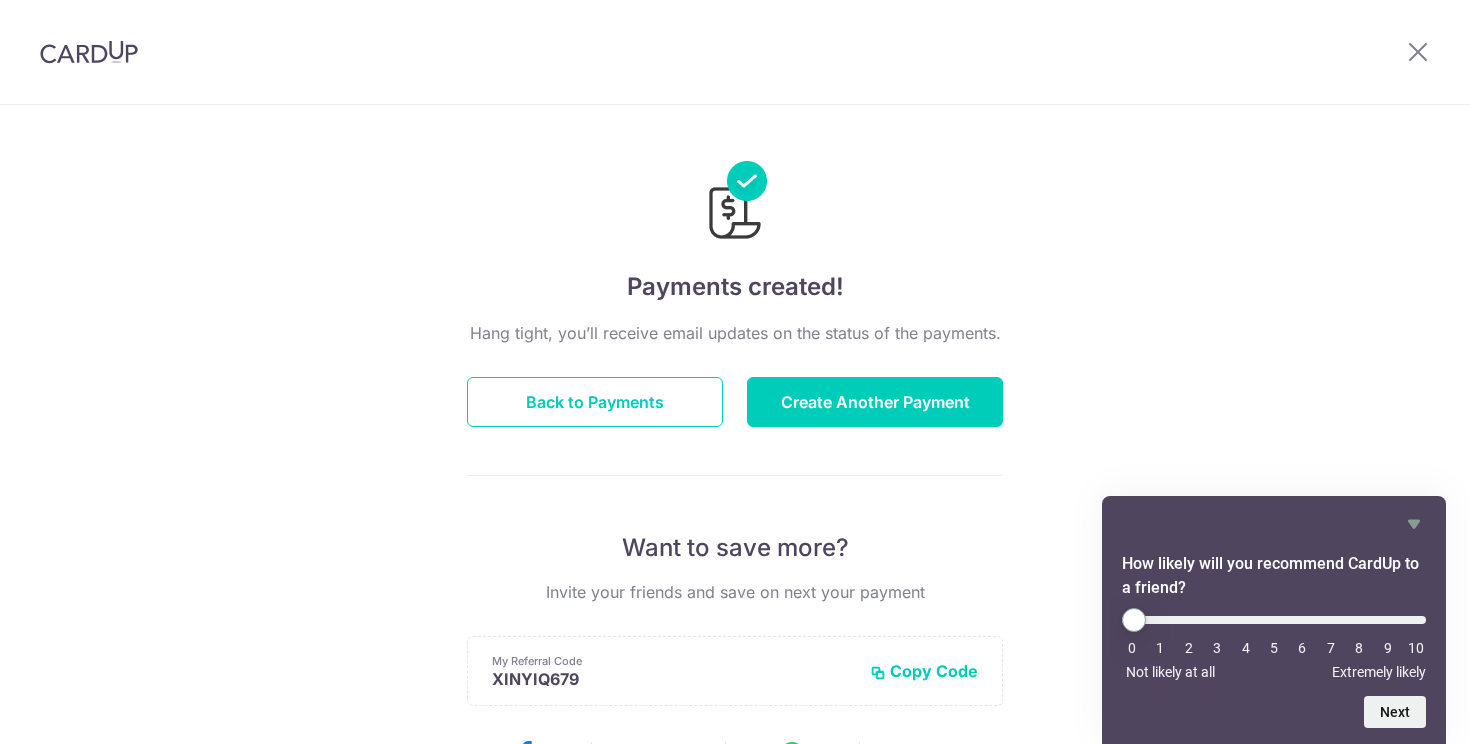 scroll, scrollTop: 0, scrollLeft: 0, axis: both 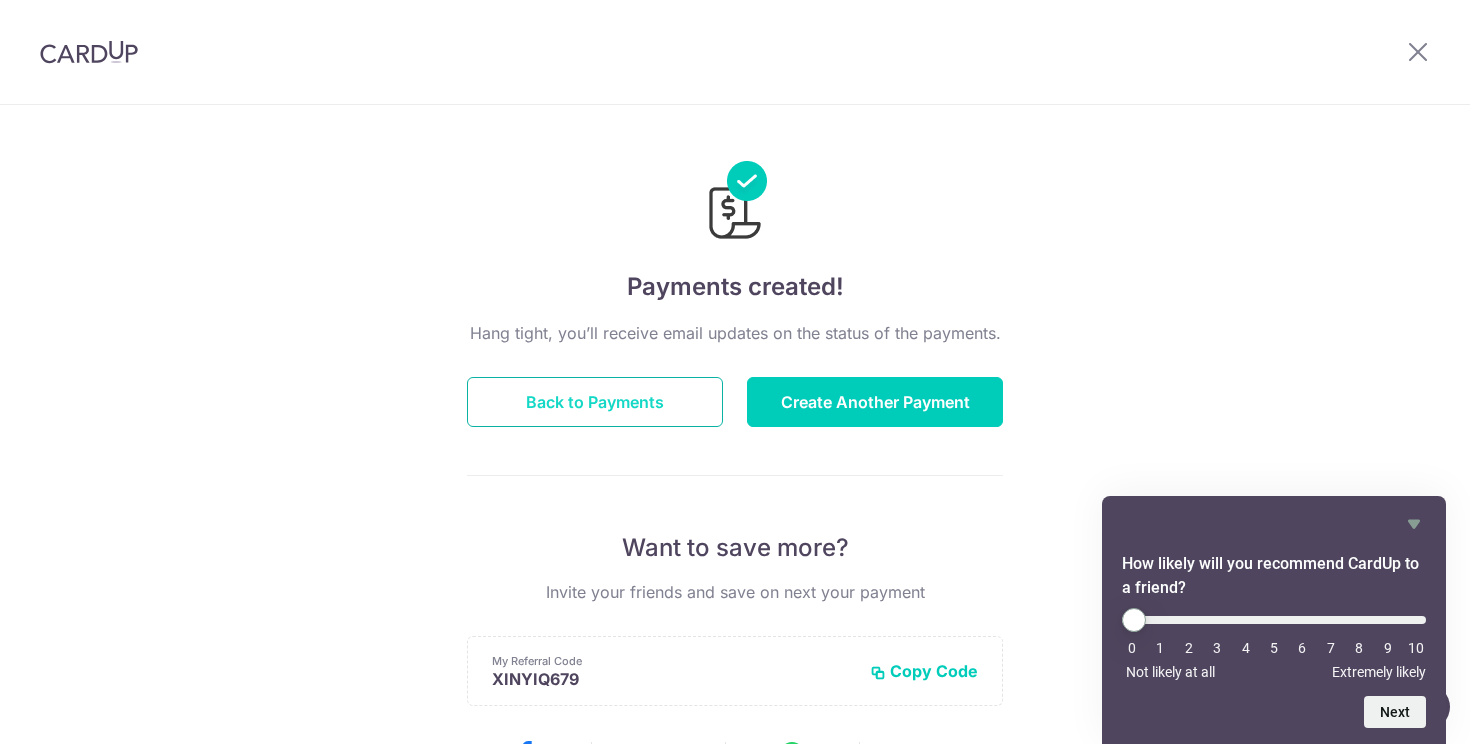 click on "Back to Payments" at bounding box center [595, 402] 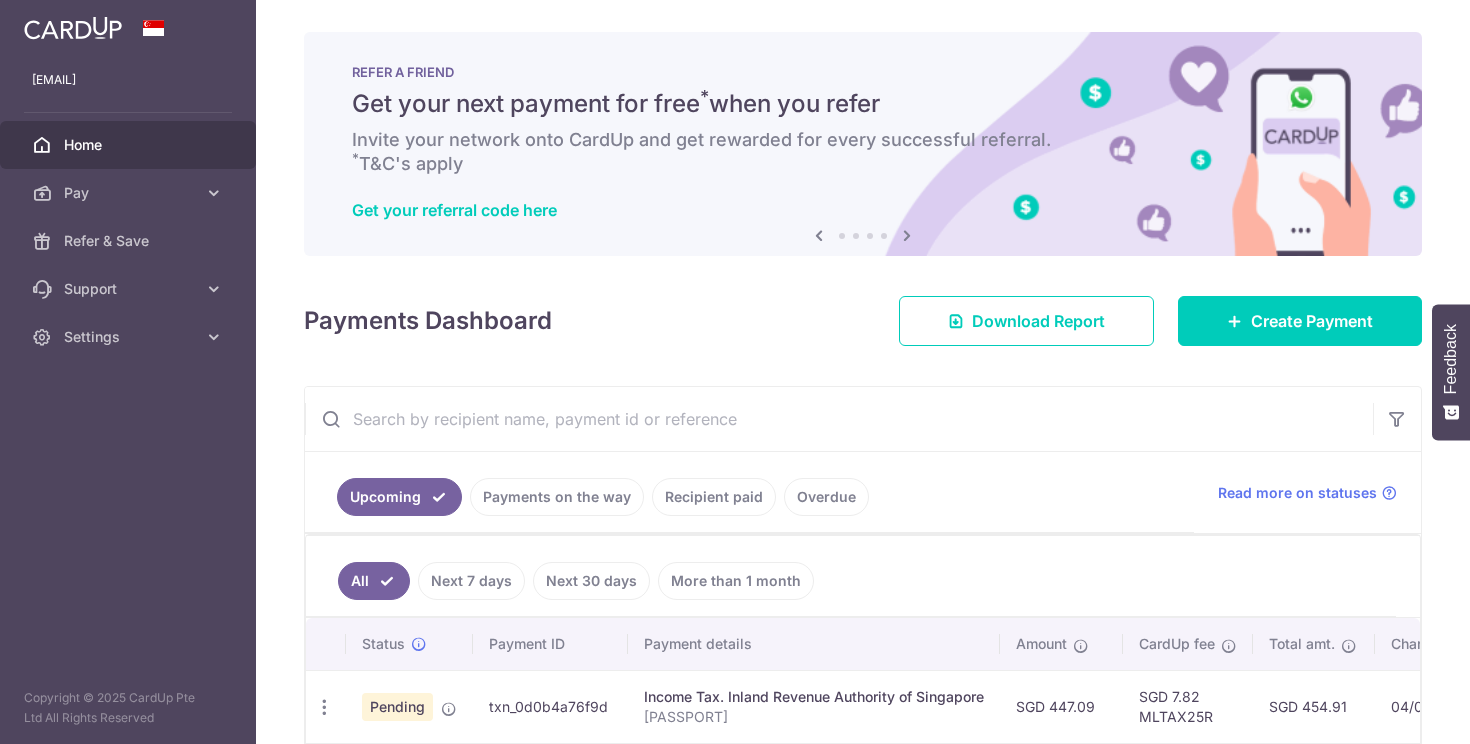 scroll, scrollTop: 0, scrollLeft: 0, axis: both 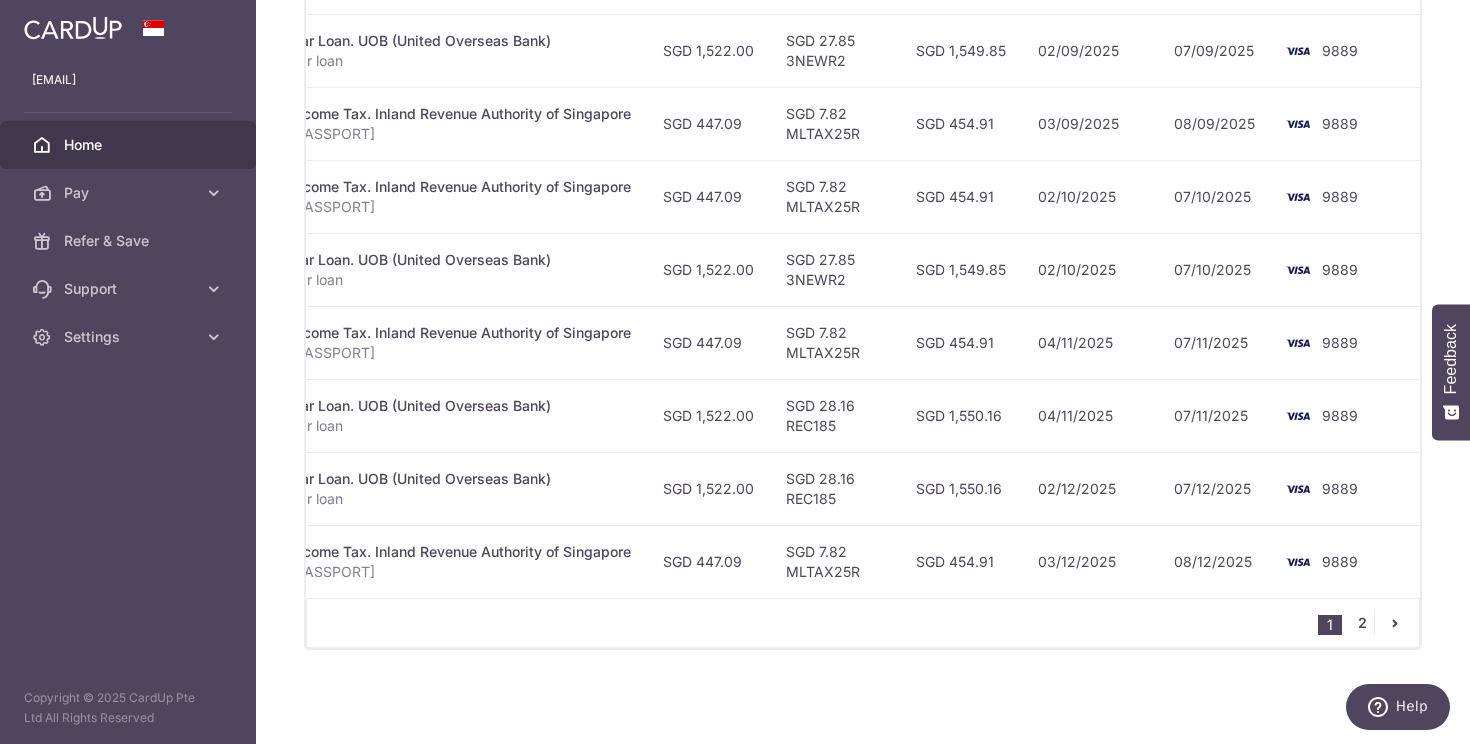 click on "2" at bounding box center (1362, 623) 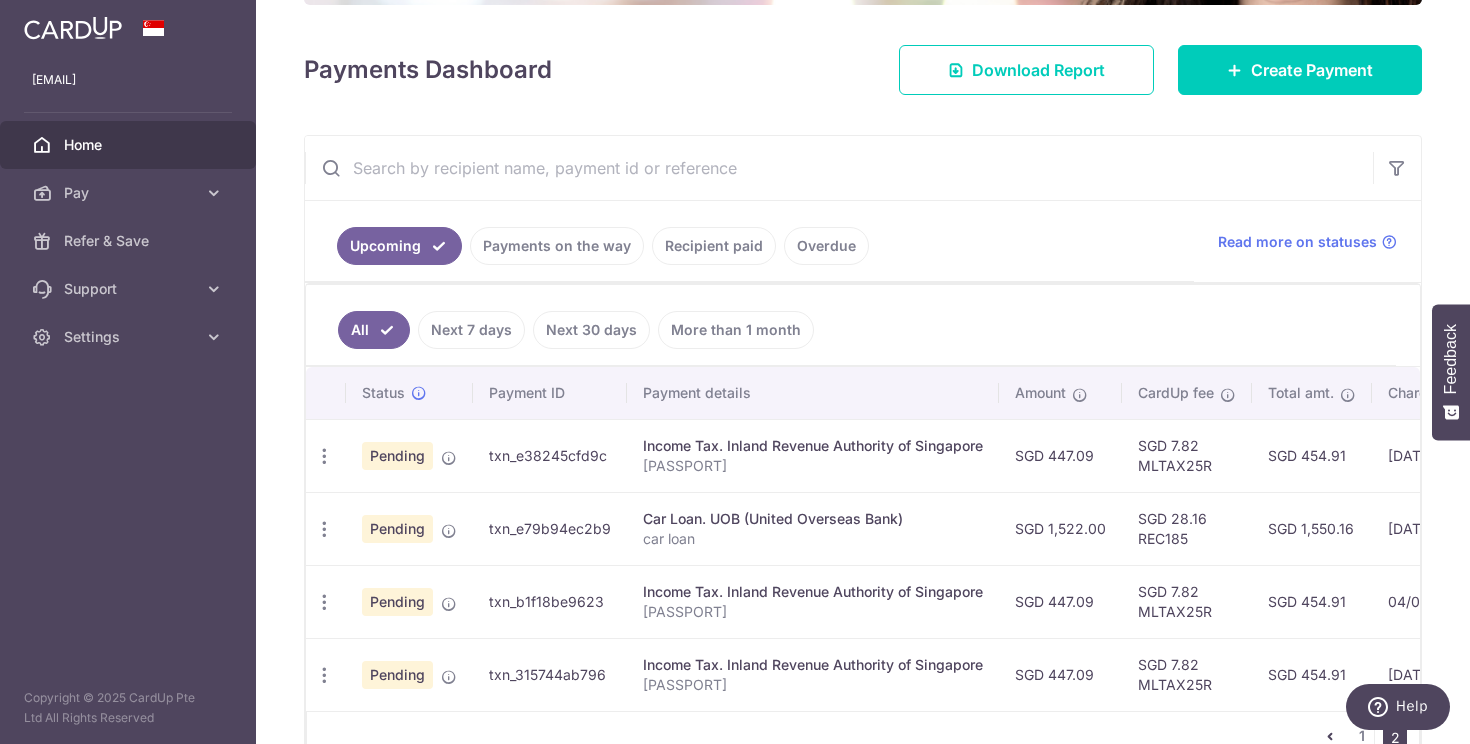 scroll, scrollTop: 364, scrollLeft: 0, axis: vertical 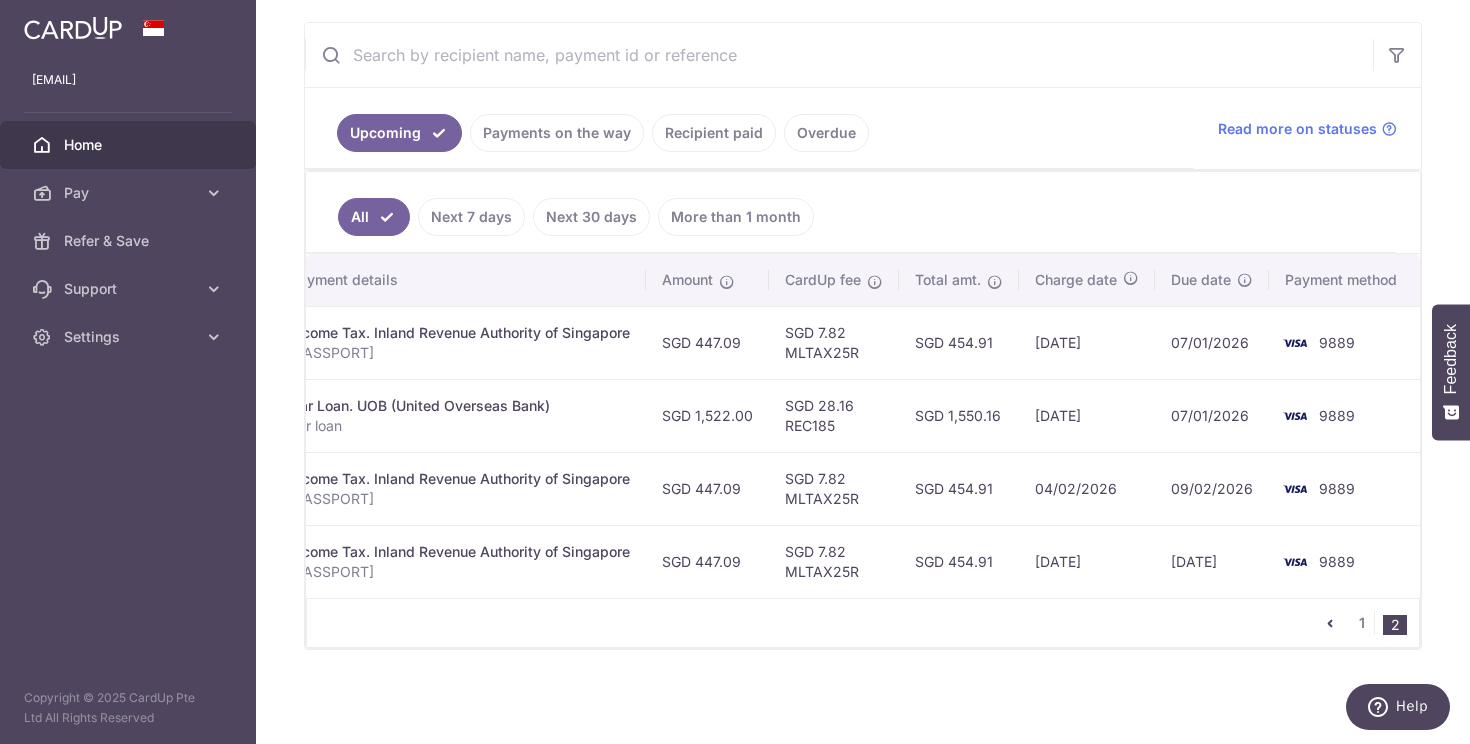 click on "×
Pause Schedule
Pause all future payments in this series
Pause just this one payment
By clicking below, you confirm you are pausing this payment to   on  . Payments can be unpaused at anytime prior to payment taken date.
Confirm
Cancel Schedule
Cancel all future payments in this series
Cancel just this one payment
Confirm
Approve Payment
Recipient Bank Details" at bounding box center [863, 372] 